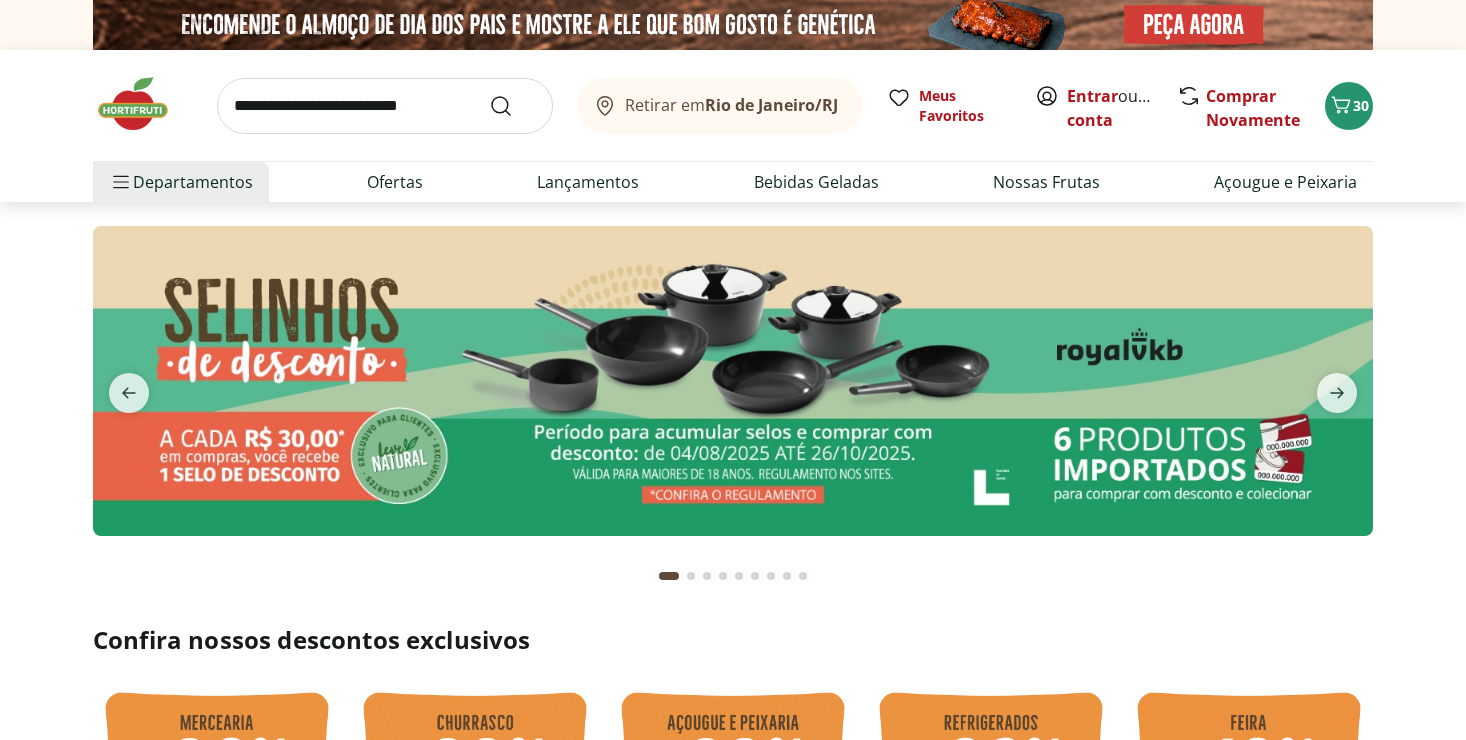 scroll, scrollTop: 0, scrollLeft: 0, axis: both 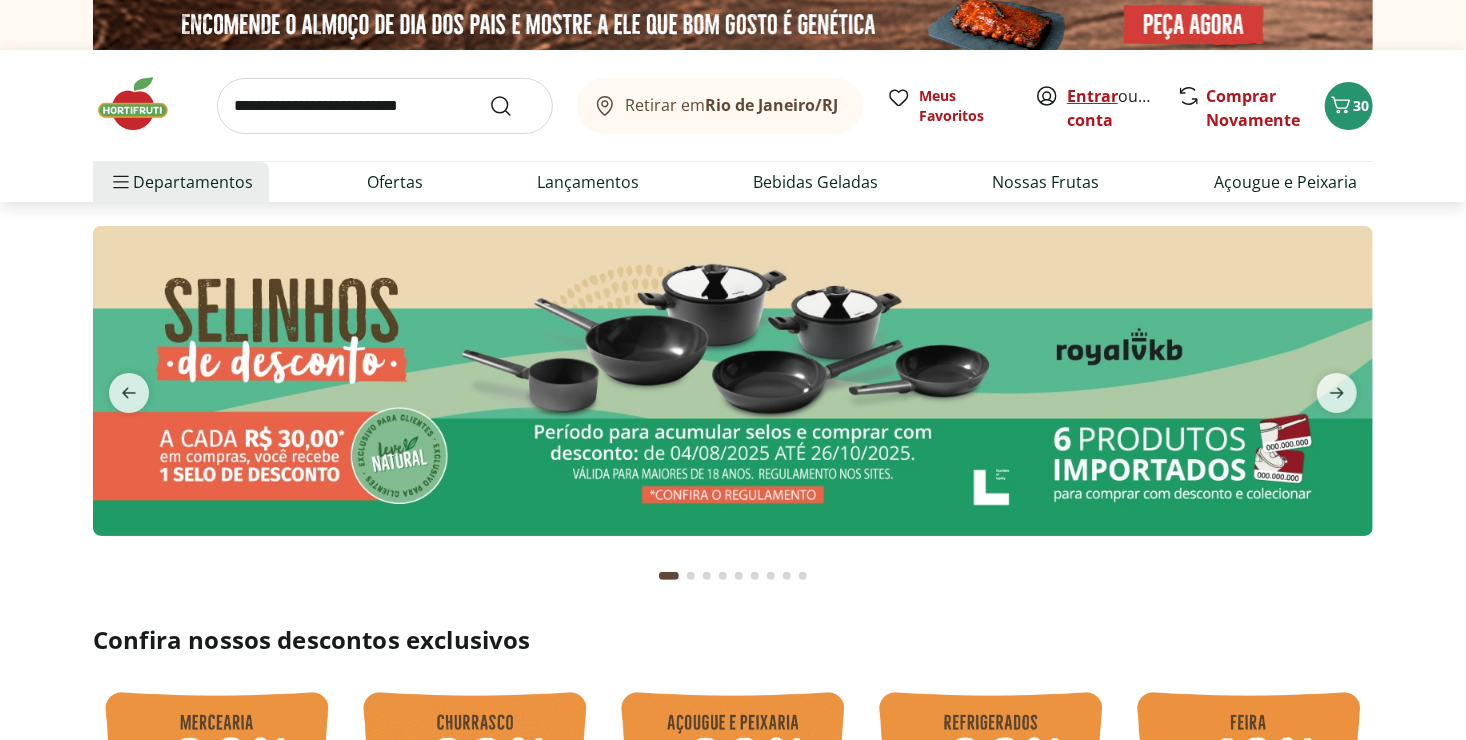 click on "Entrar" at bounding box center [1092, 96] 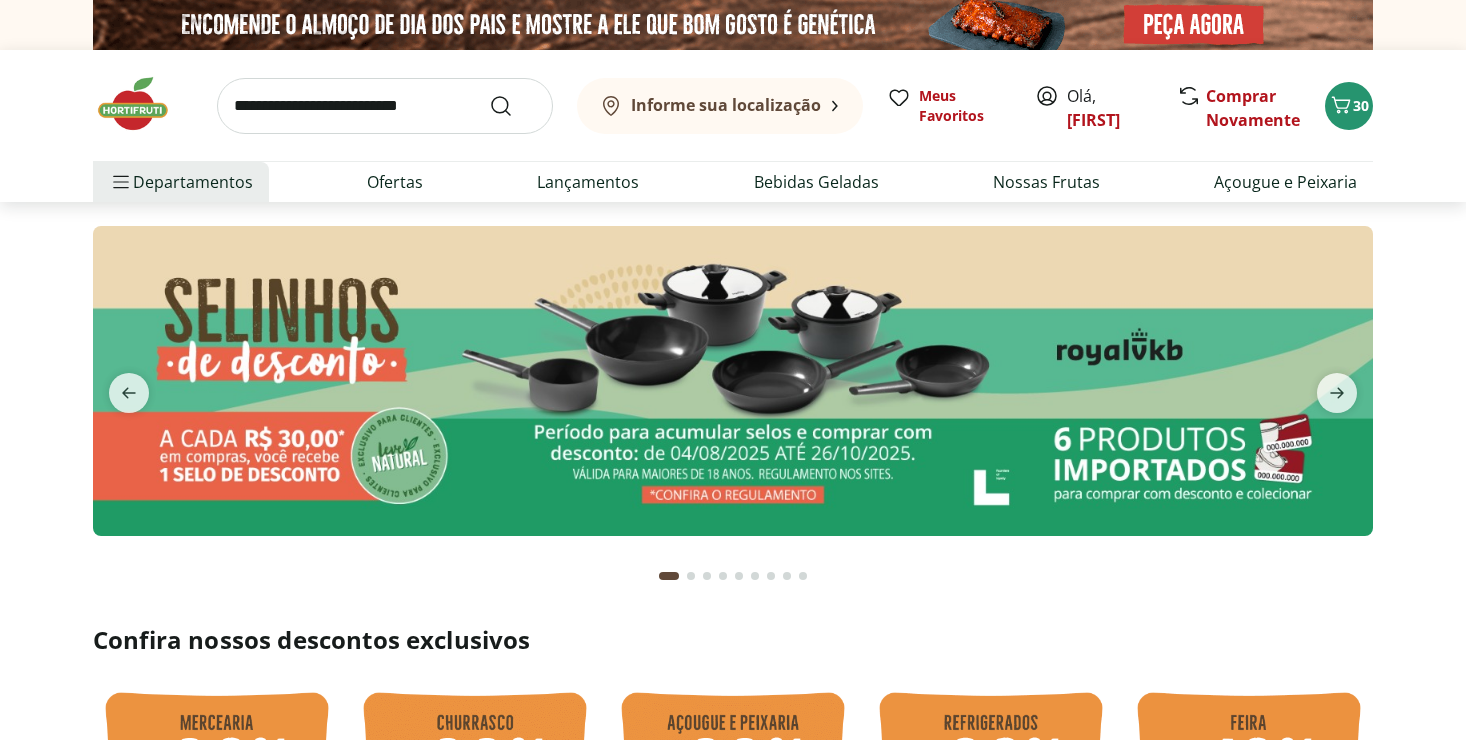 scroll, scrollTop: 0, scrollLeft: 0, axis: both 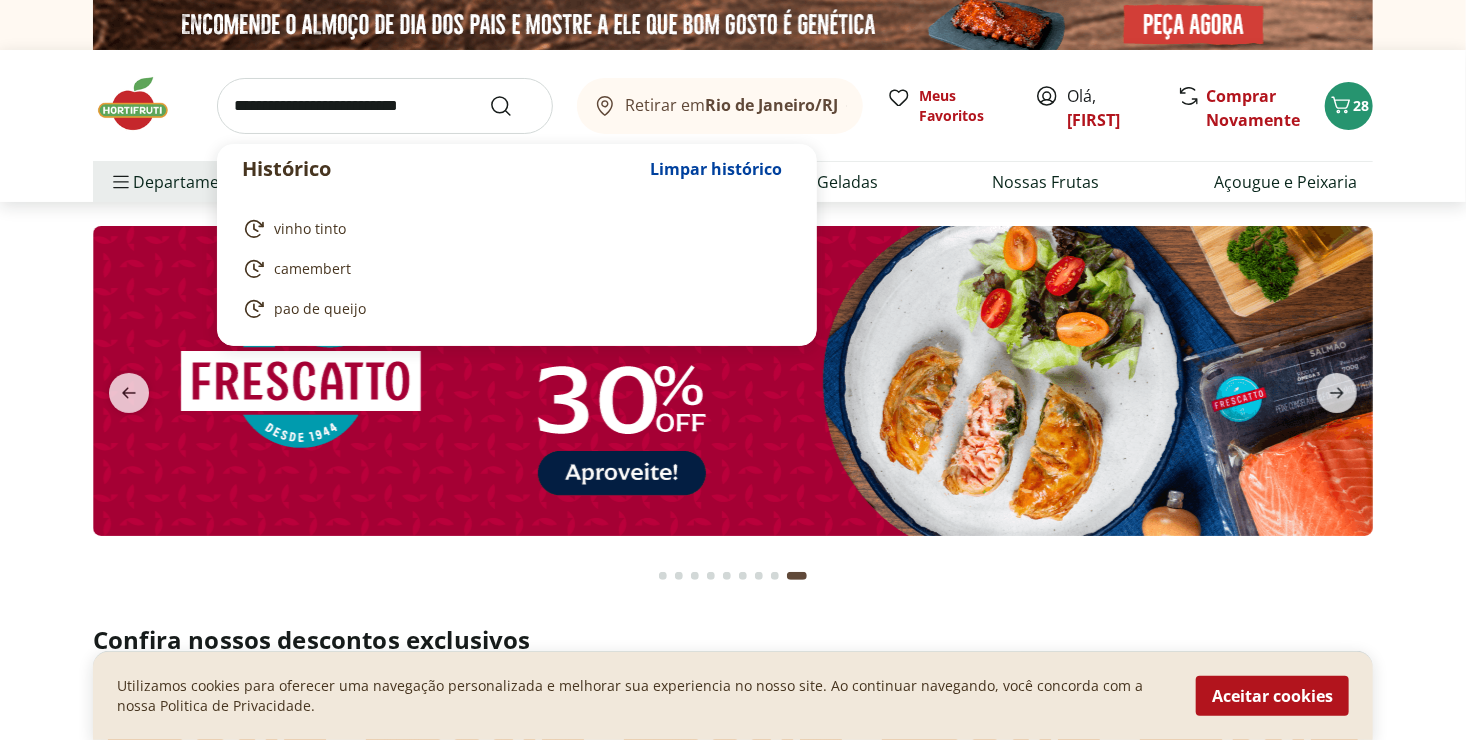 click at bounding box center (385, 106) 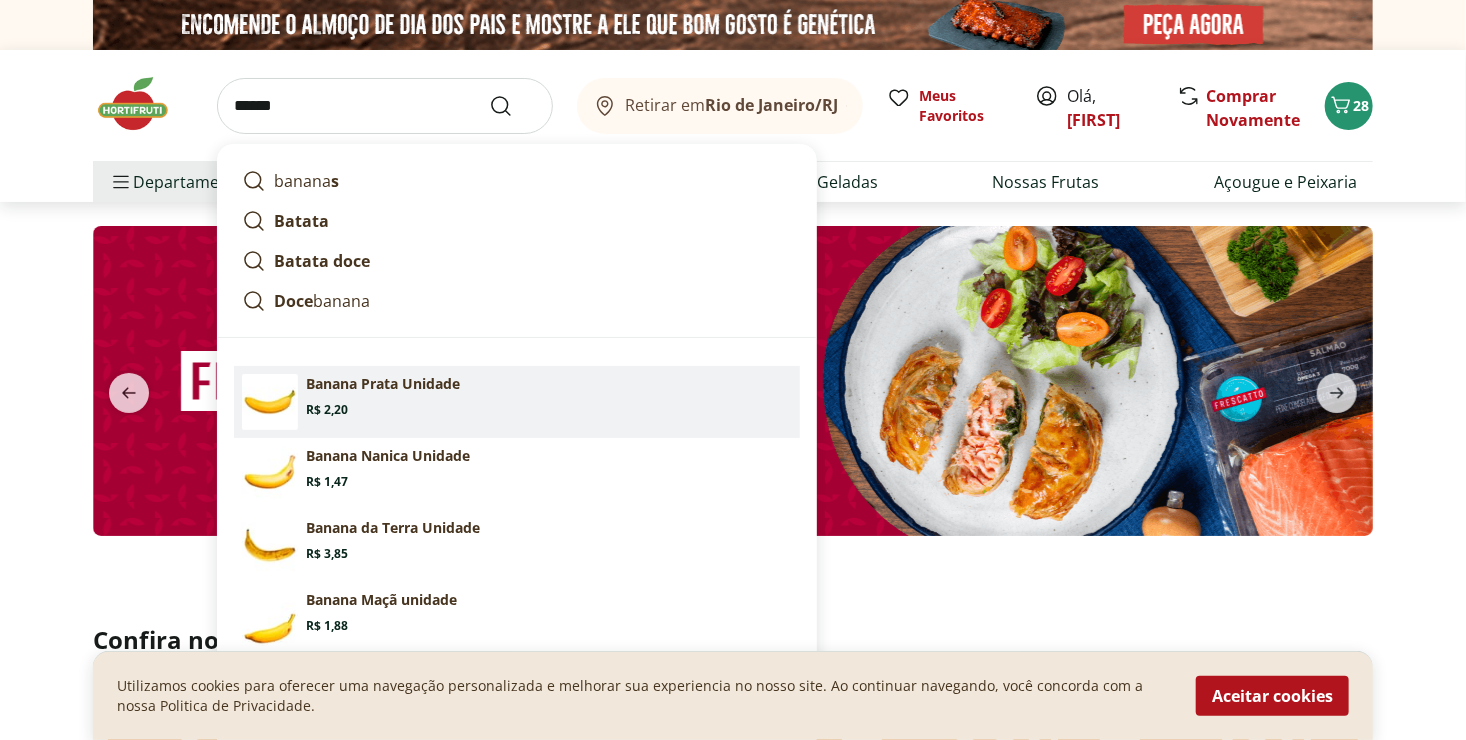 click on "Banana Prata Unidade Price: R$ 2,20" at bounding box center [549, 396] 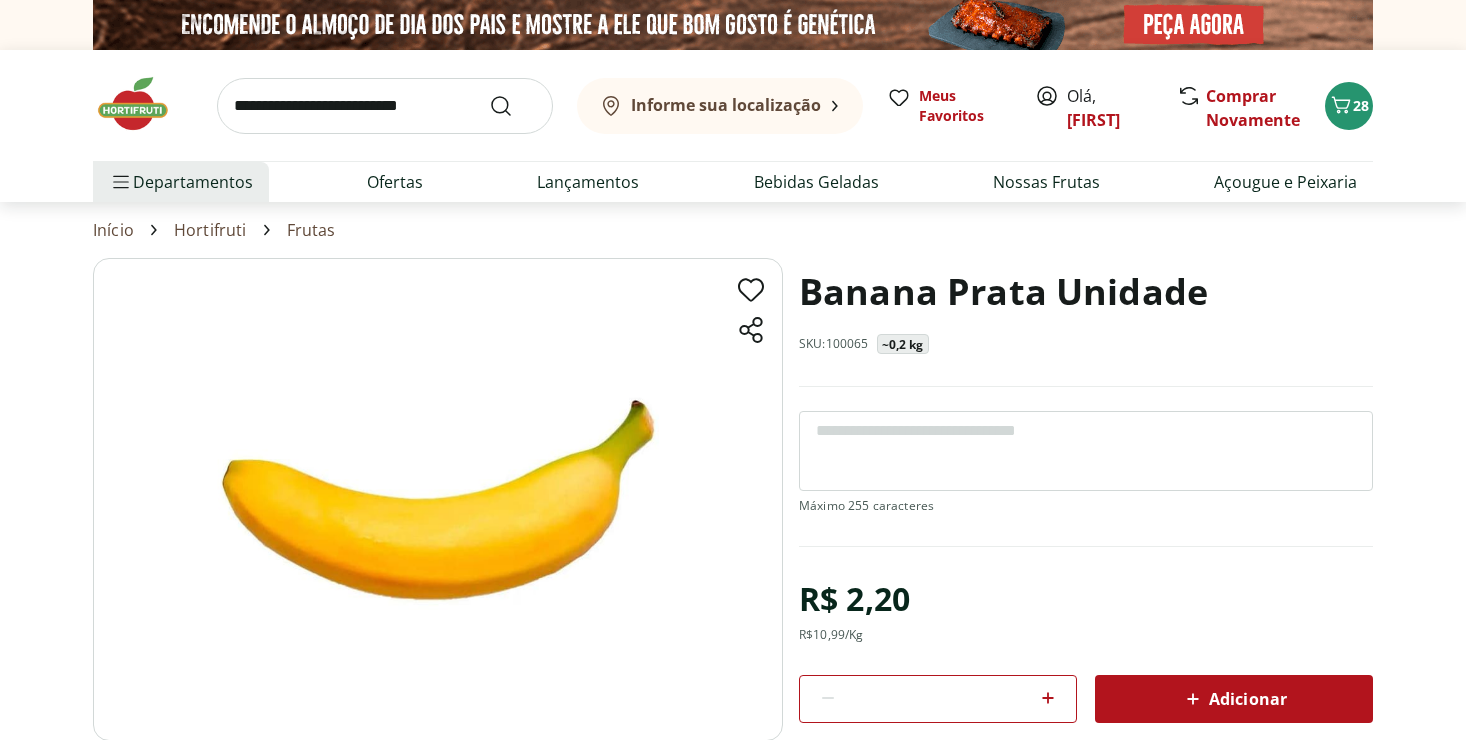 scroll, scrollTop: 0, scrollLeft: 0, axis: both 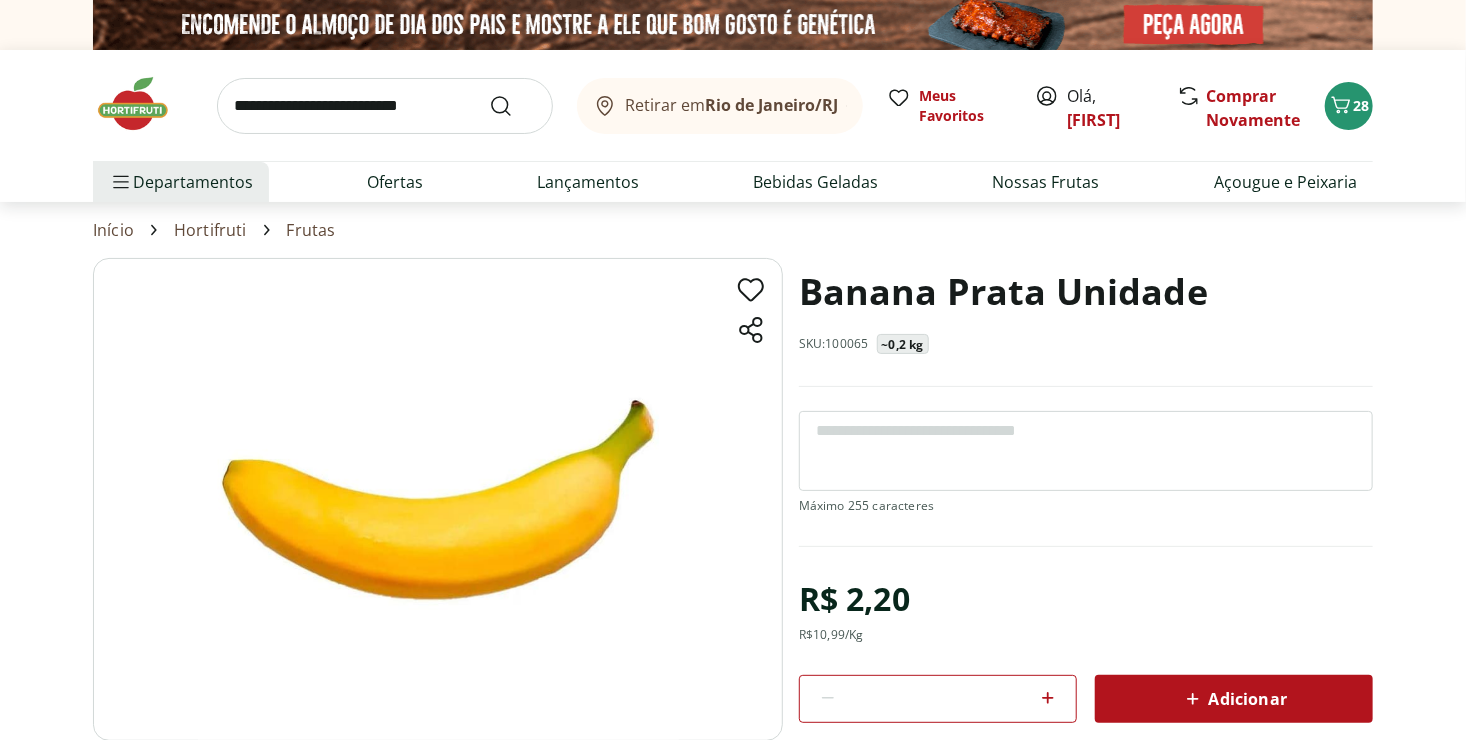 click at bounding box center (1048, 699) 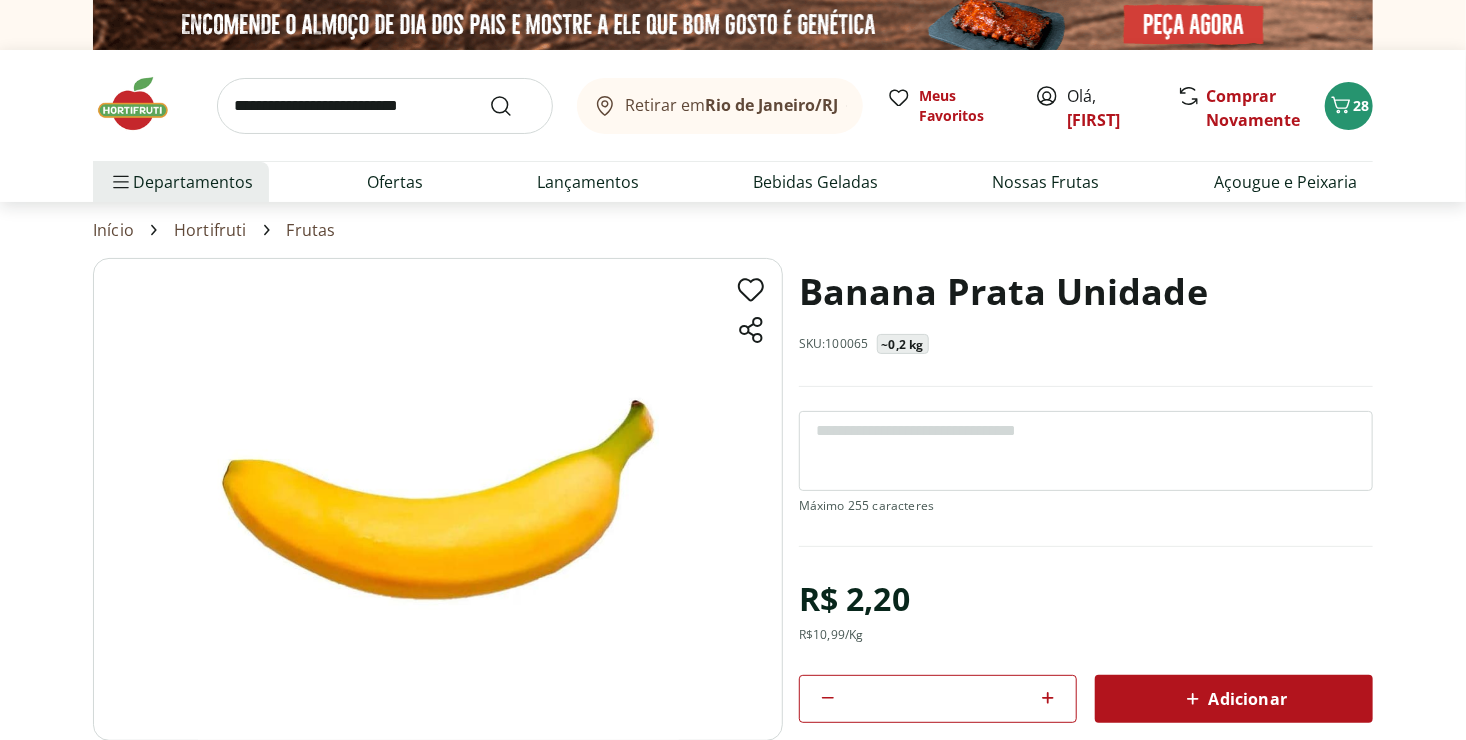 click at bounding box center [1048, 699] 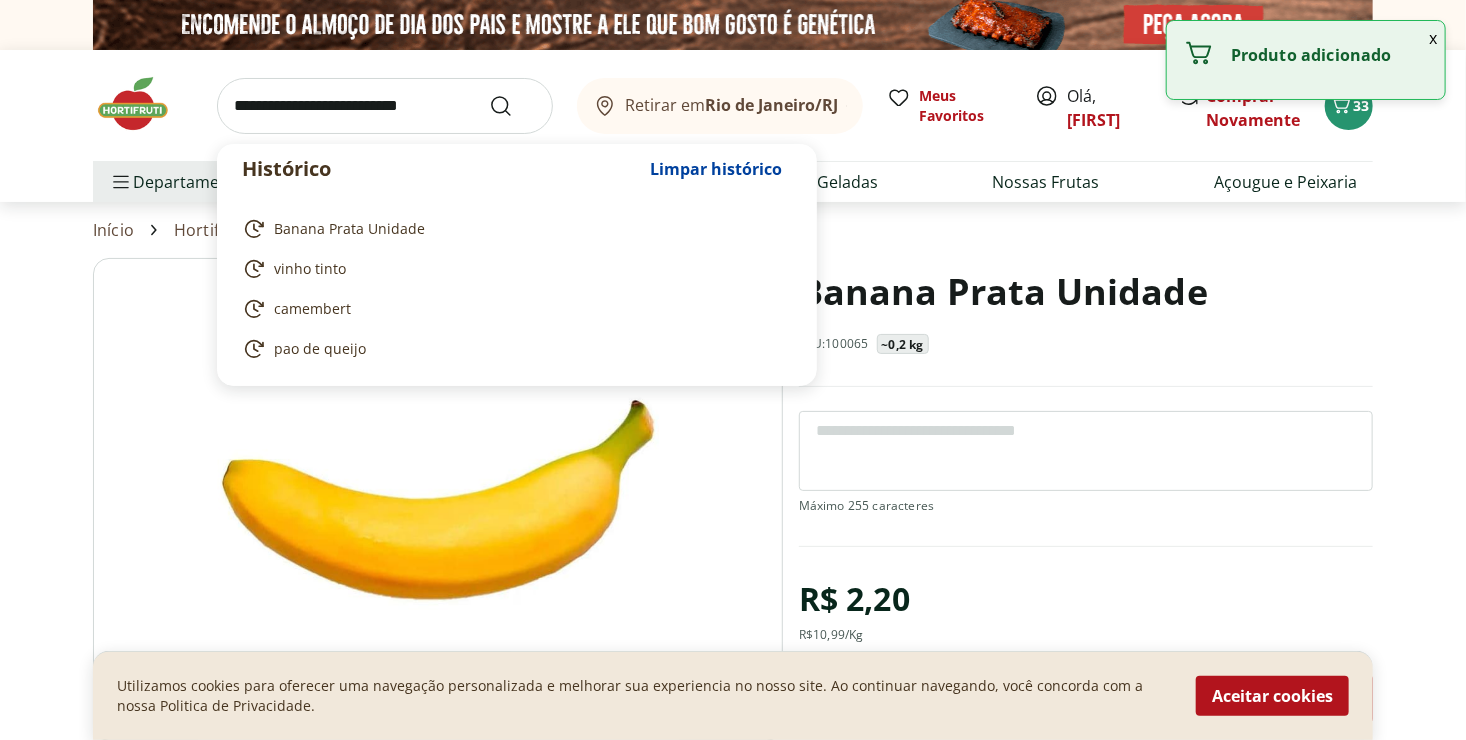 click at bounding box center [385, 106] 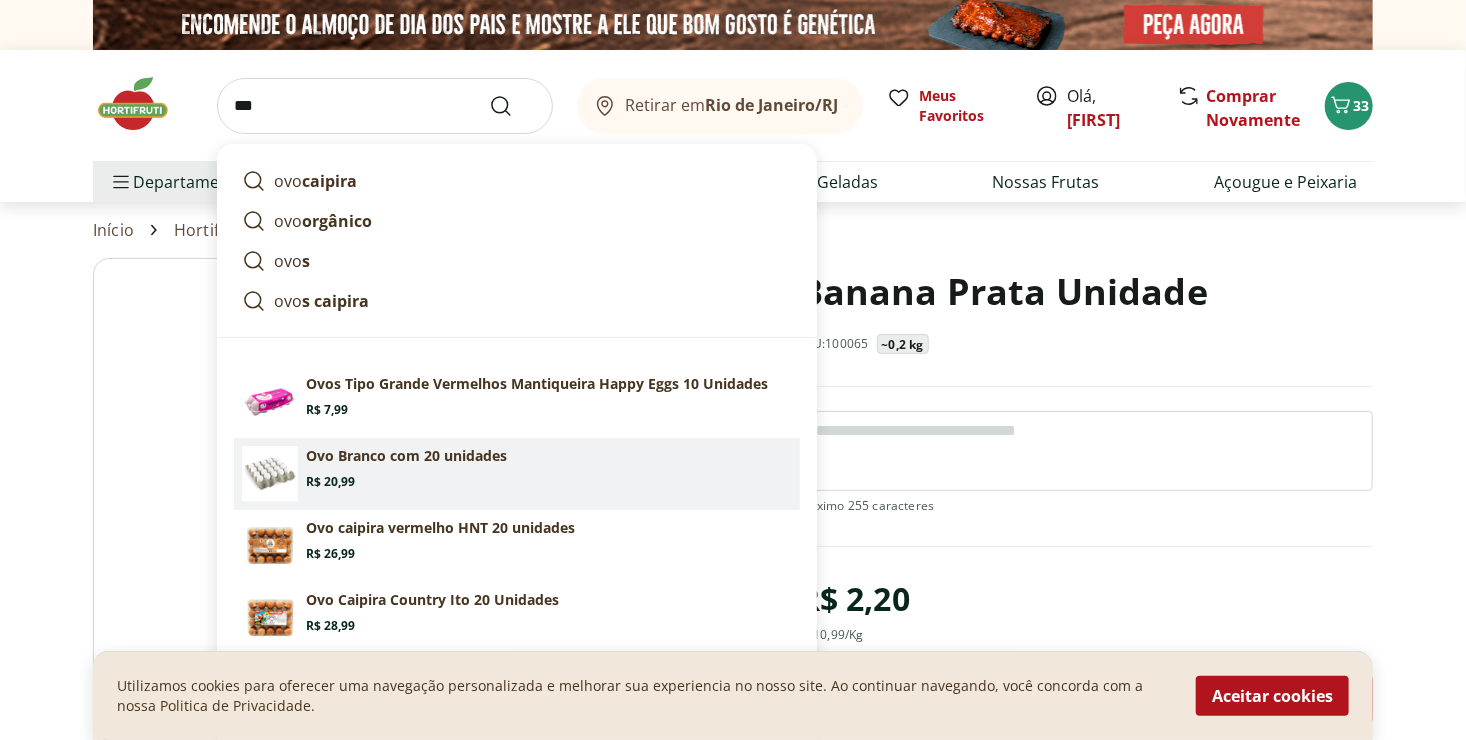 click on "Ovo Branco com 20 unidades" at bounding box center [406, 456] 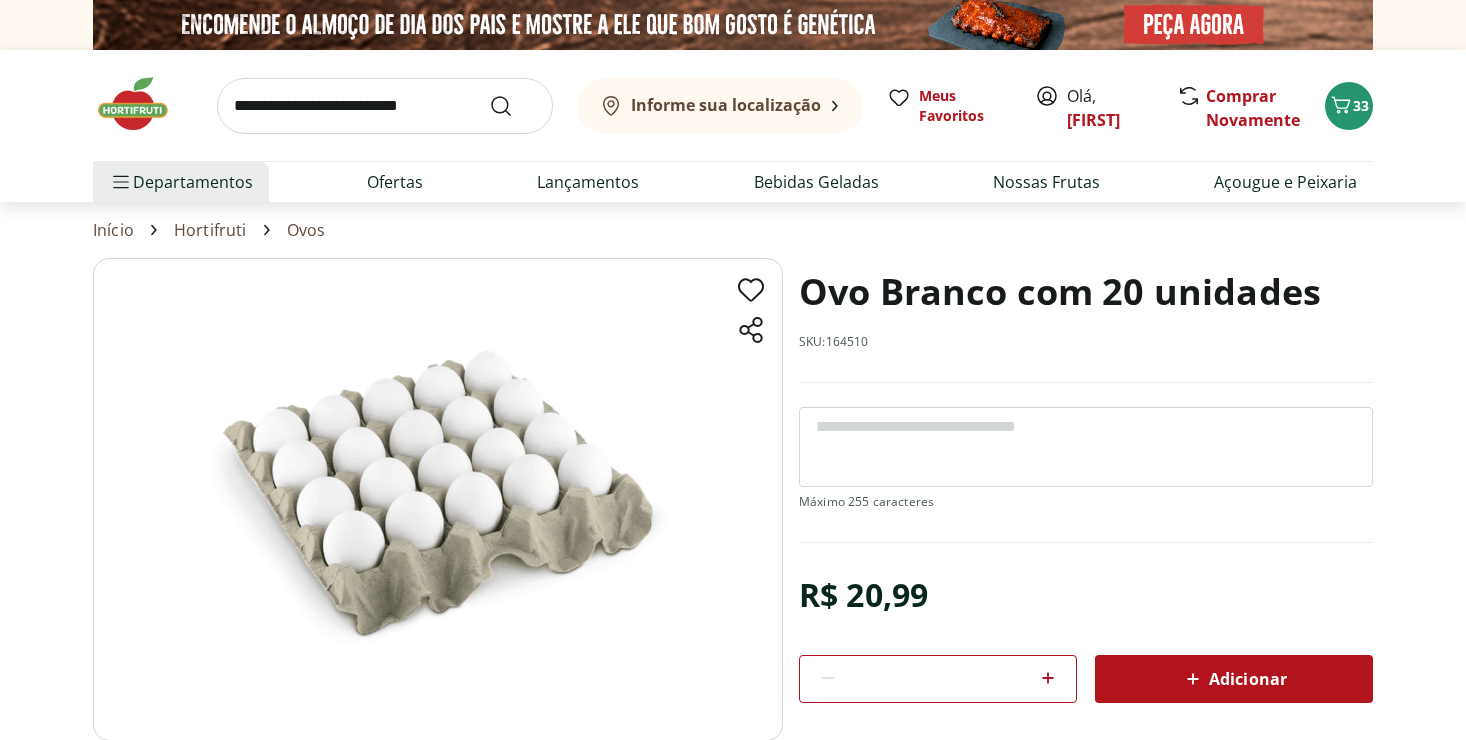 scroll, scrollTop: 0, scrollLeft: 0, axis: both 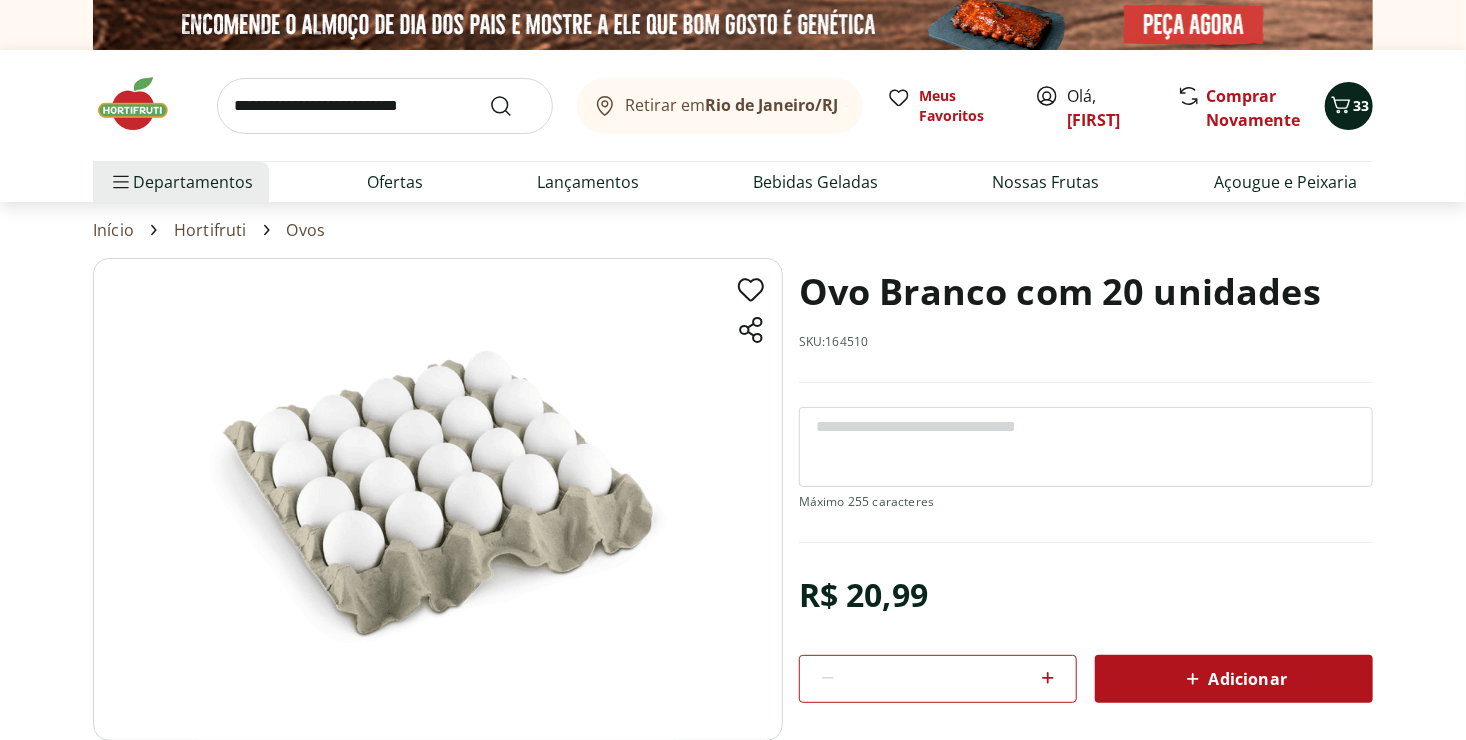 click 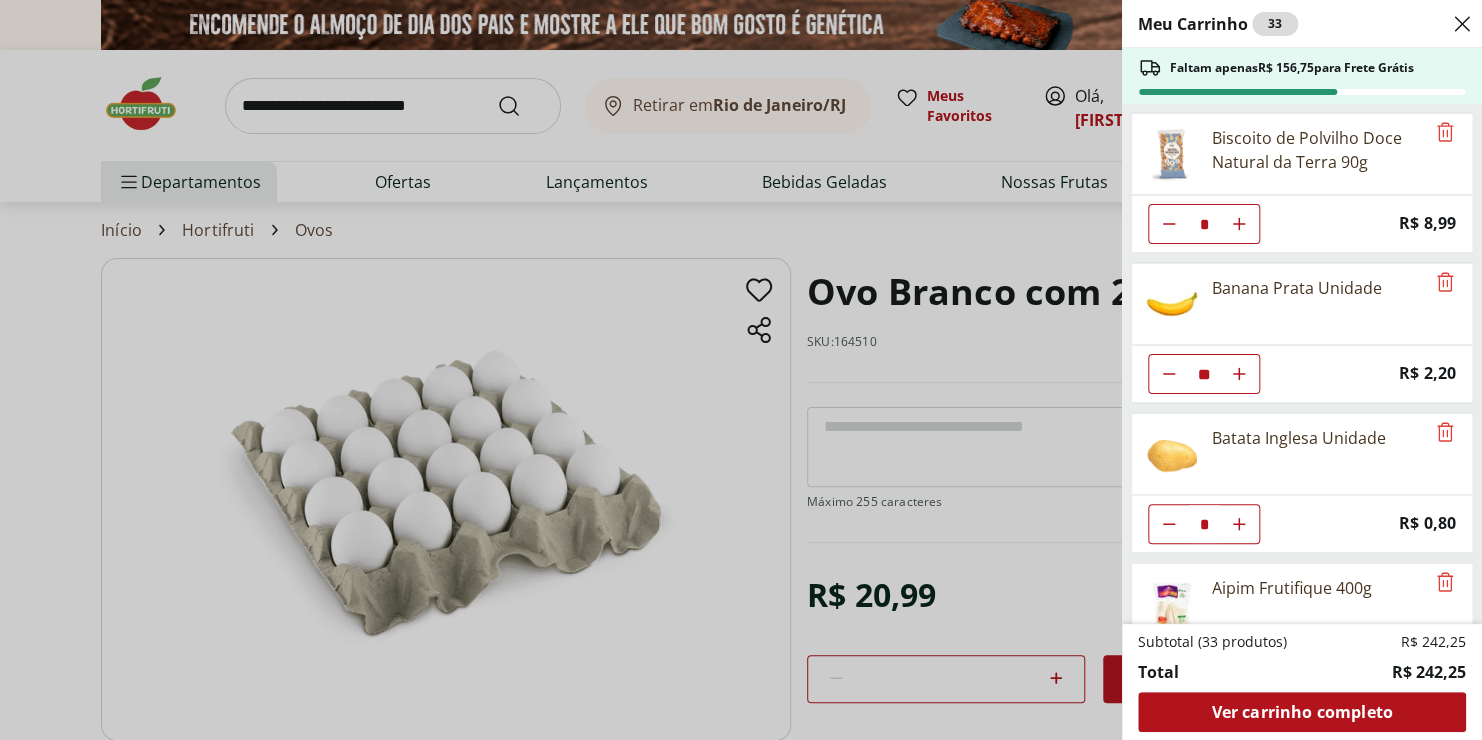 click at bounding box center [1169, 224] 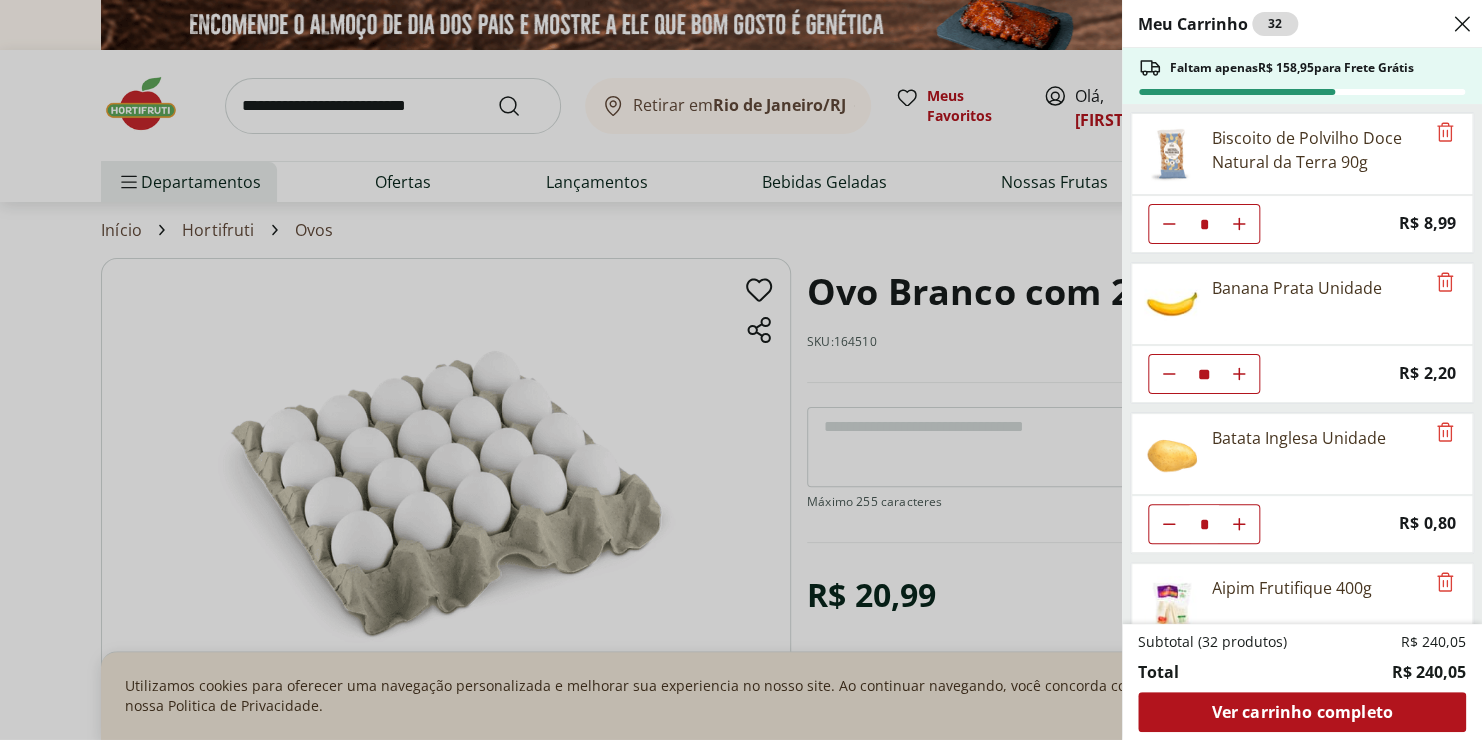 click at bounding box center [1169, 224] 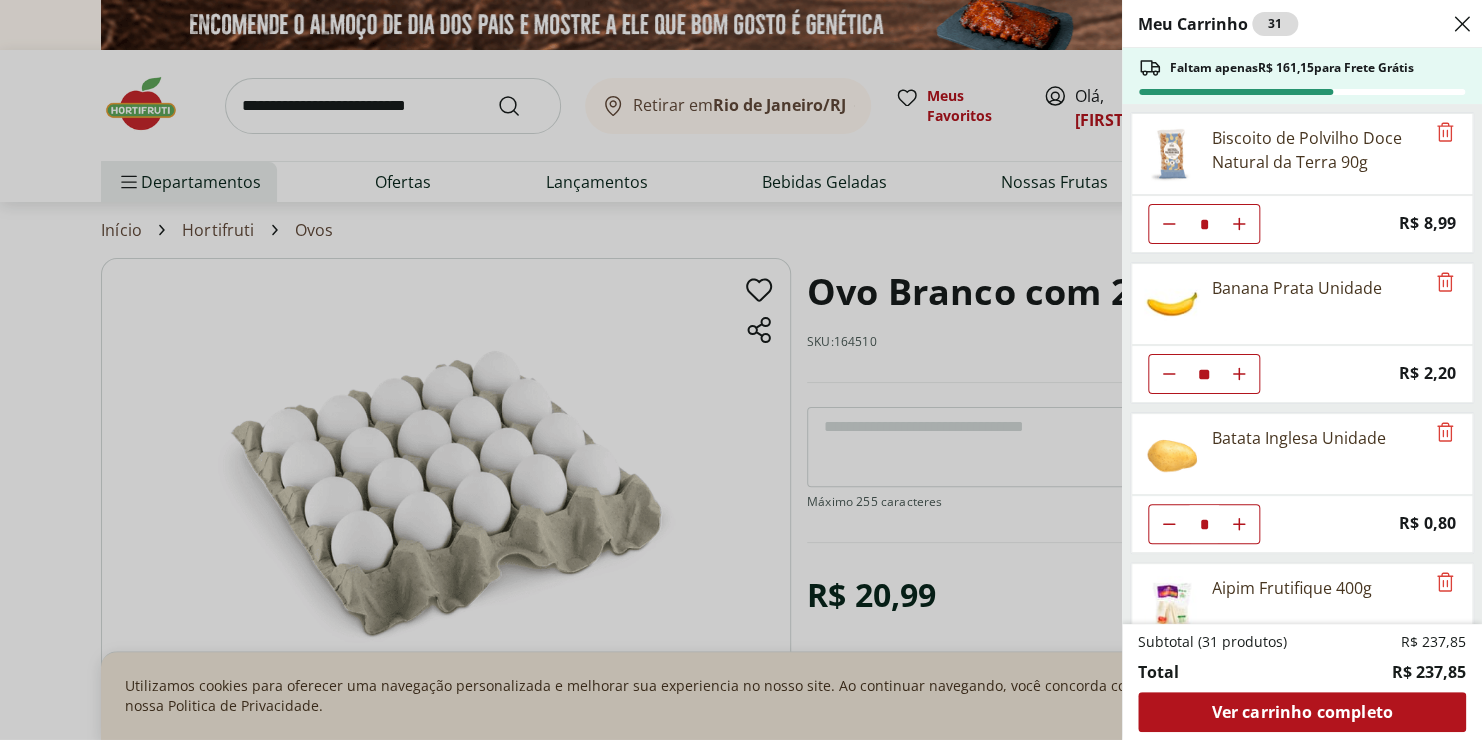 click at bounding box center [1169, 224] 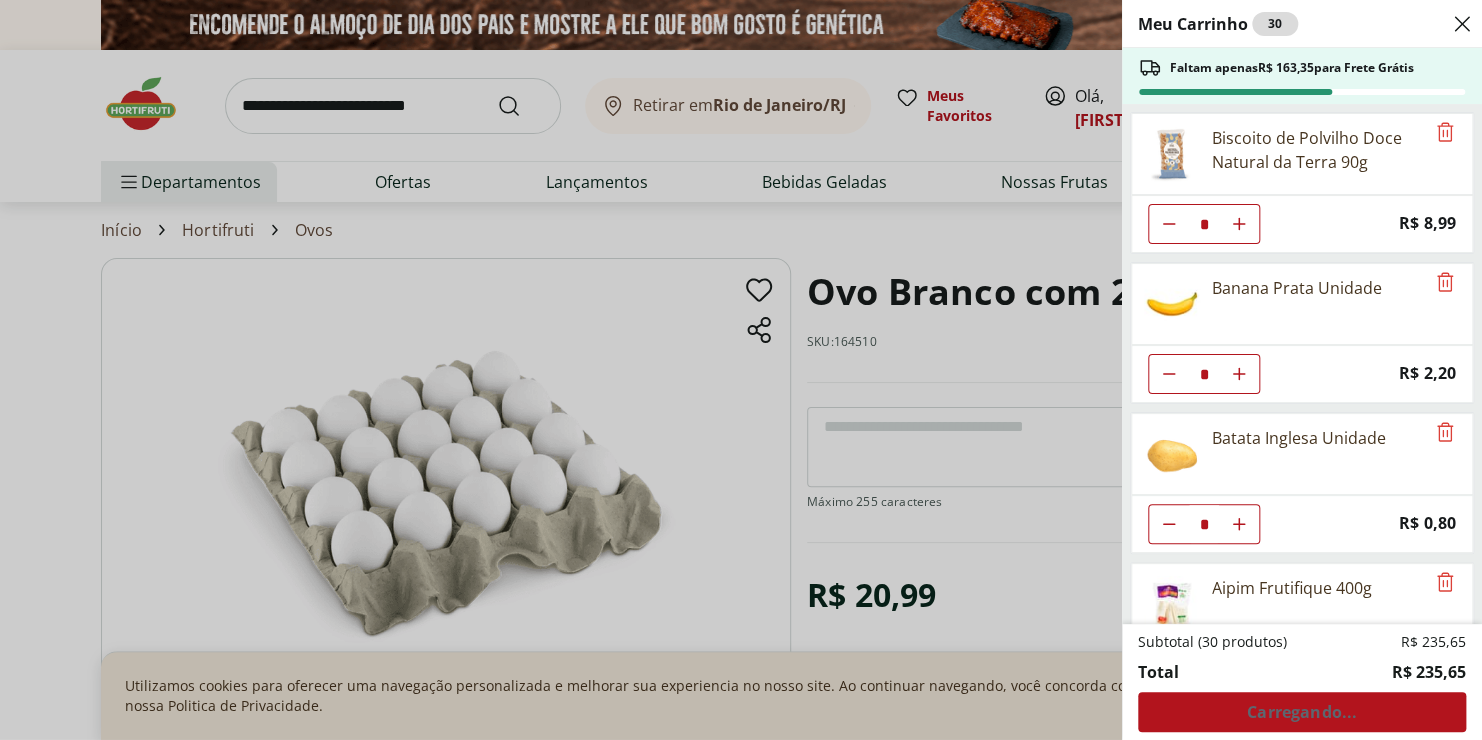 click at bounding box center [1169, 224] 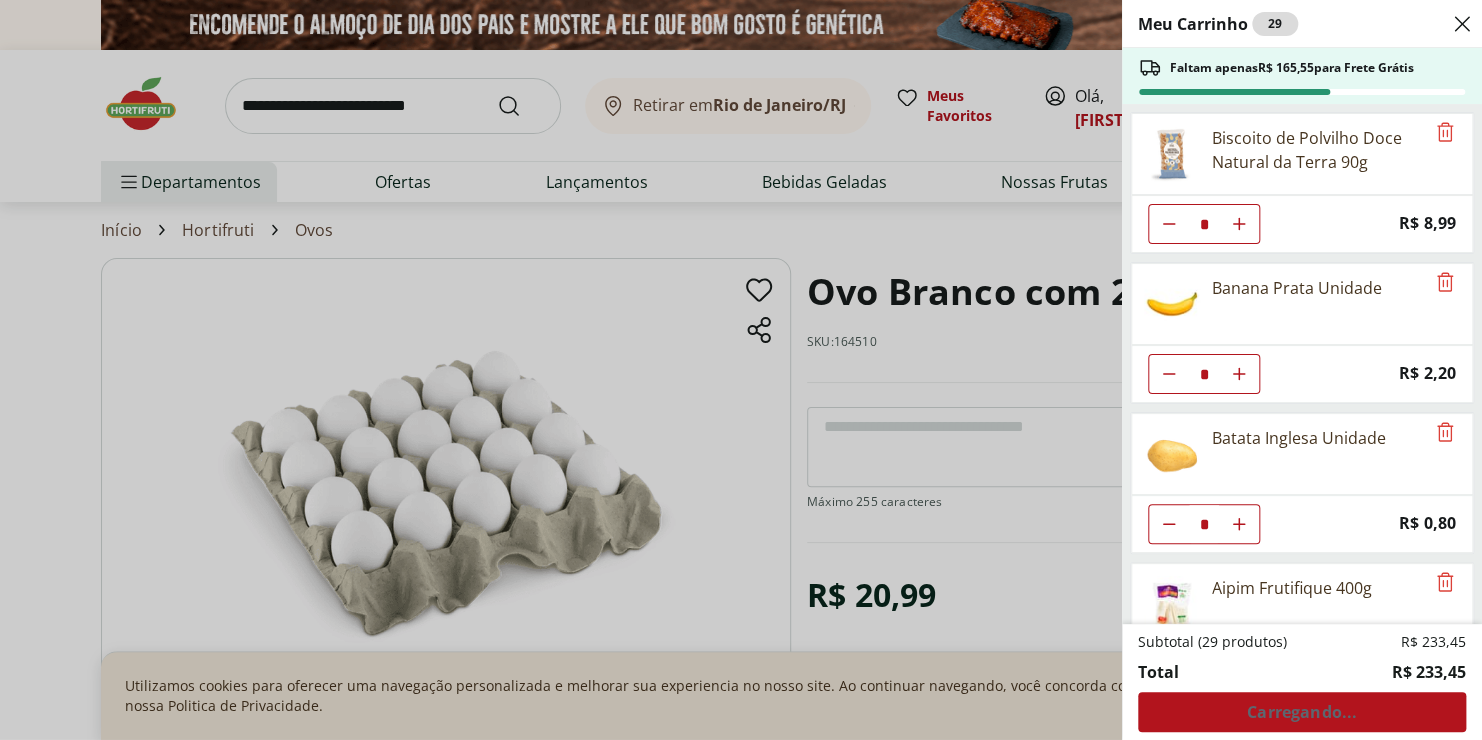 click at bounding box center (1169, 224) 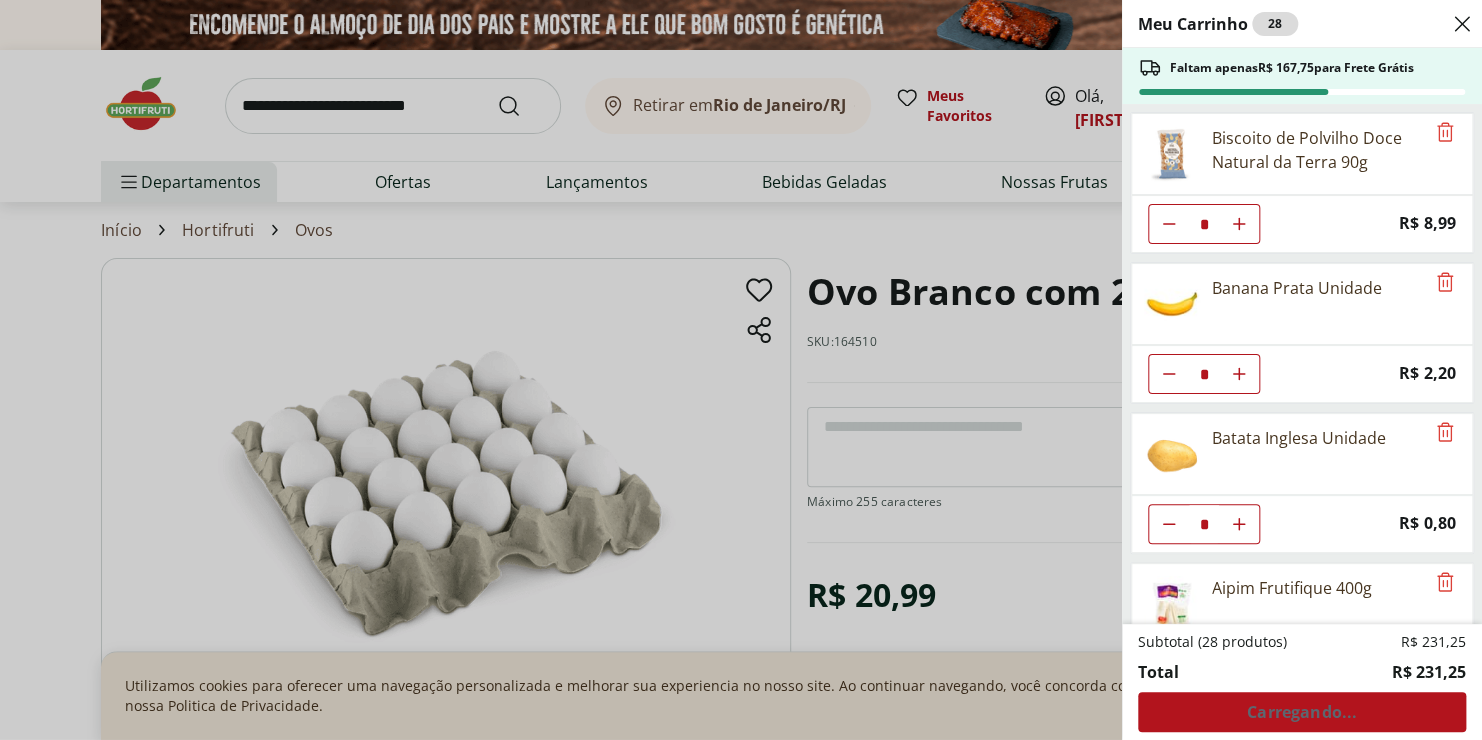 click at bounding box center [1169, 224] 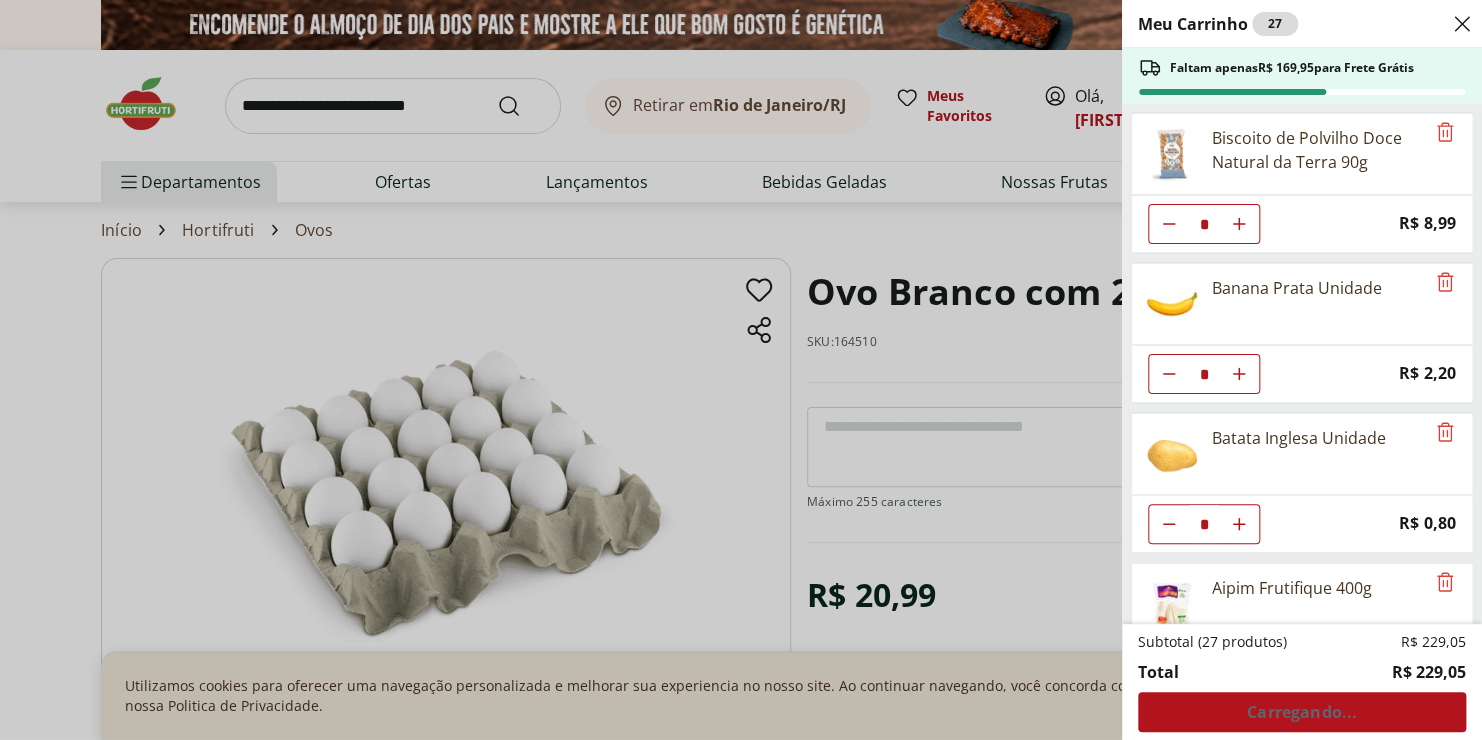 click at bounding box center (1169, 224) 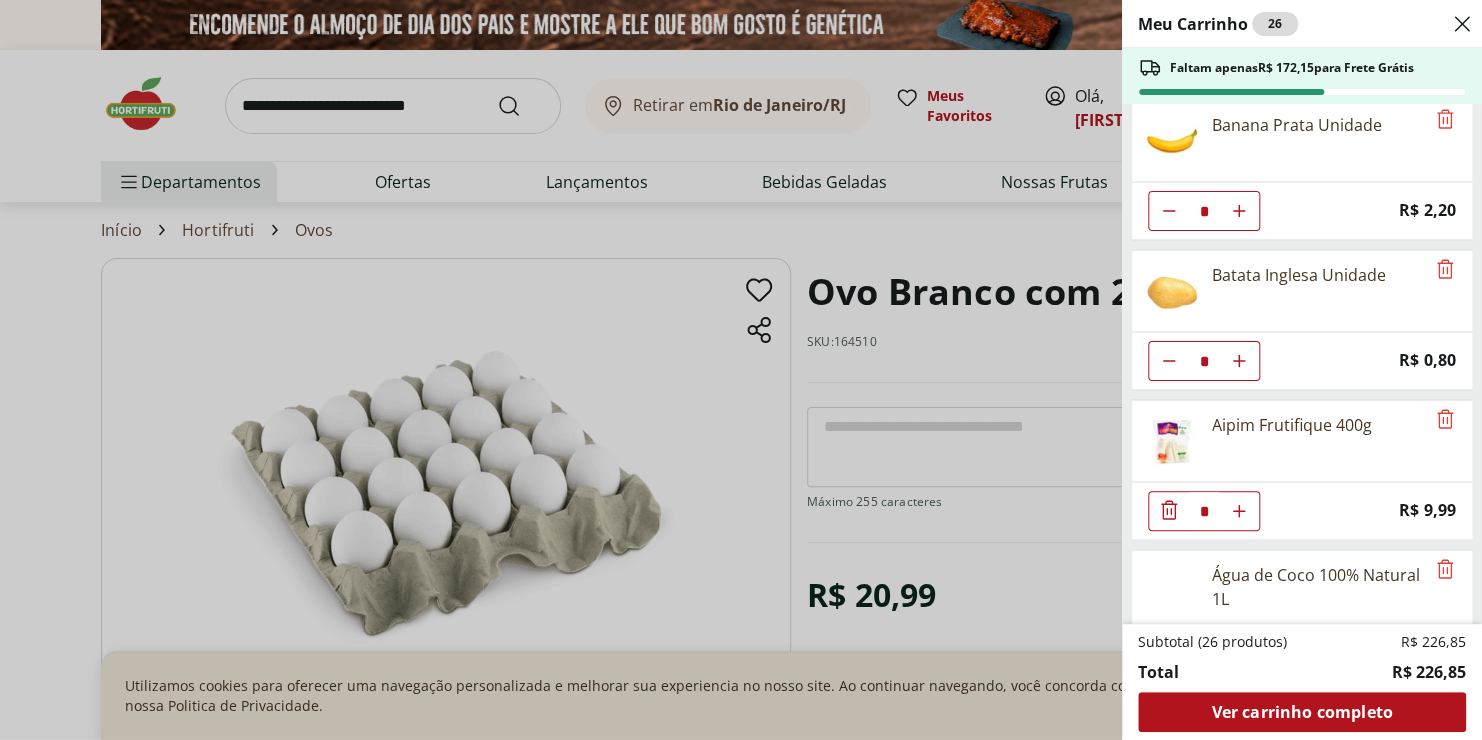 scroll, scrollTop: 231, scrollLeft: 0, axis: vertical 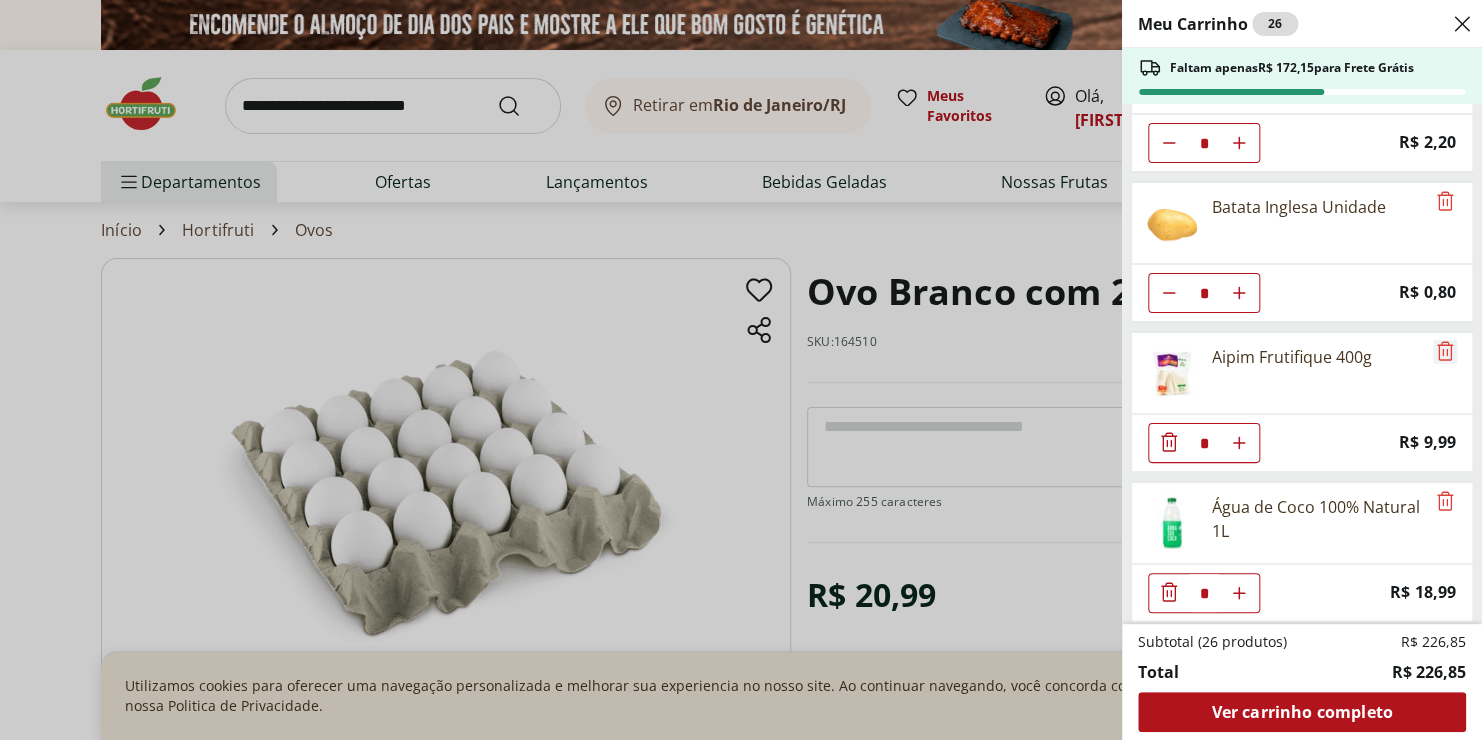 click 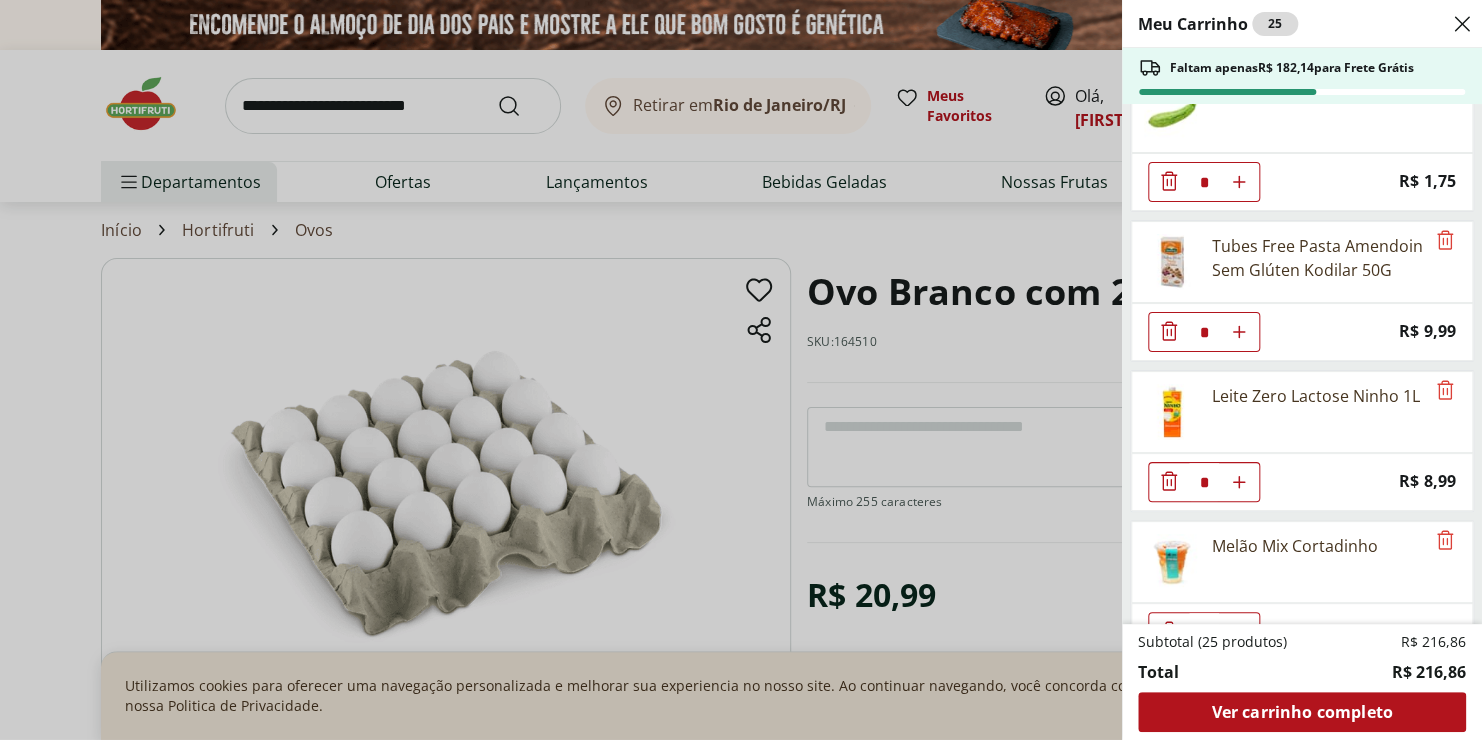 scroll, scrollTop: 1248, scrollLeft: 0, axis: vertical 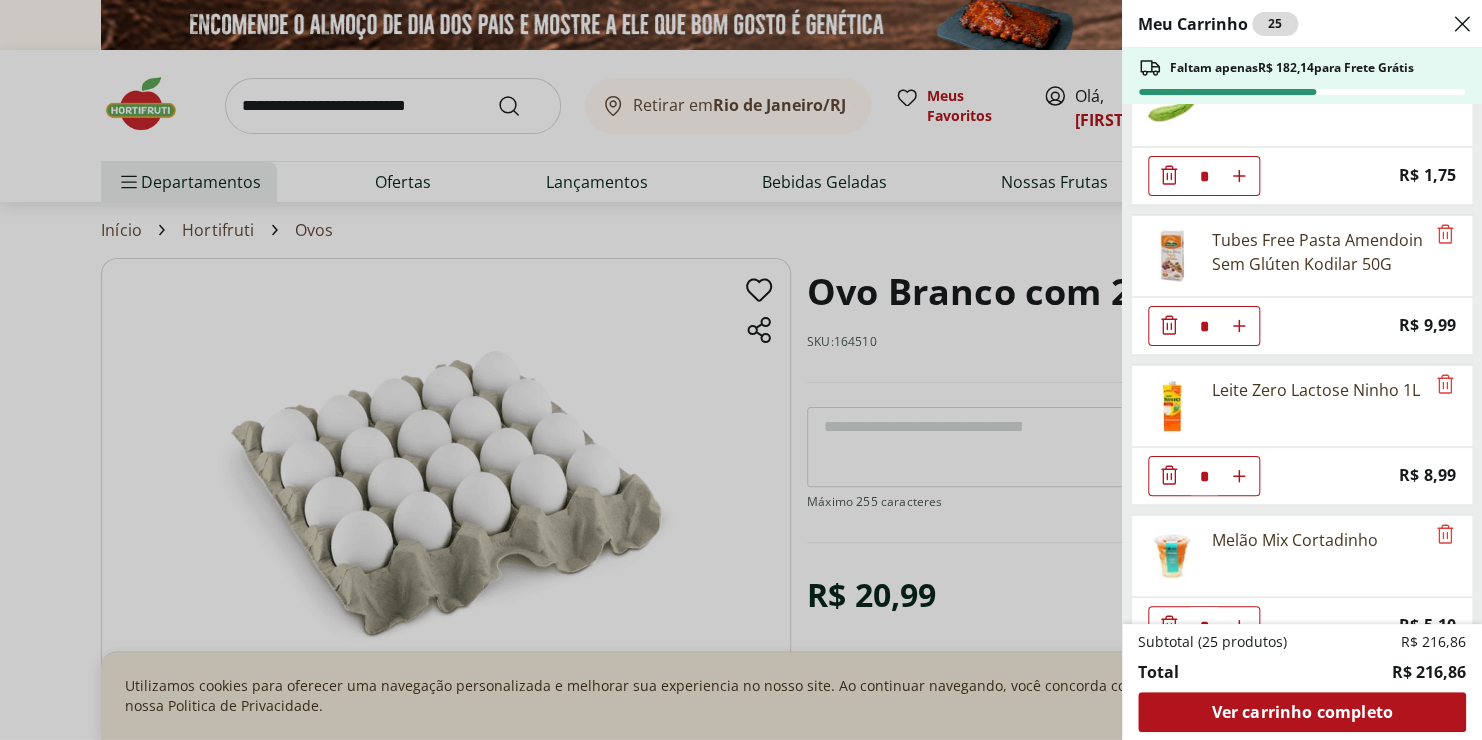 click 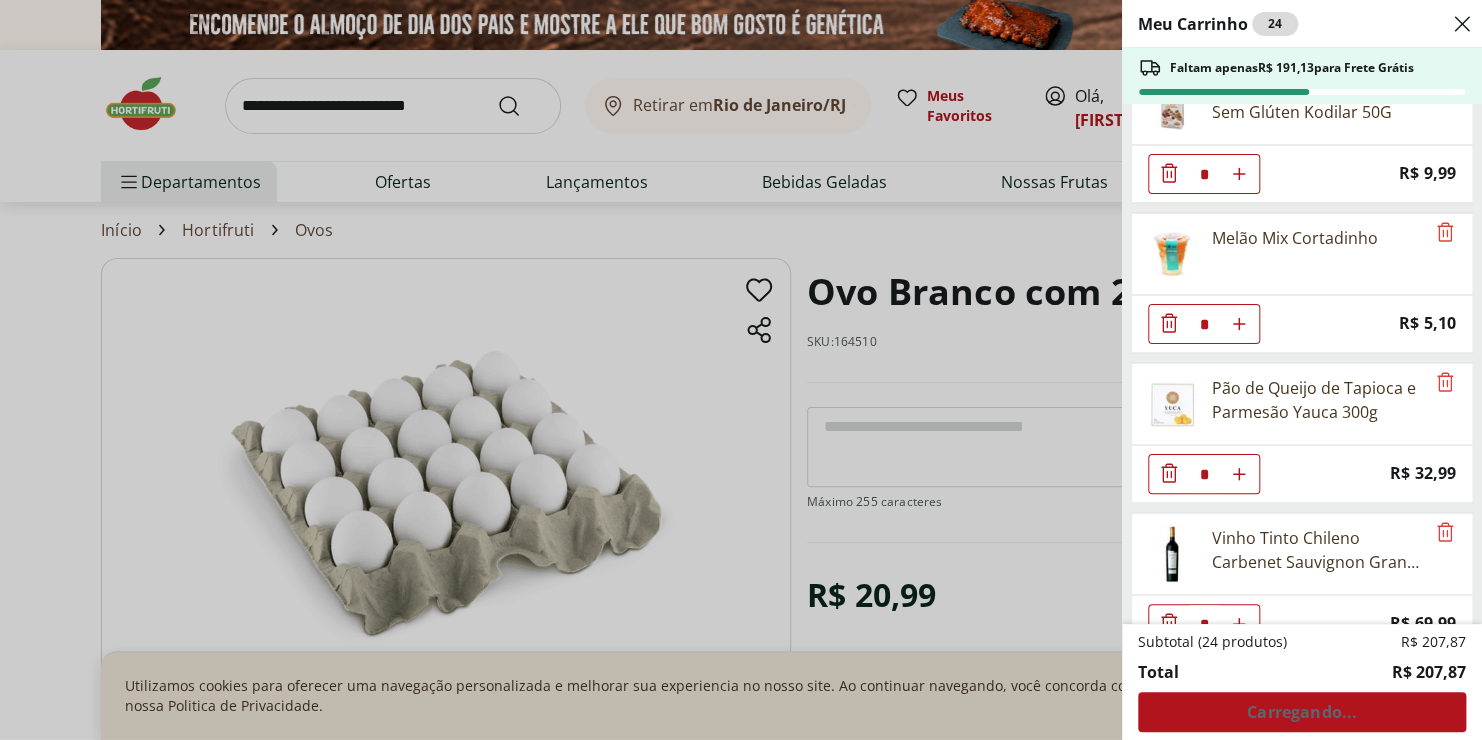 scroll, scrollTop: 1422, scrollLeft: 0, axis: vertical 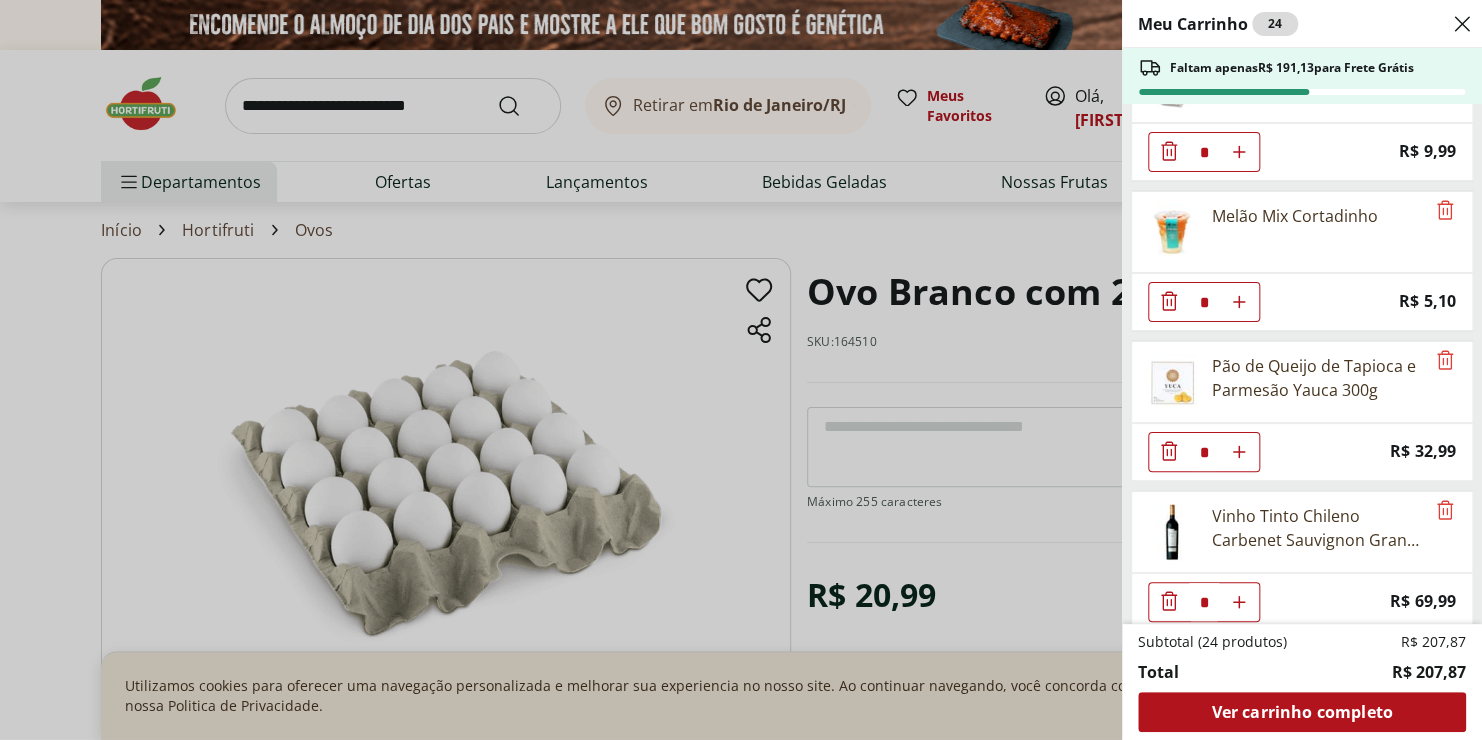 click at bounding box center [1169, -1198] 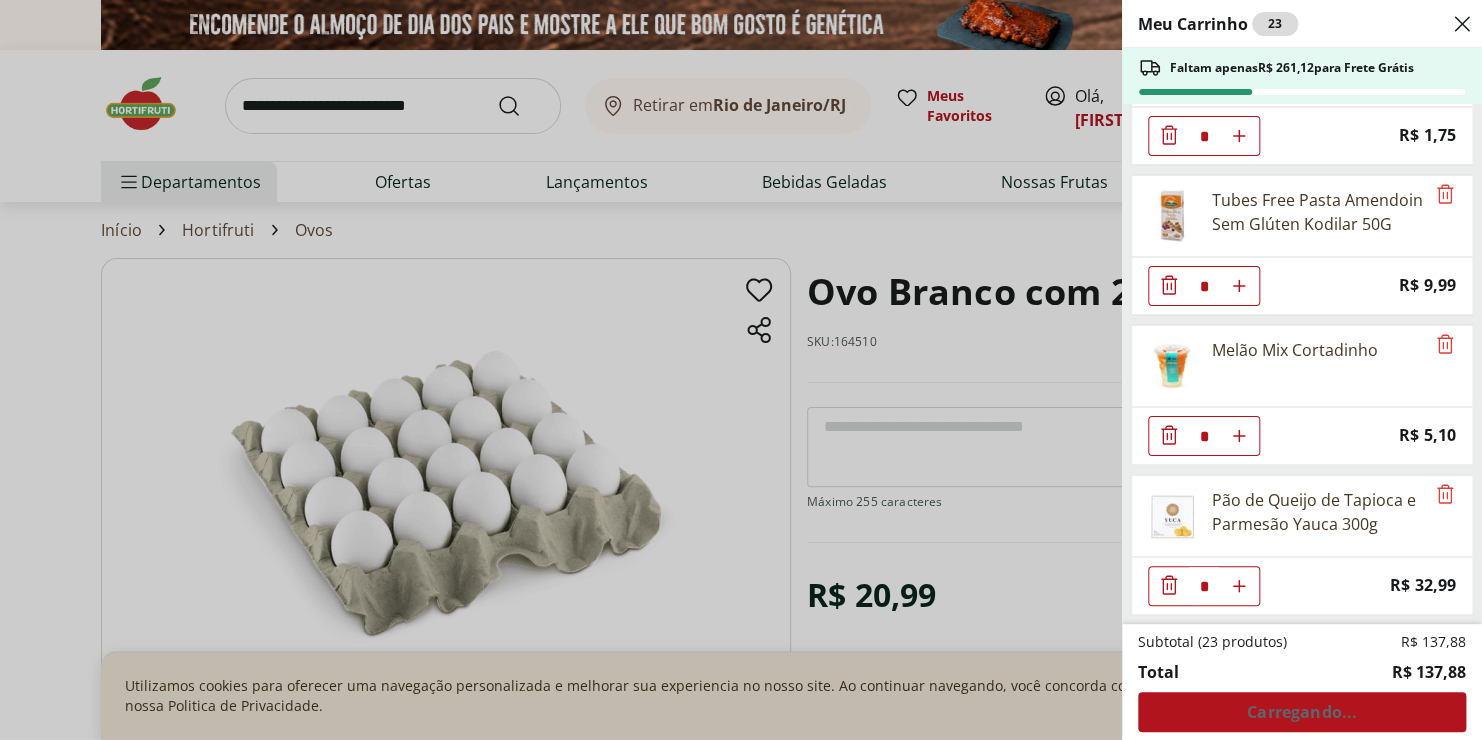 scroll, scrollTop: 1273, scrollLeft: 0, axis: vertical 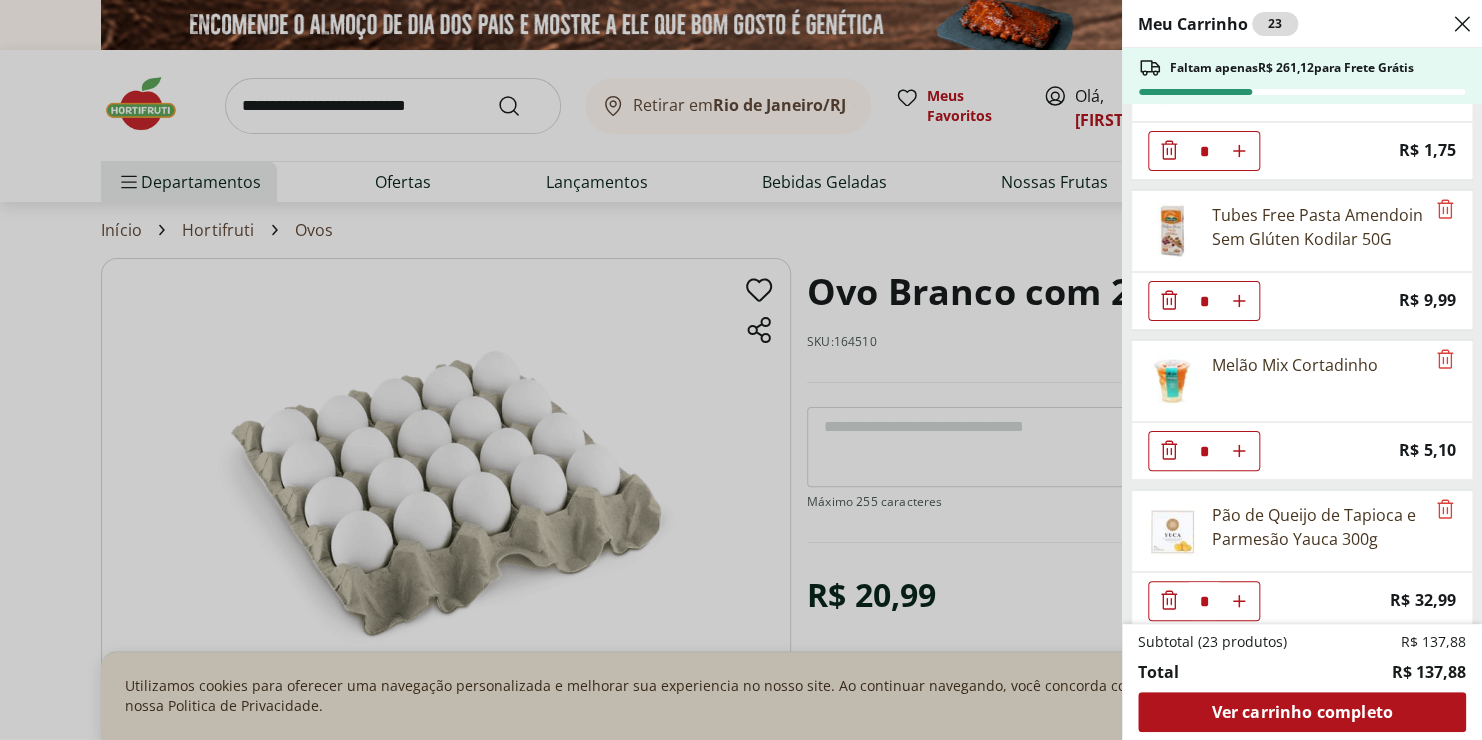 click on "Meu Carrinho 23 Faltam apenas  R$ 261,12  para Frete Grátis Biscoito de Polvilho Doce Natural da Terra 90g * Price: R$ 8,99 Banana Prata Unidade * Price: R$ 2,20 Batata Inglesa Unidade * Price: R$ 0,80 Água de Coco 100% Natural 1L * Price: R$ 18,99 Ovos Brancos Embalados com 30 unidades * Price: R$ 19,99 Chá Matte Leão Limão Zero 1,5L * Price: R$ 8,99 Poncã Unidade * Price: R$ 1,60 Tomate Italiano * Price: R$ 1,15 Abobrinha Verde Unidade * Price: R$ 1,75 Tubes Free Pasta Amendoin Sem Glúten Kodilar 50G * Price: R$ 9,99 Melão Mix Cortadinho * Price: R$ 5,10 Pão de Queijo de Tapioca e Parmesão Yauca 300g * Price: R$ 32,99 Subtotal (23 produtos) R$ 137,88 Total R$ 137,88 Ver carrinho completo" at bounding box center (741, 370) 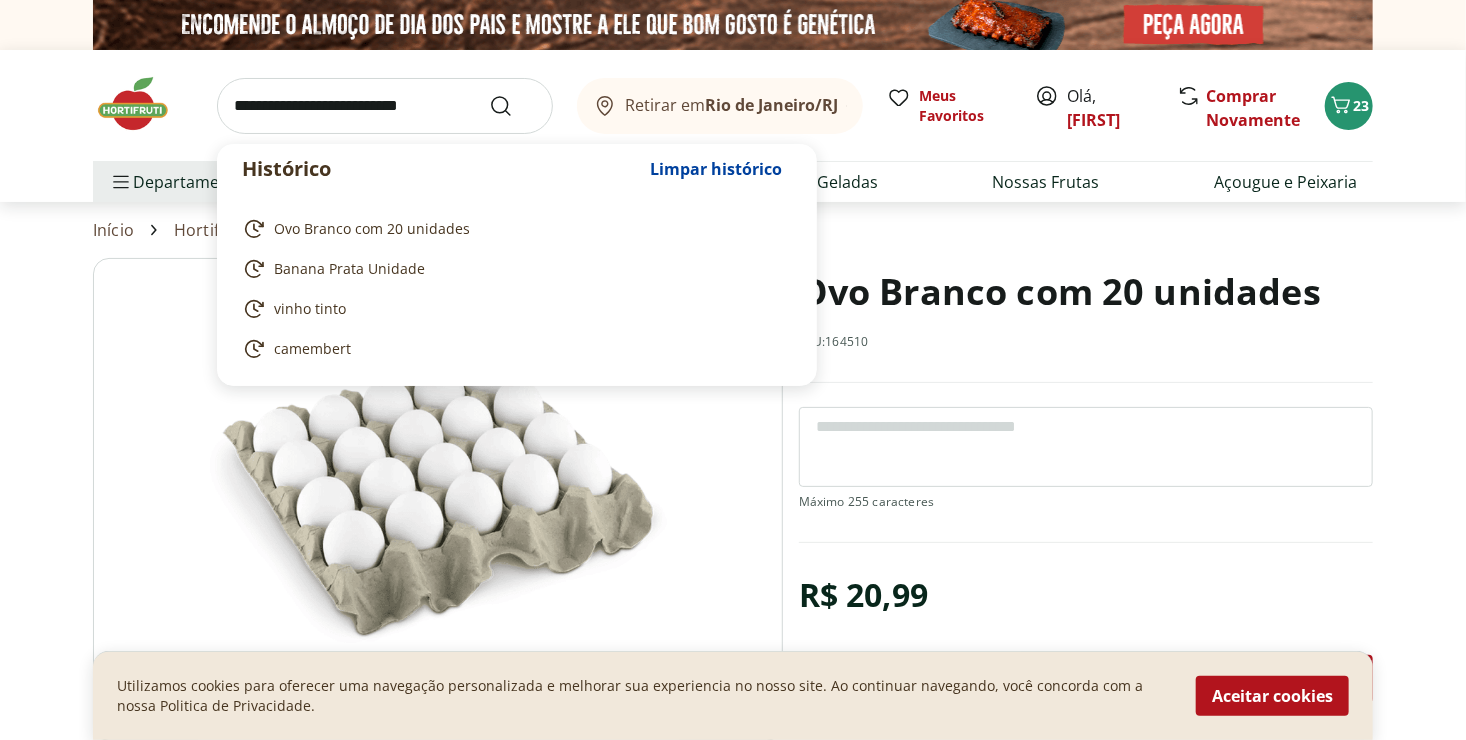 click at bounding box center [385, 106] 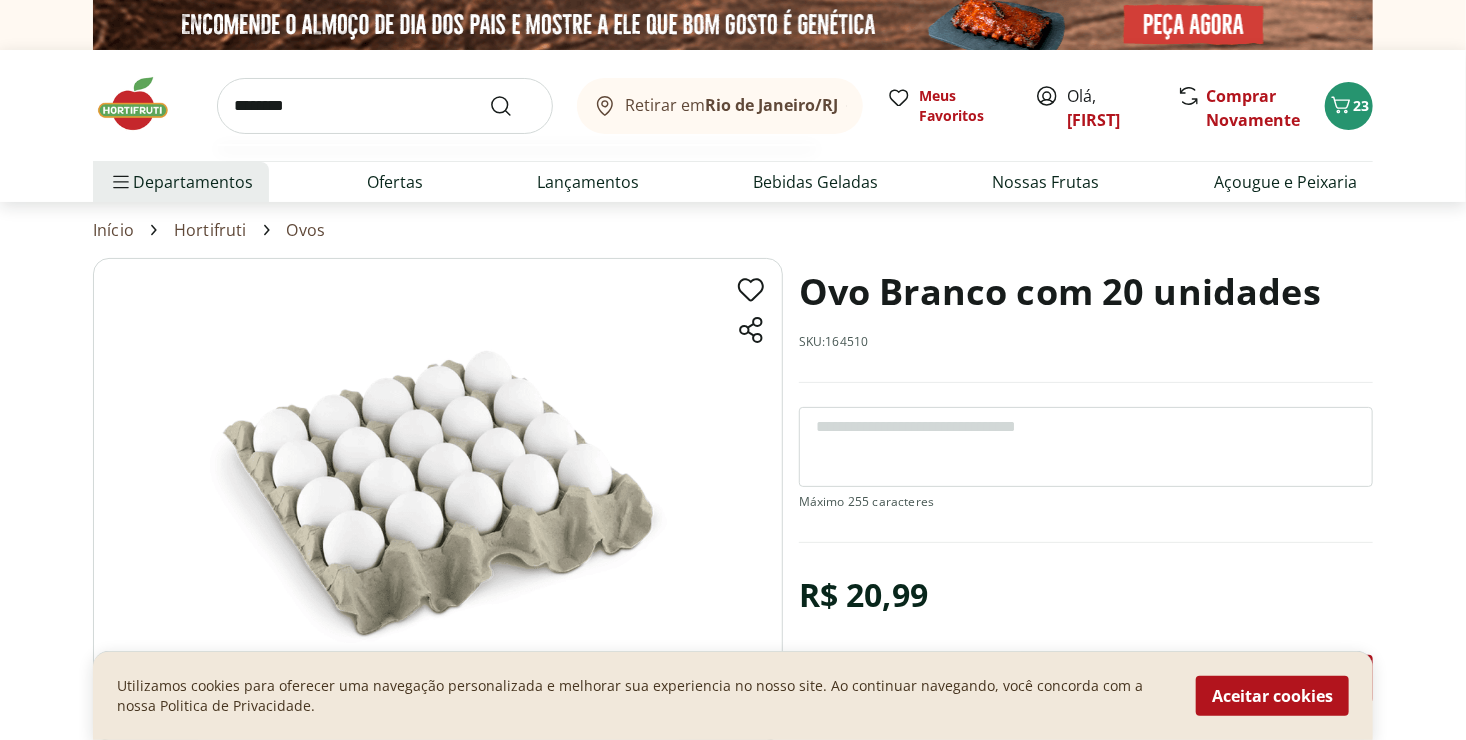 type on "********" 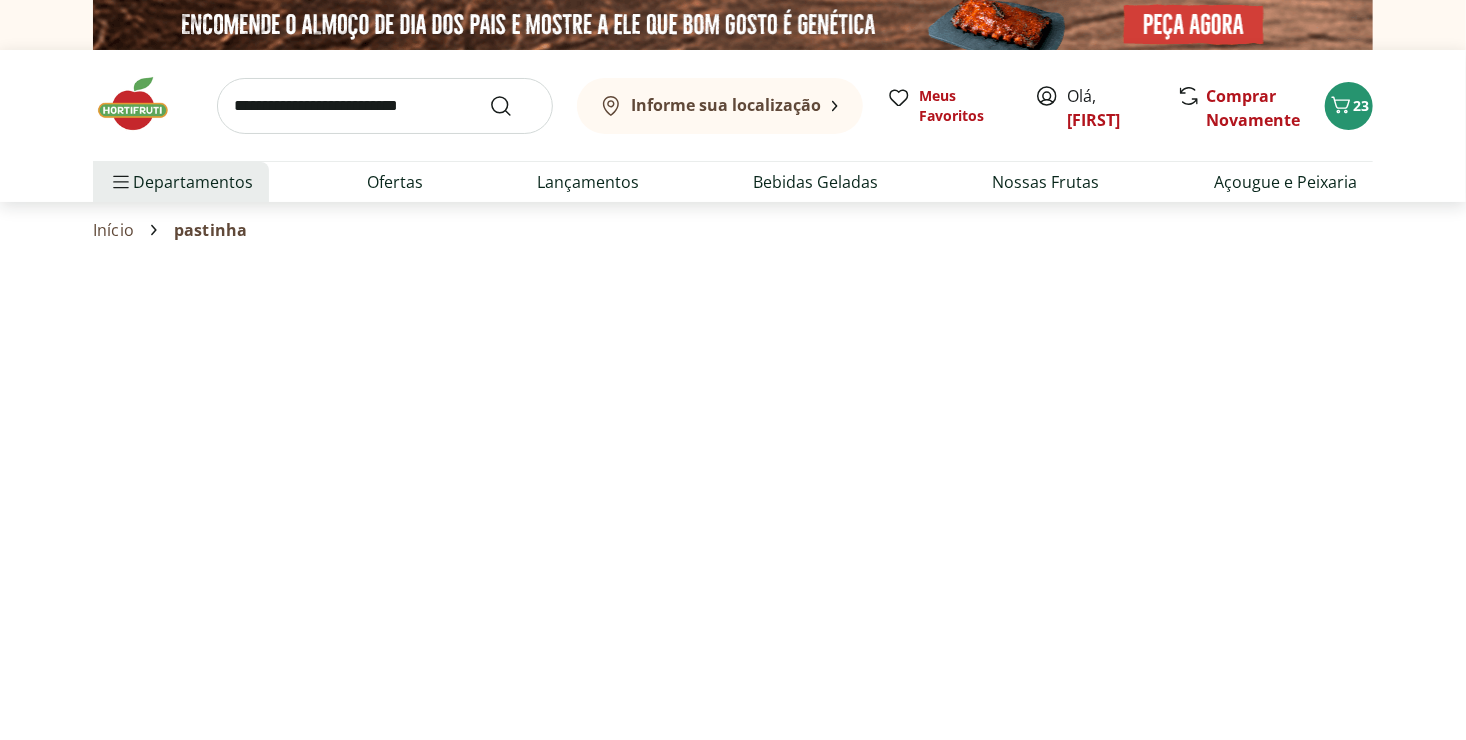 select on "**********" 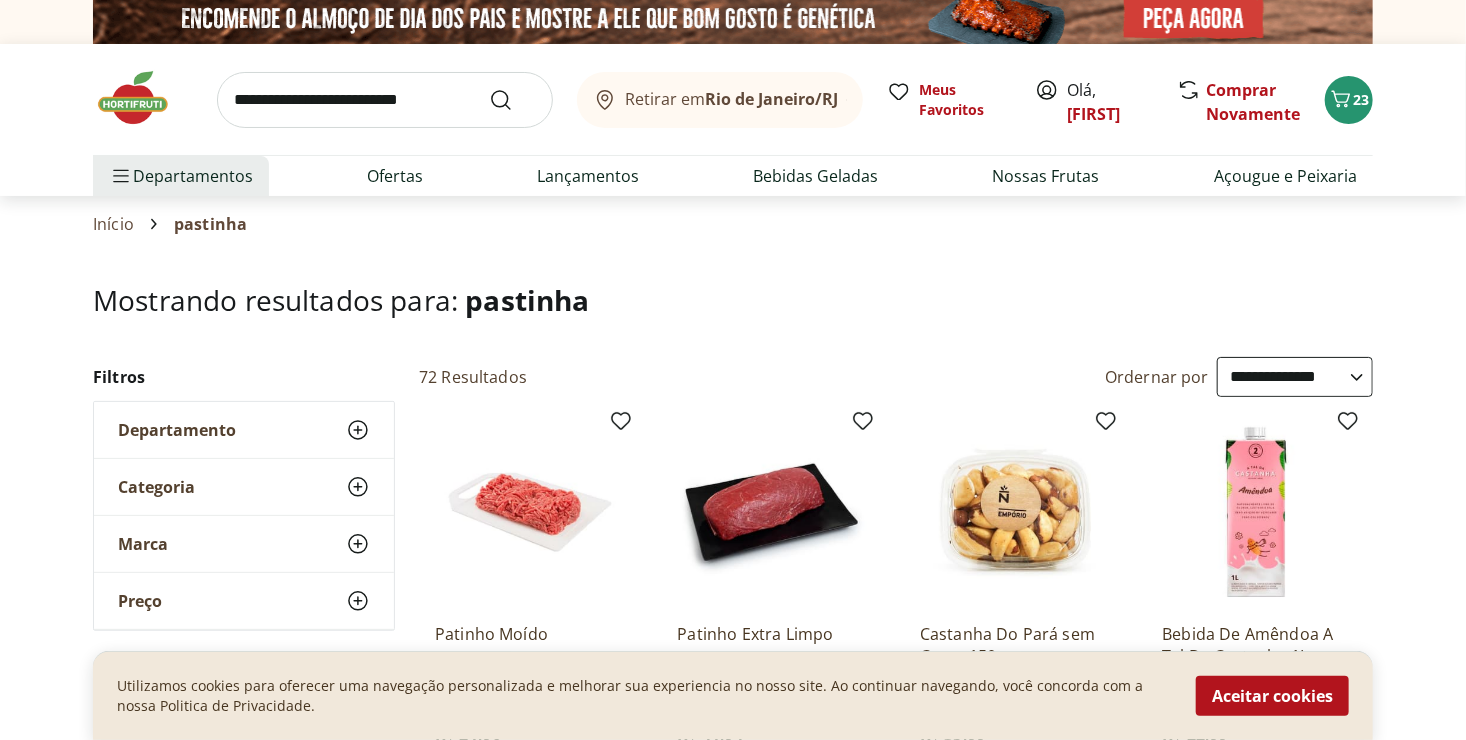 scroll, scrollTop: 0, scrollLeft: 0, axis: both 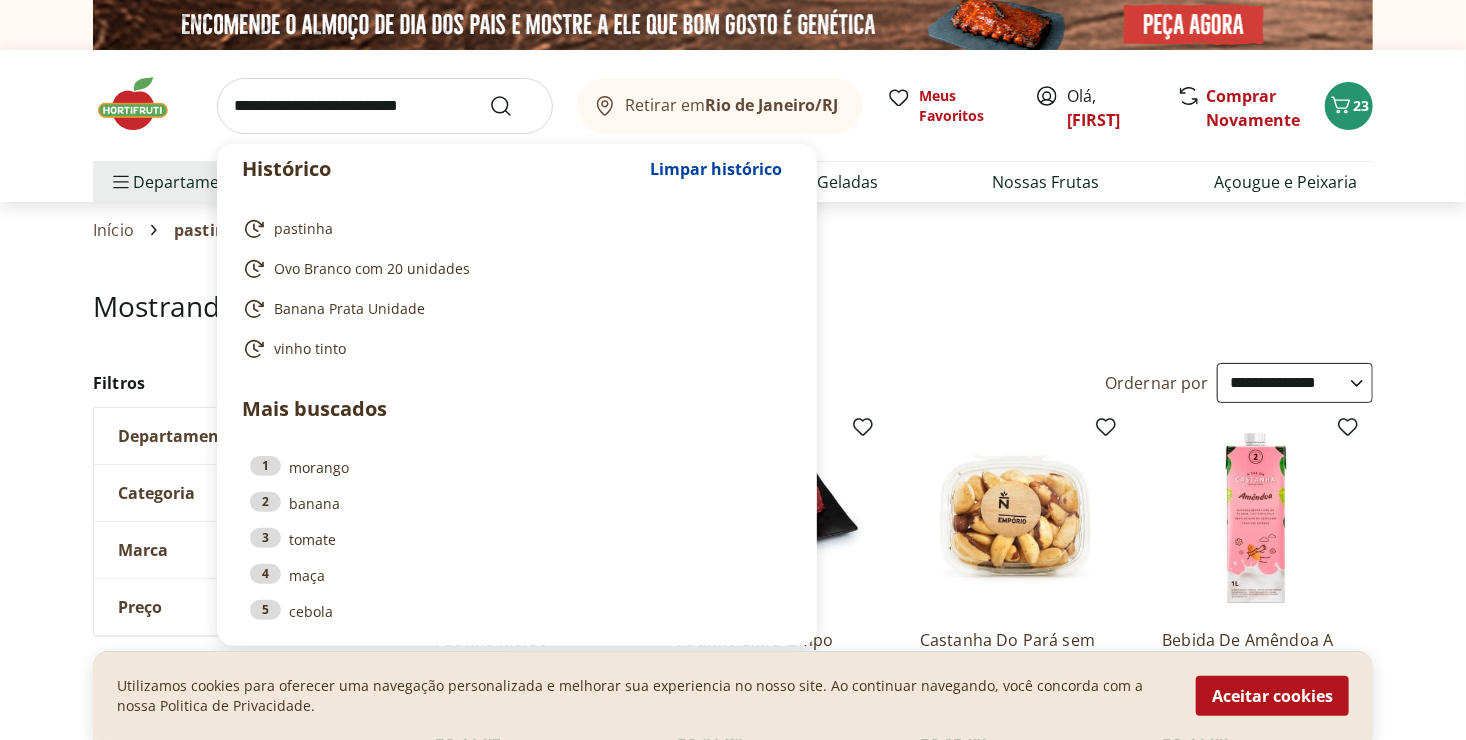 click at bounding box center (385, 106) 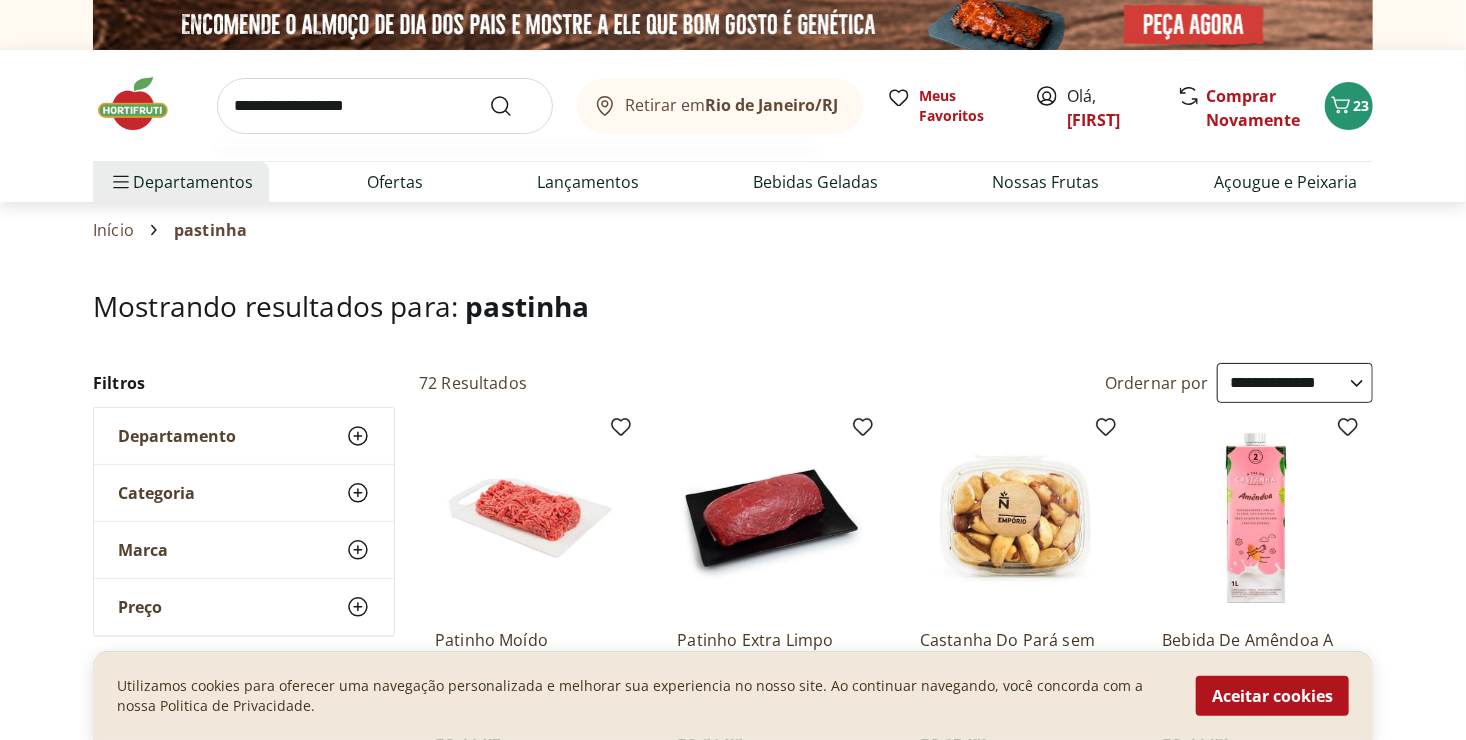 type on "**********" 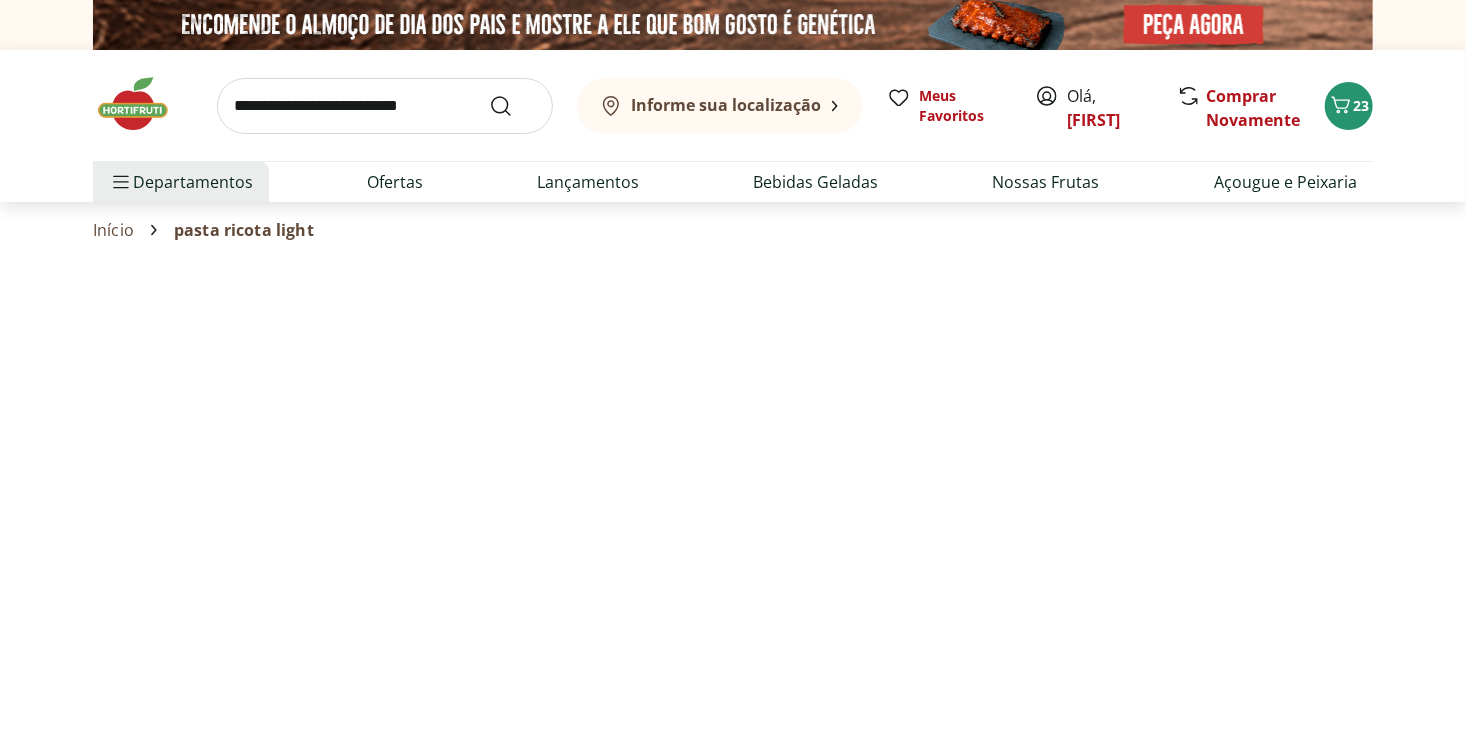select on "**********" 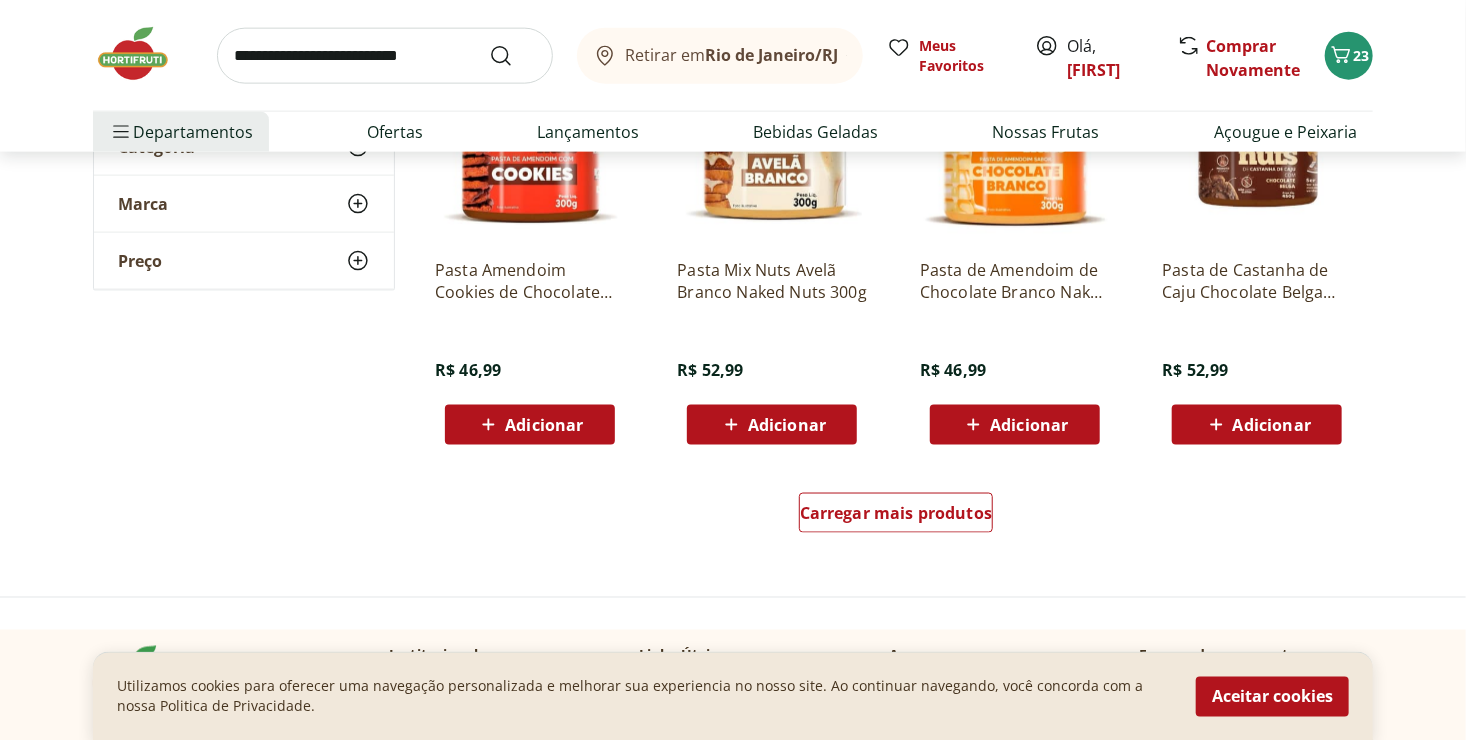 scroll, scrollTop: 1415, scrollLeft: 0, axis: vertical 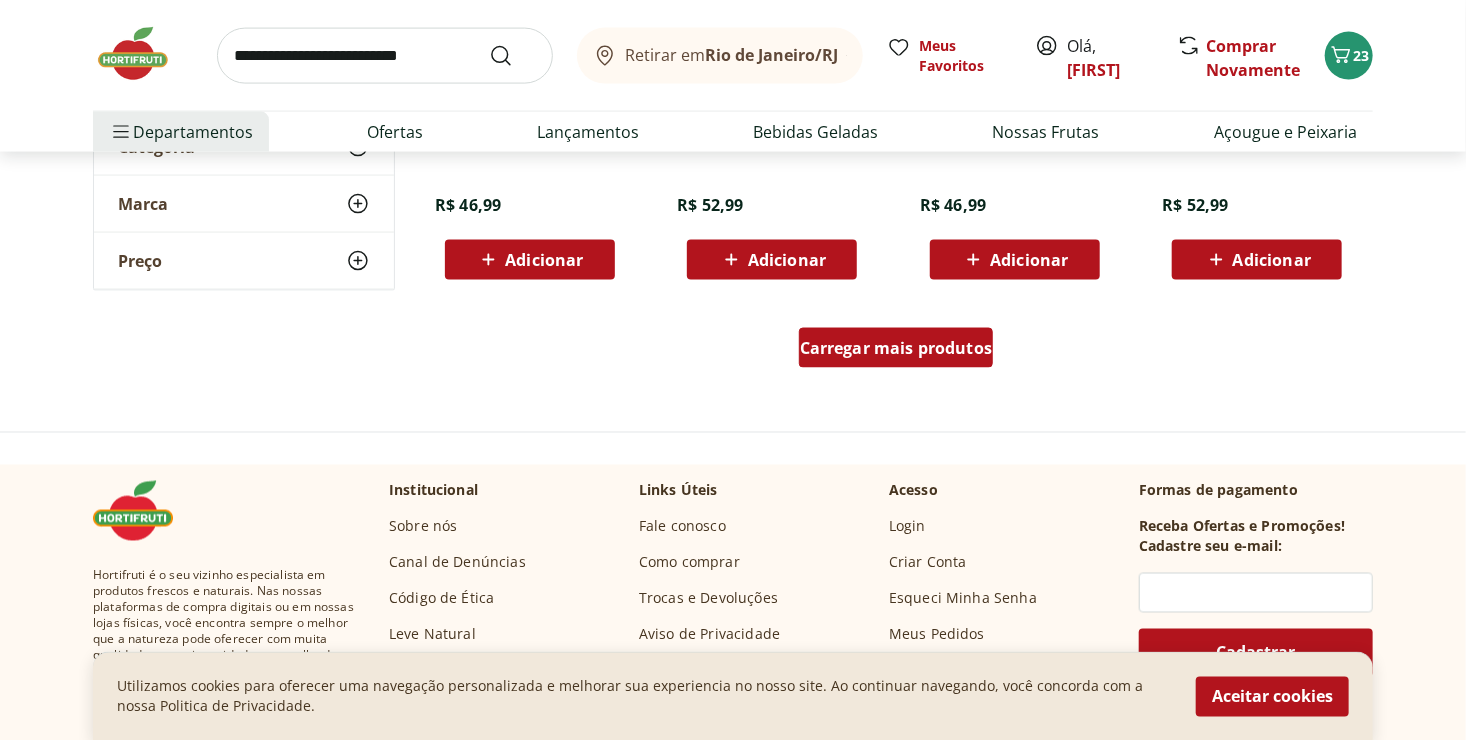 click on "Carregar mais produtos" at bounding box center (896, 348) 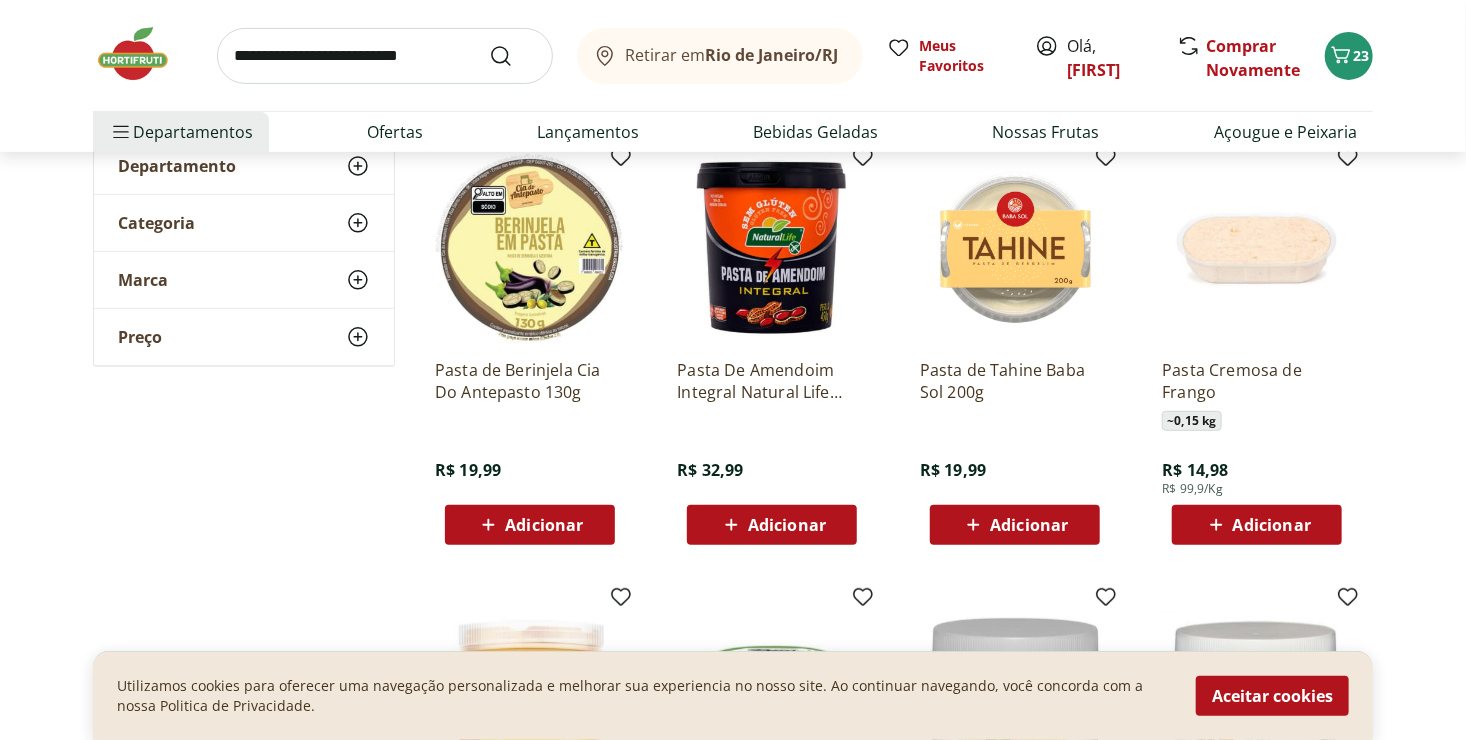 scroll, scrollTop: 281, scrollLeft: 0, axis: vertical 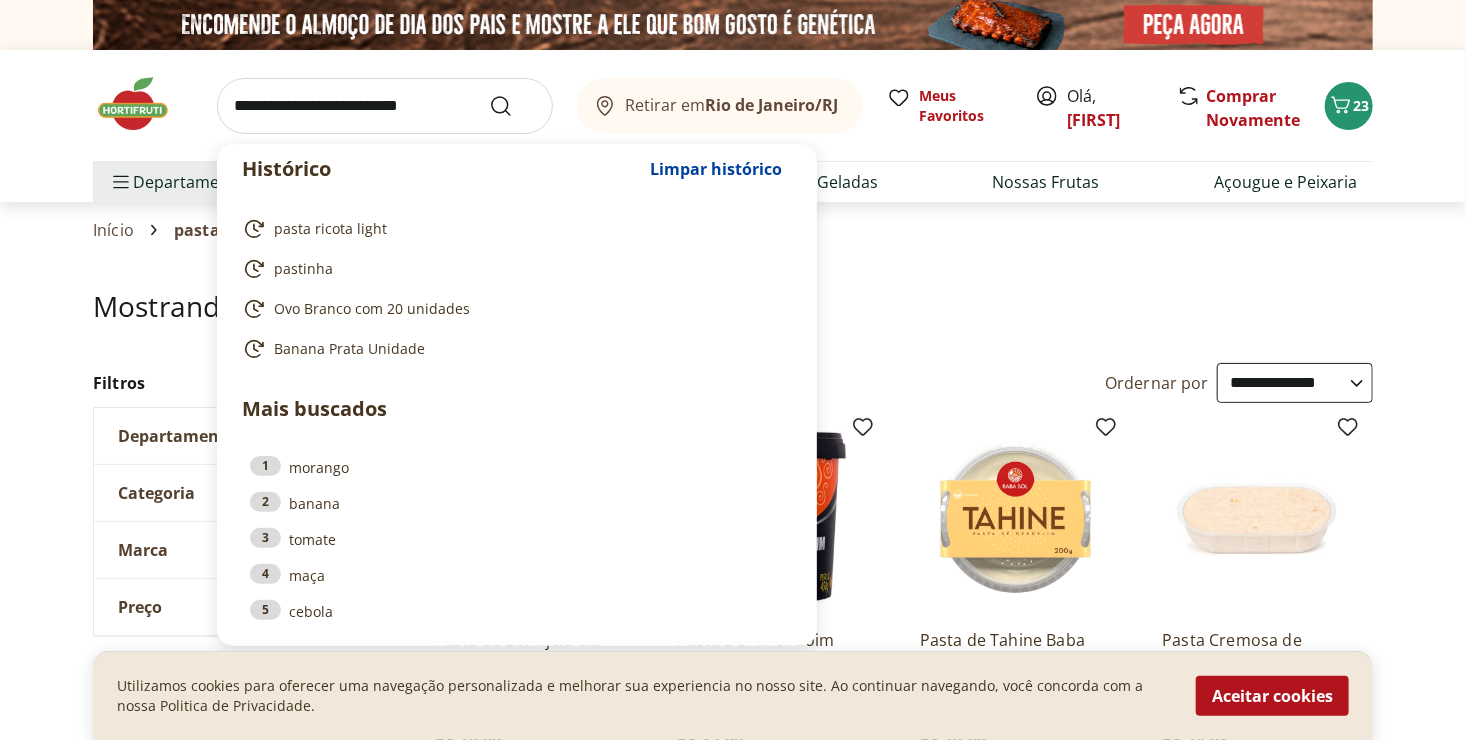 click at bounding box center (385, 106) 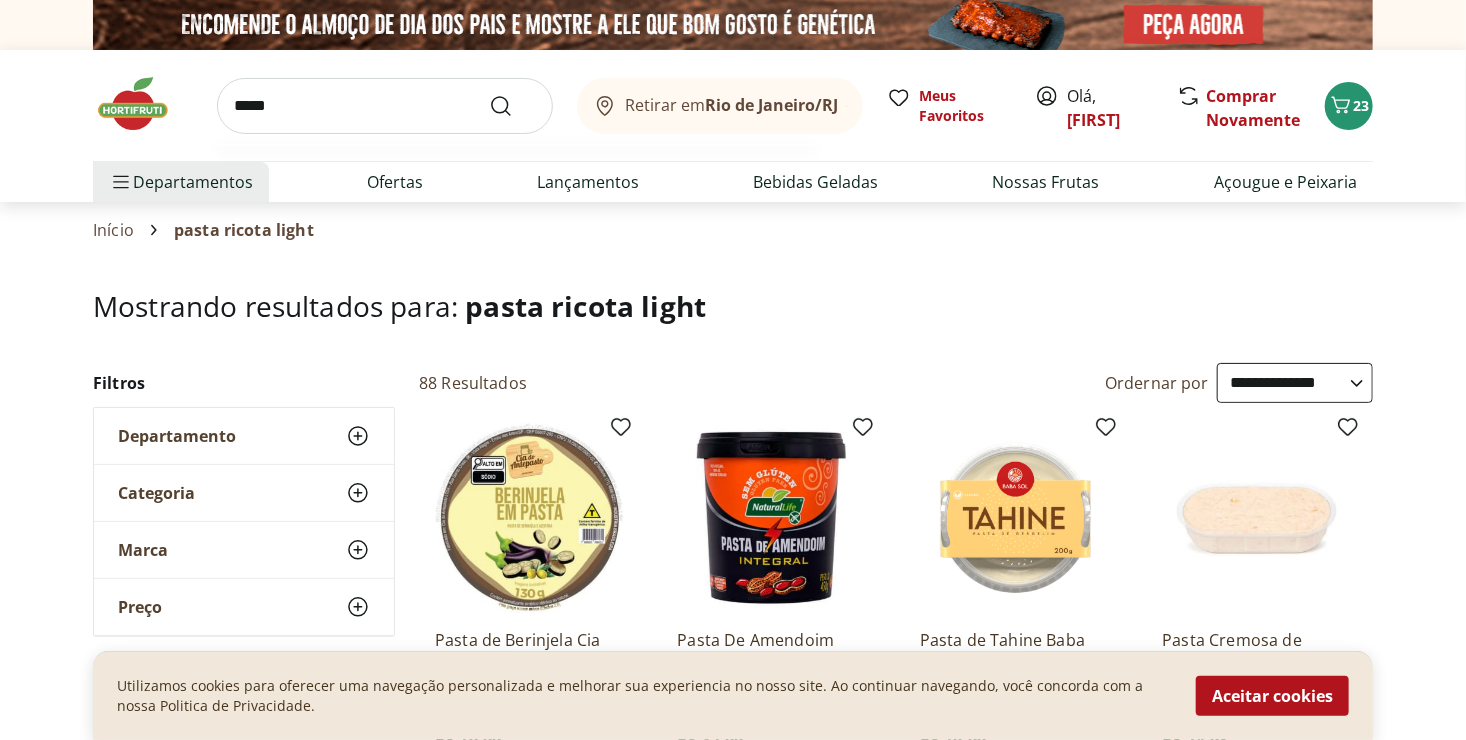 type on "*****" 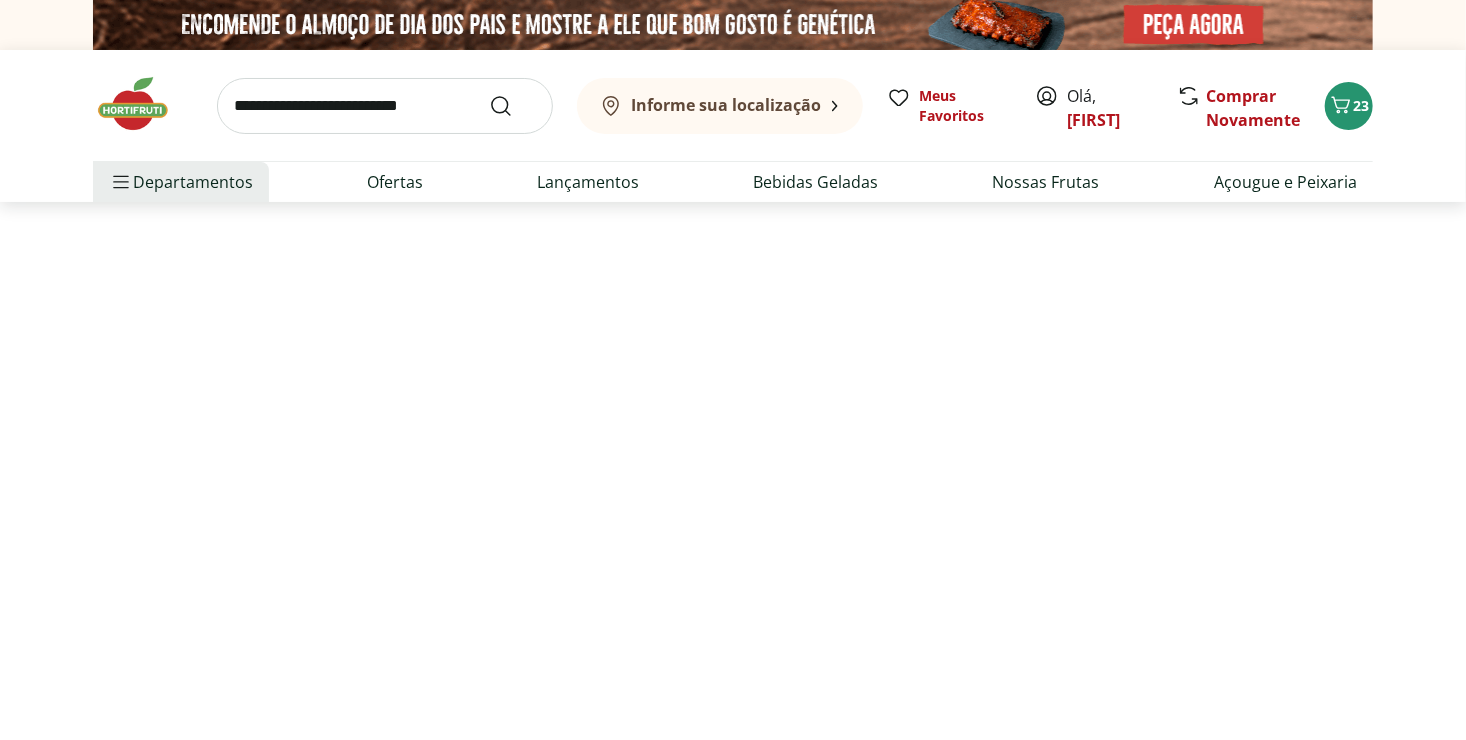 select on "**********" 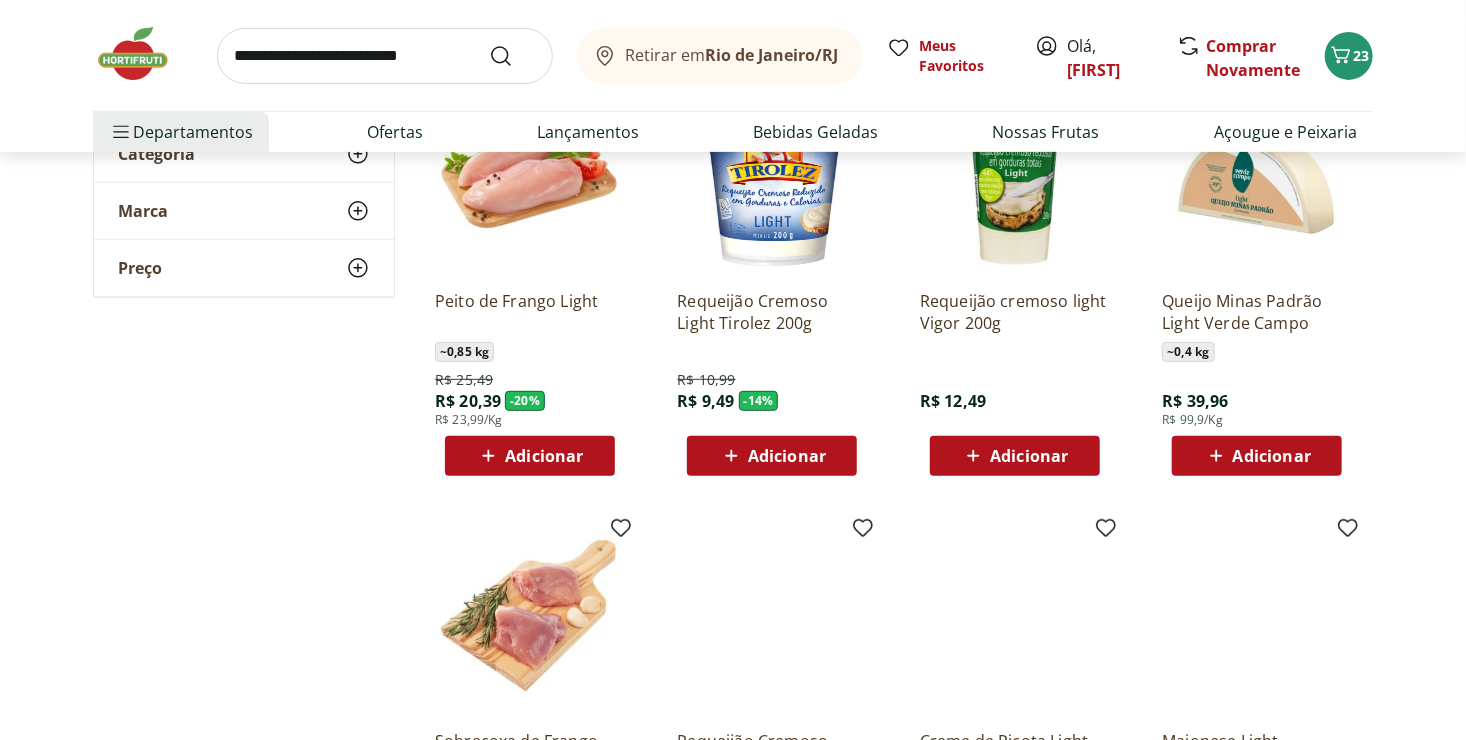 scroll, scrollTop: 332, scrollLeft: 0, axis: vertical 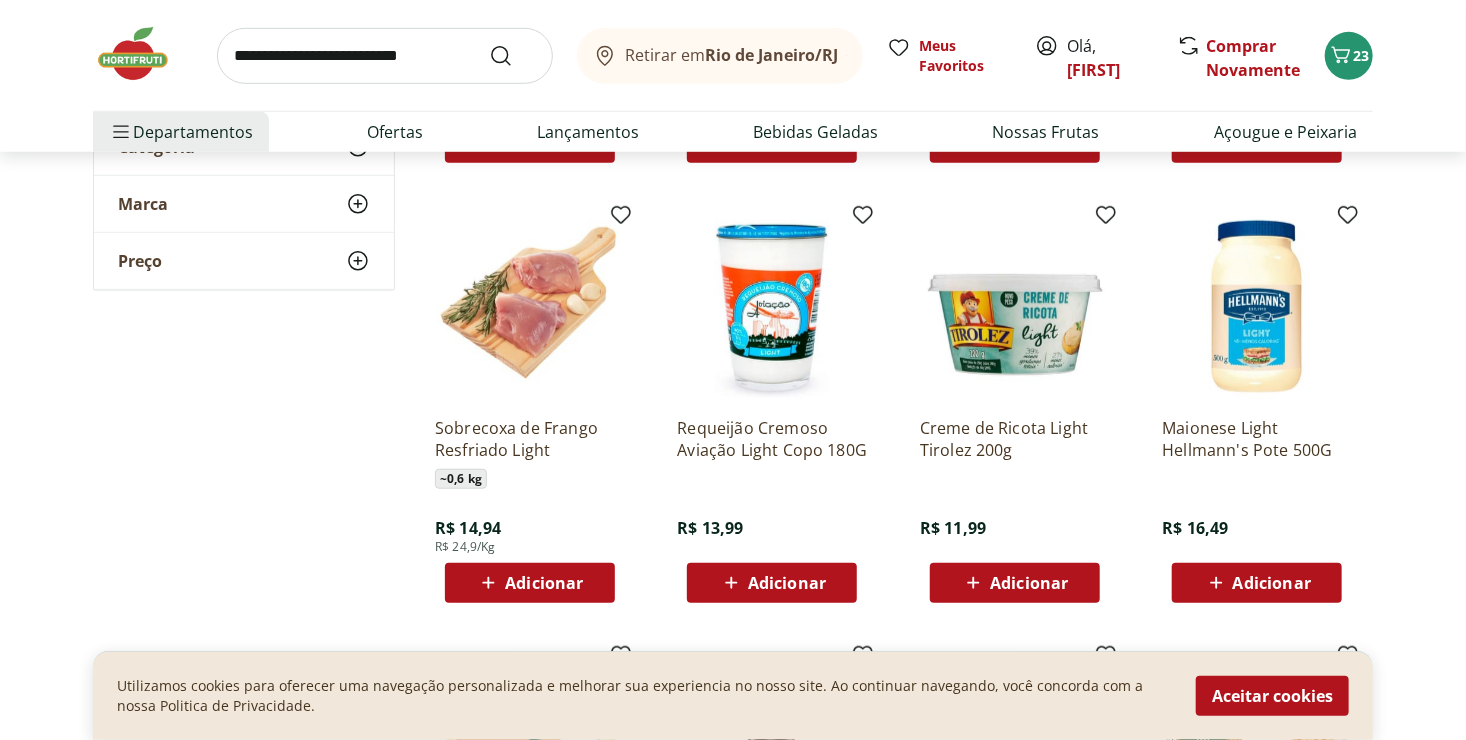 click 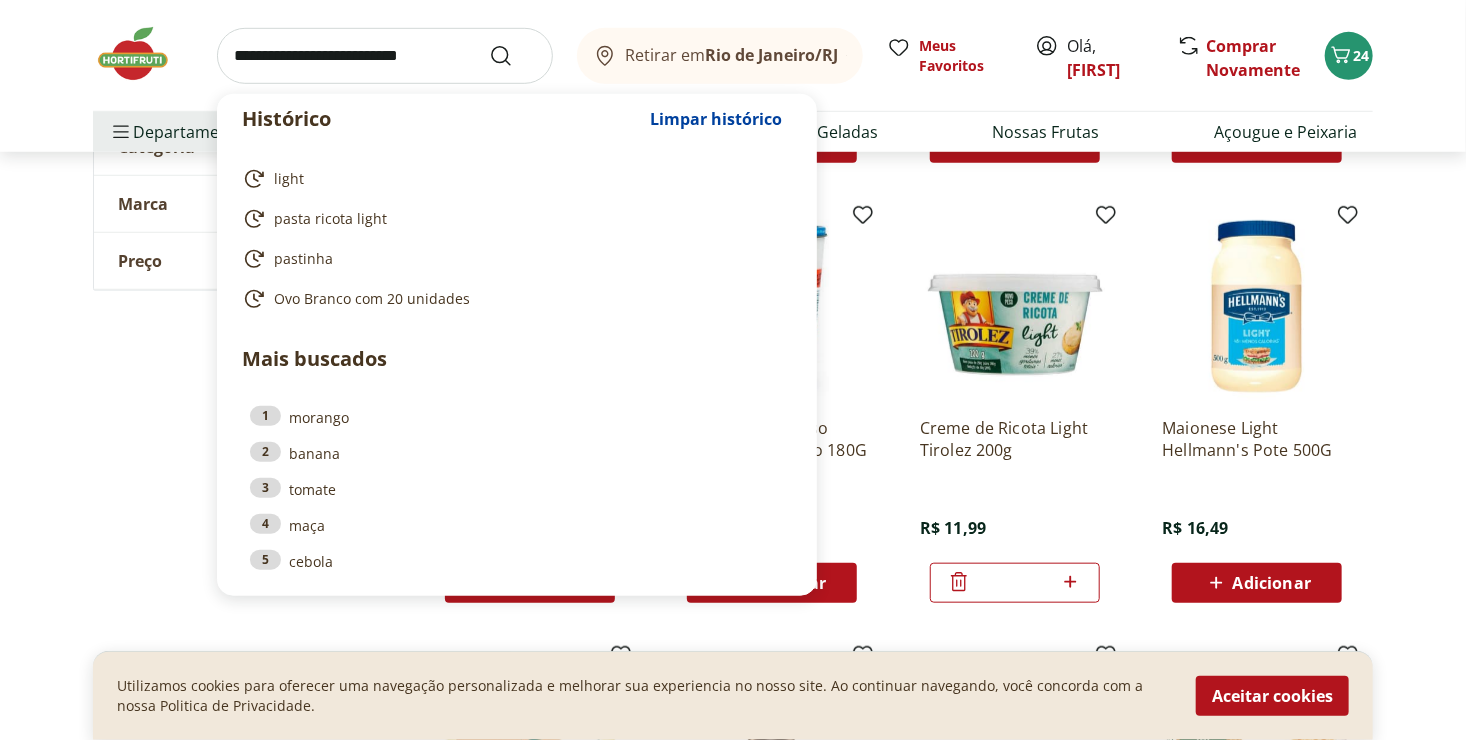 click at bounding box center [385, 56] 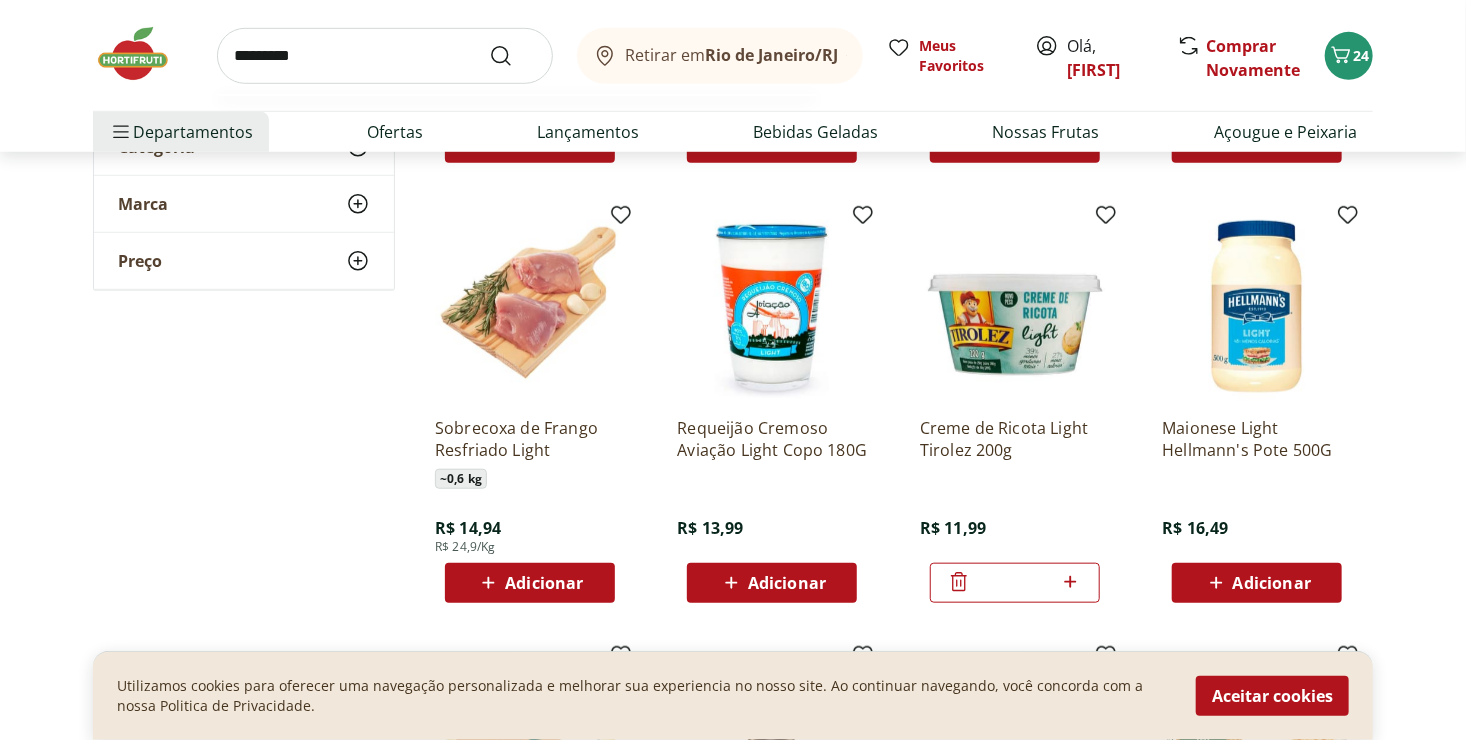 type on "*********" 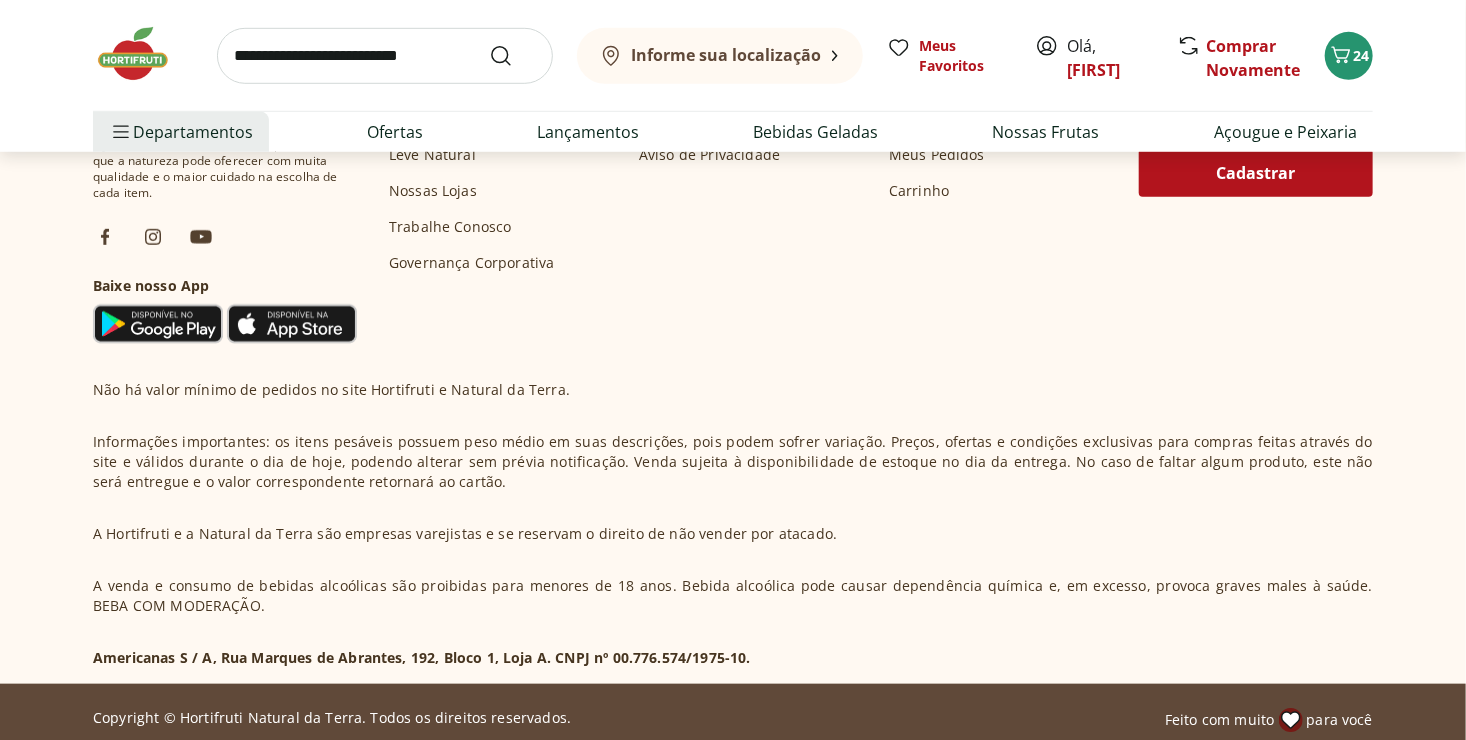 scroll, scrollTop: 0, scrollLeft: 0, axis: both 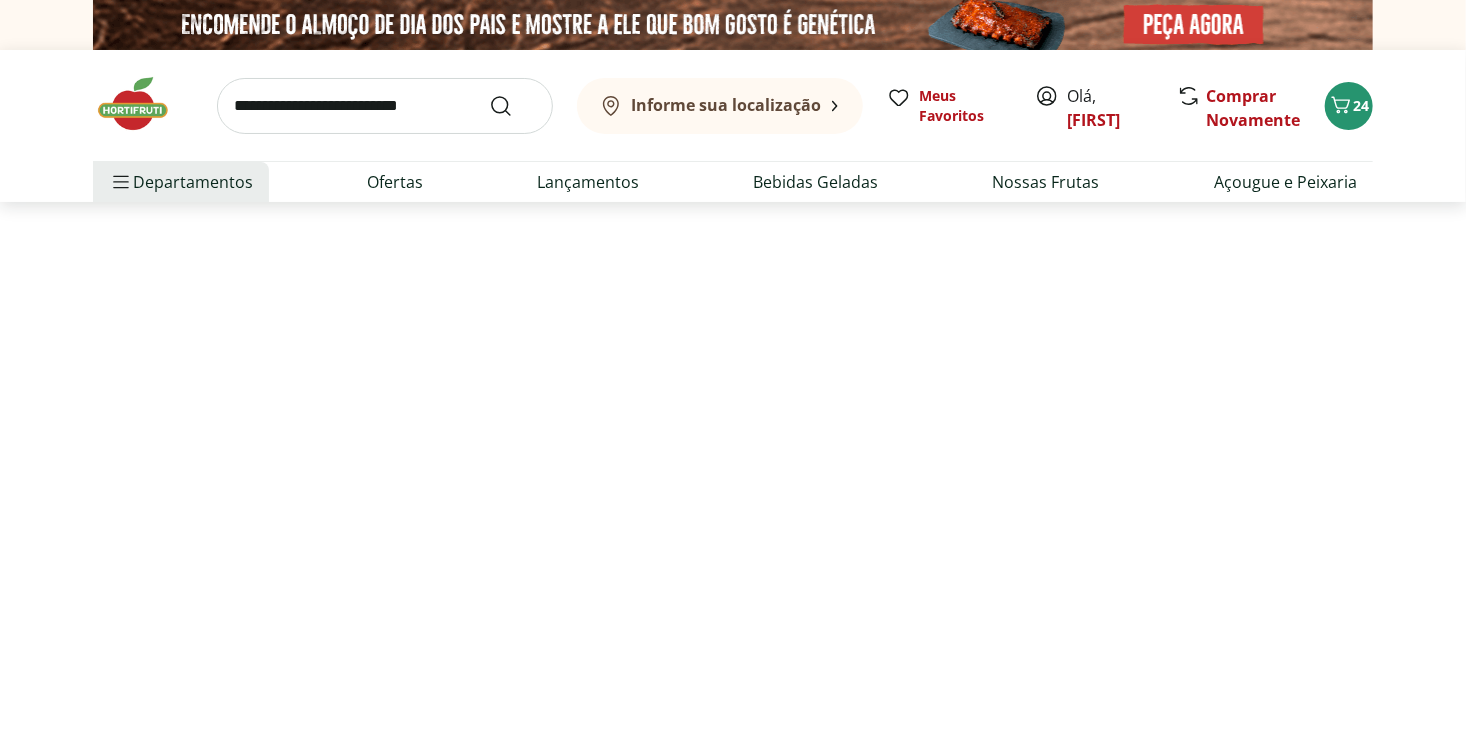 select on "**********" 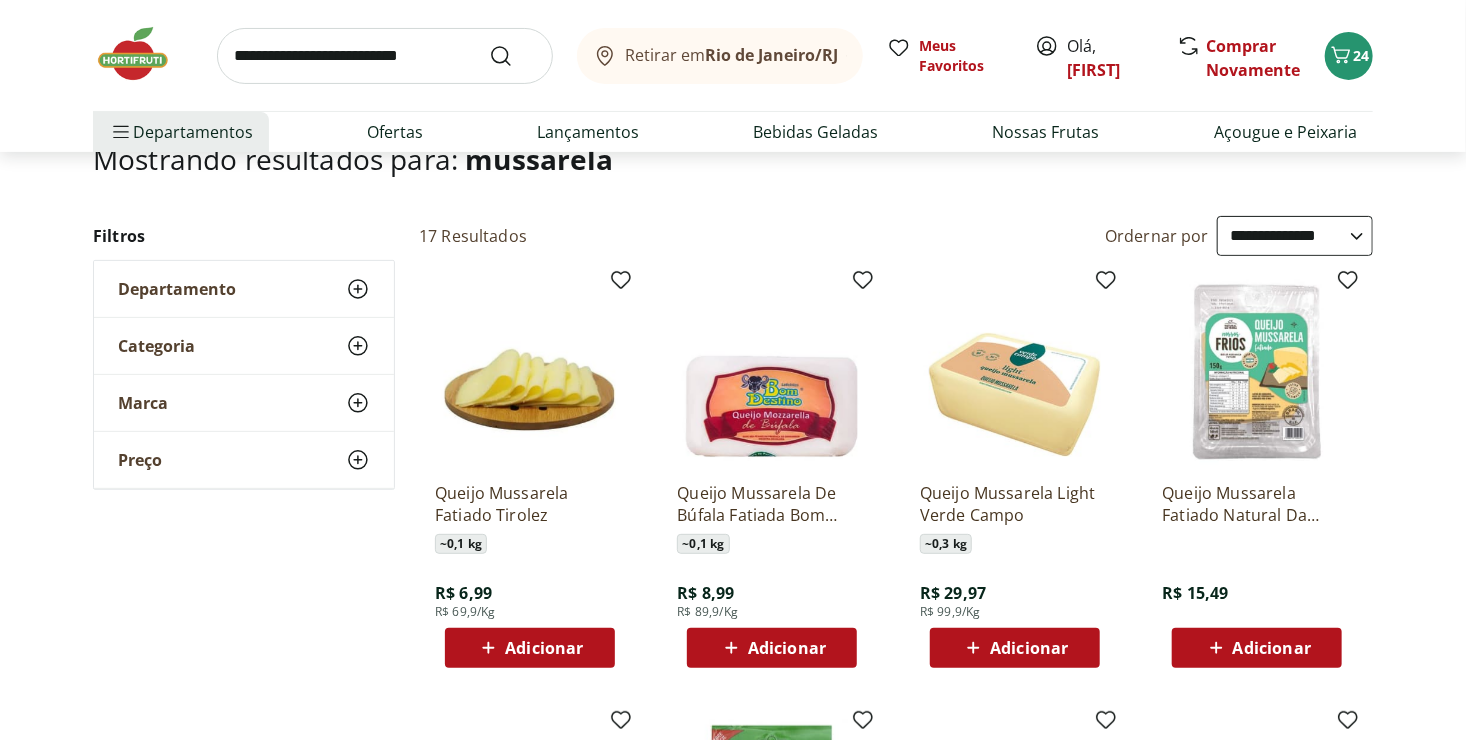 scroll, scrollTop: 330, scrollLeft: 0, axis: vertical 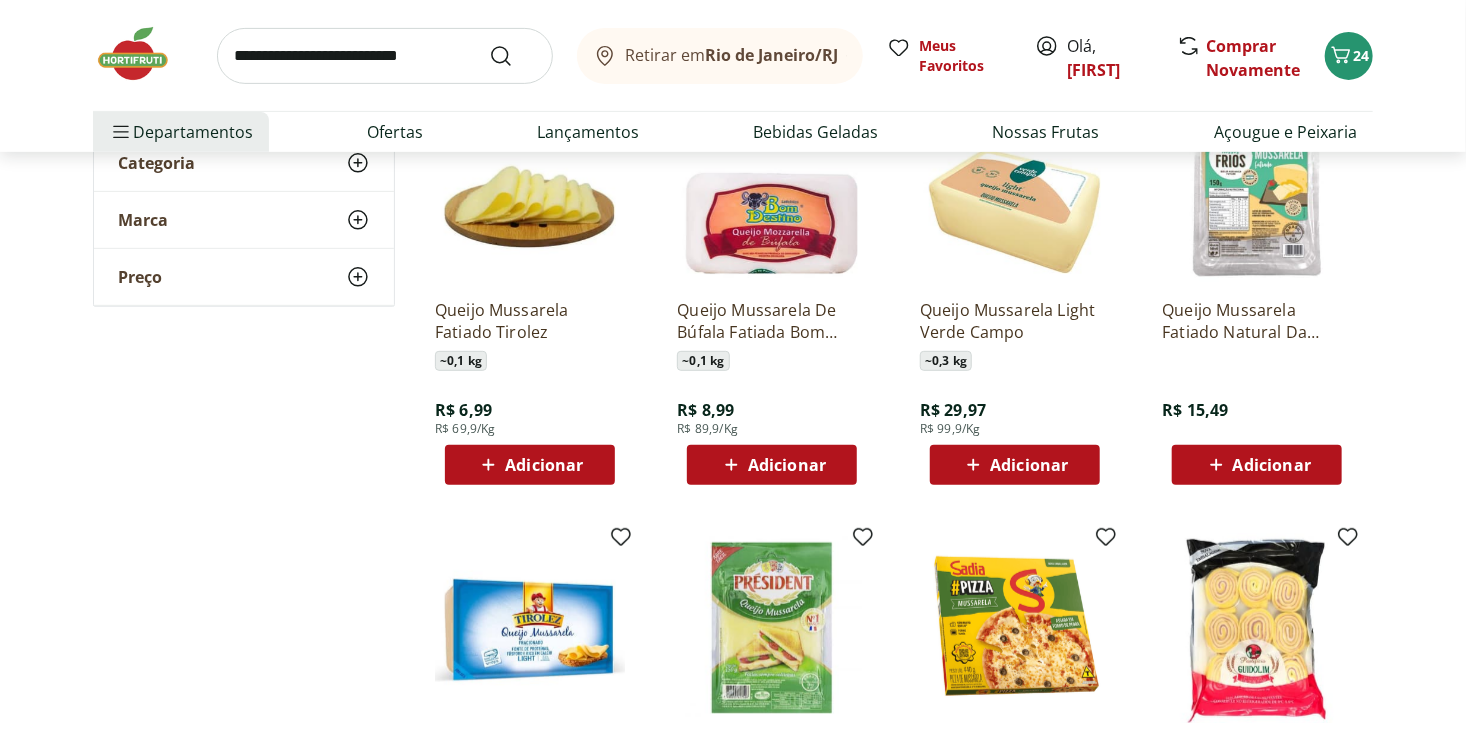 click 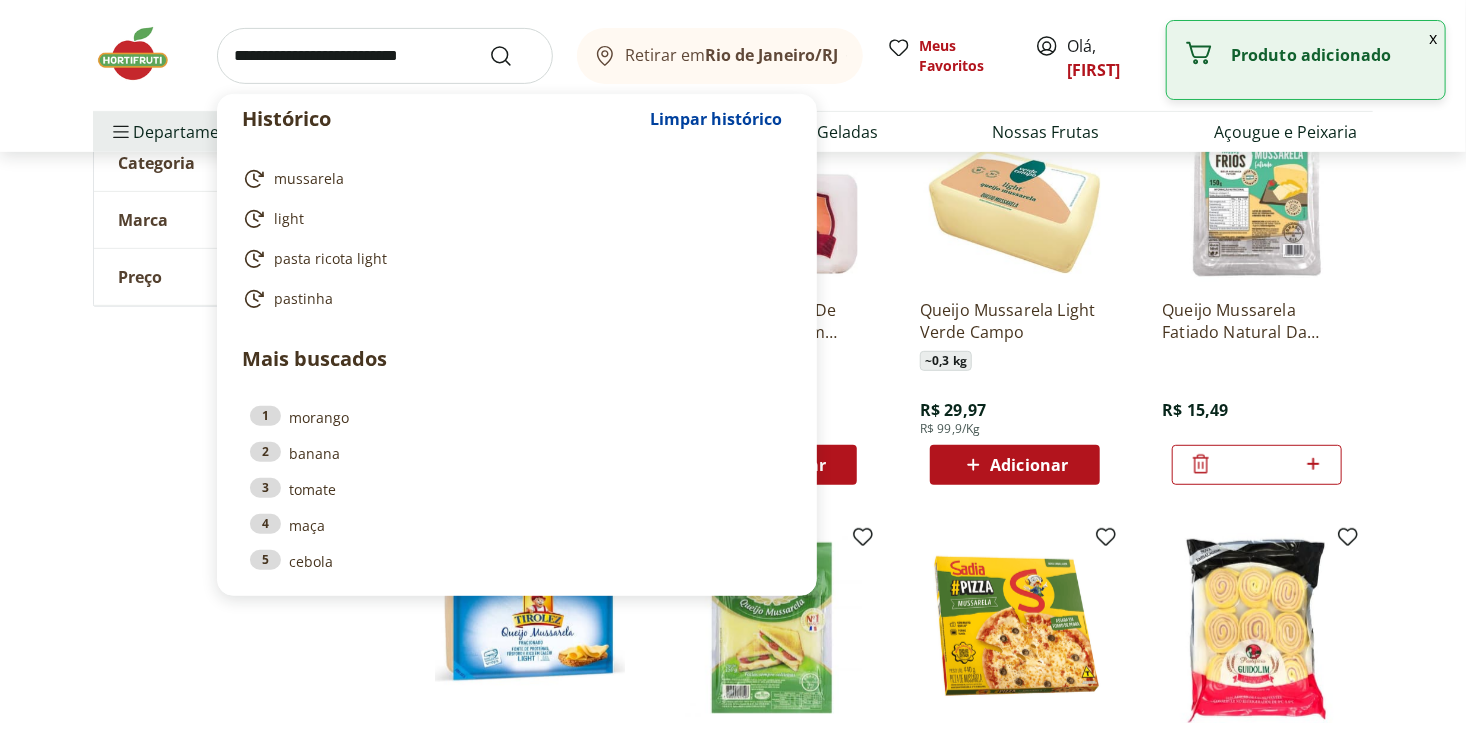 click at bounding box center [385, 56] 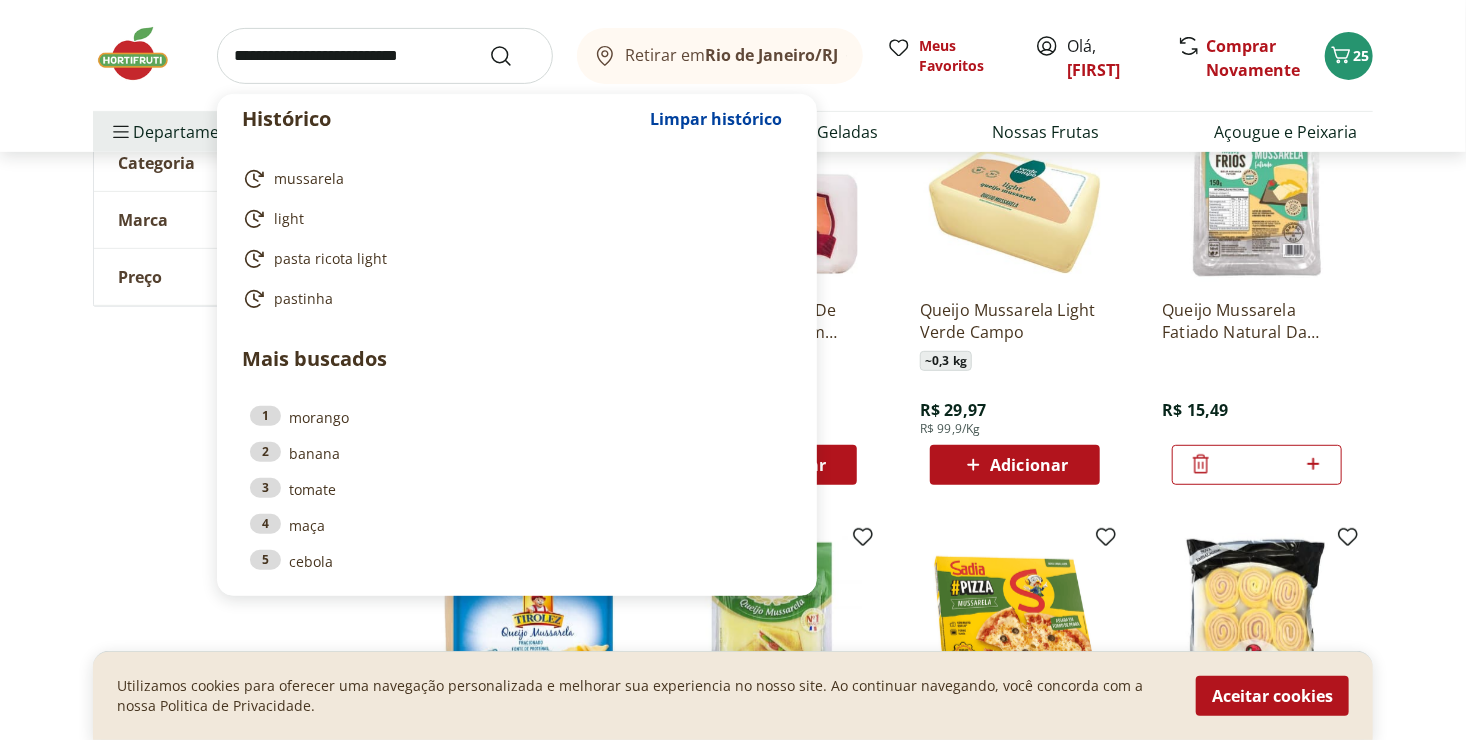 click at bounding box center [385, 56] 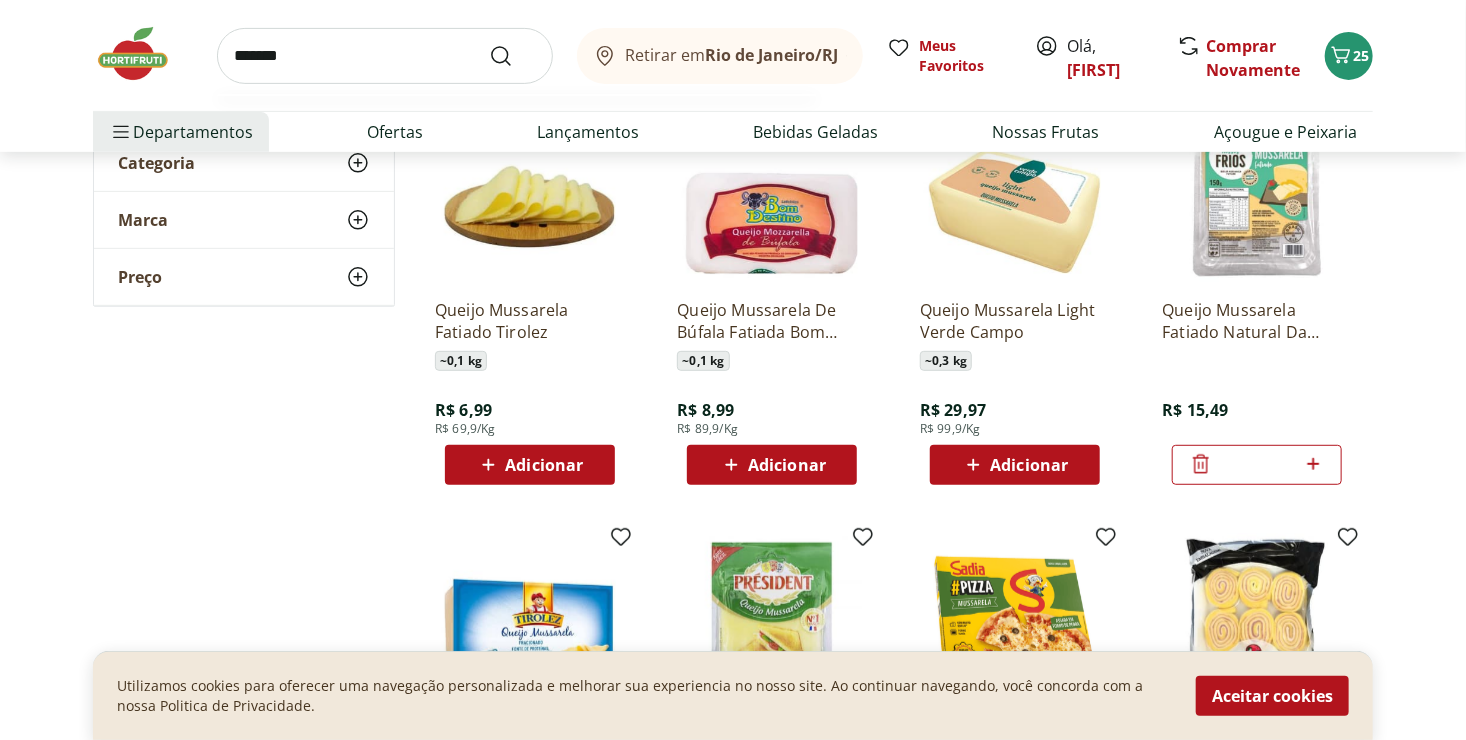 type on "*******" 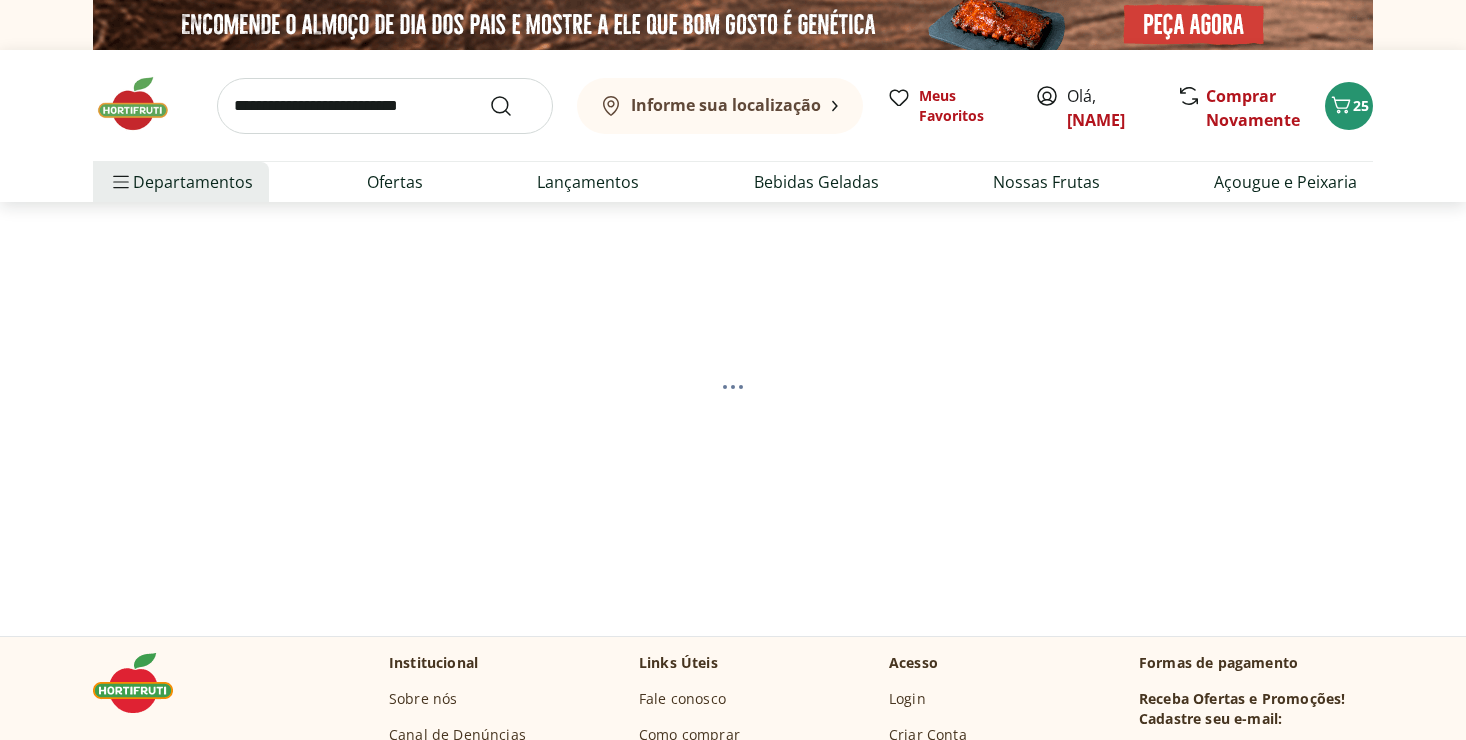 scroll, scrollTop: 0, scrollLeft: 0, axis: both 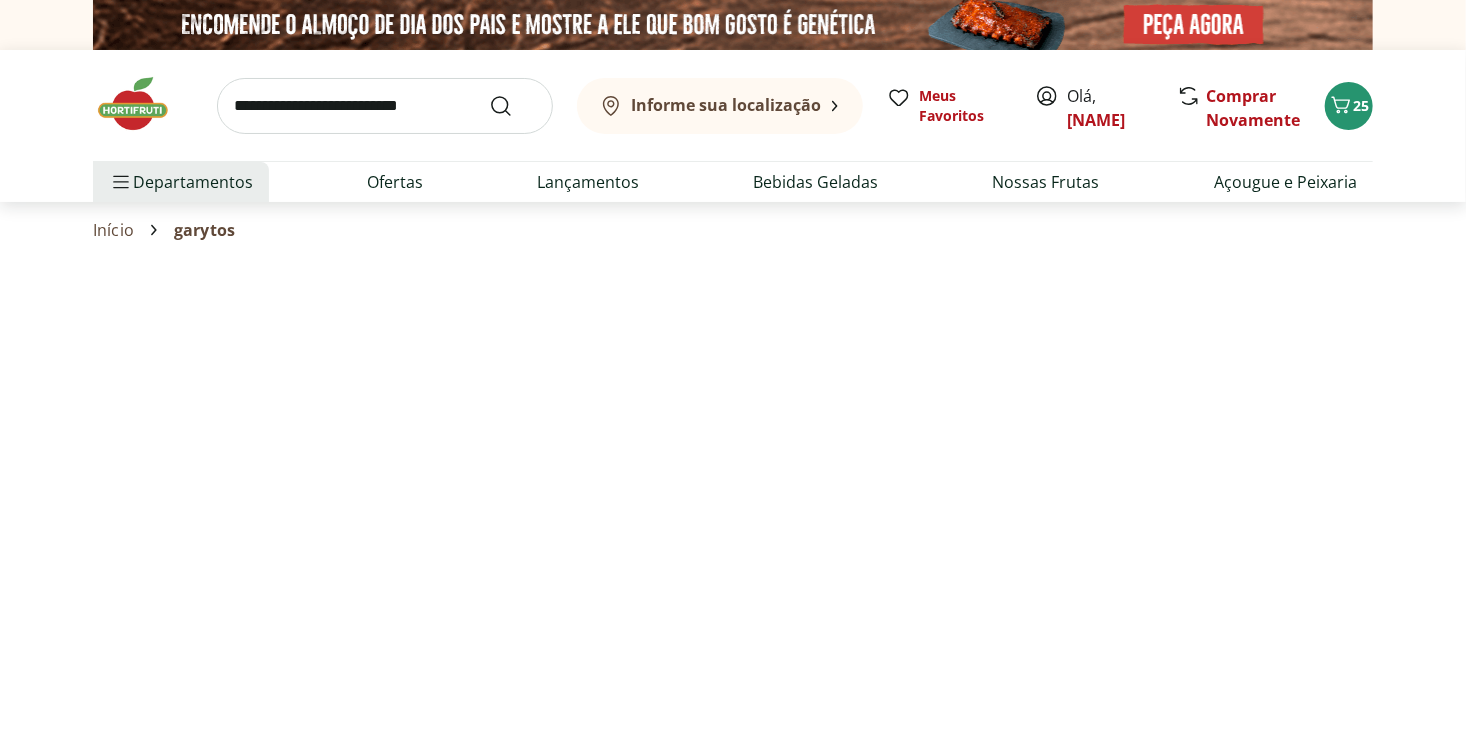 select on "**********" 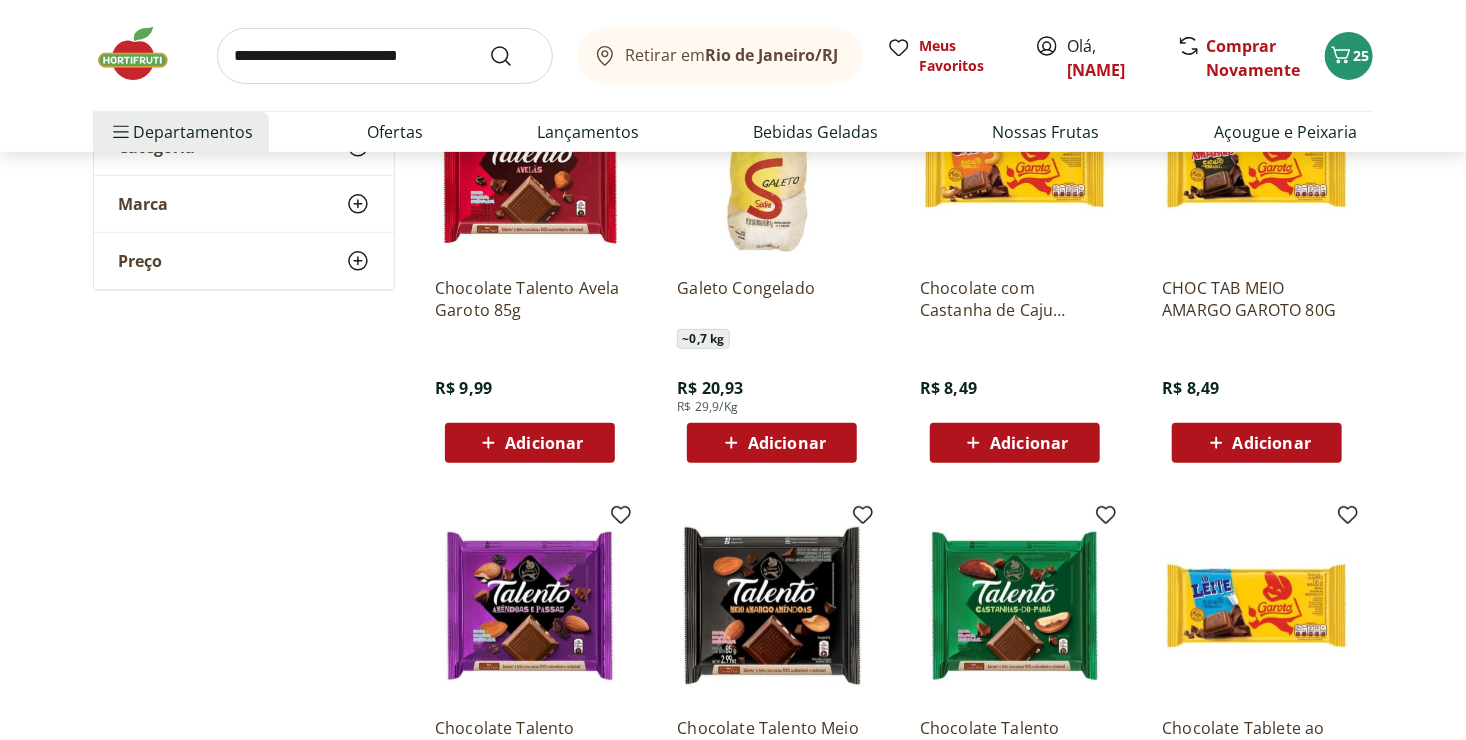 scroll, scrollTop: 0, scrollLeft: 0, axis: both 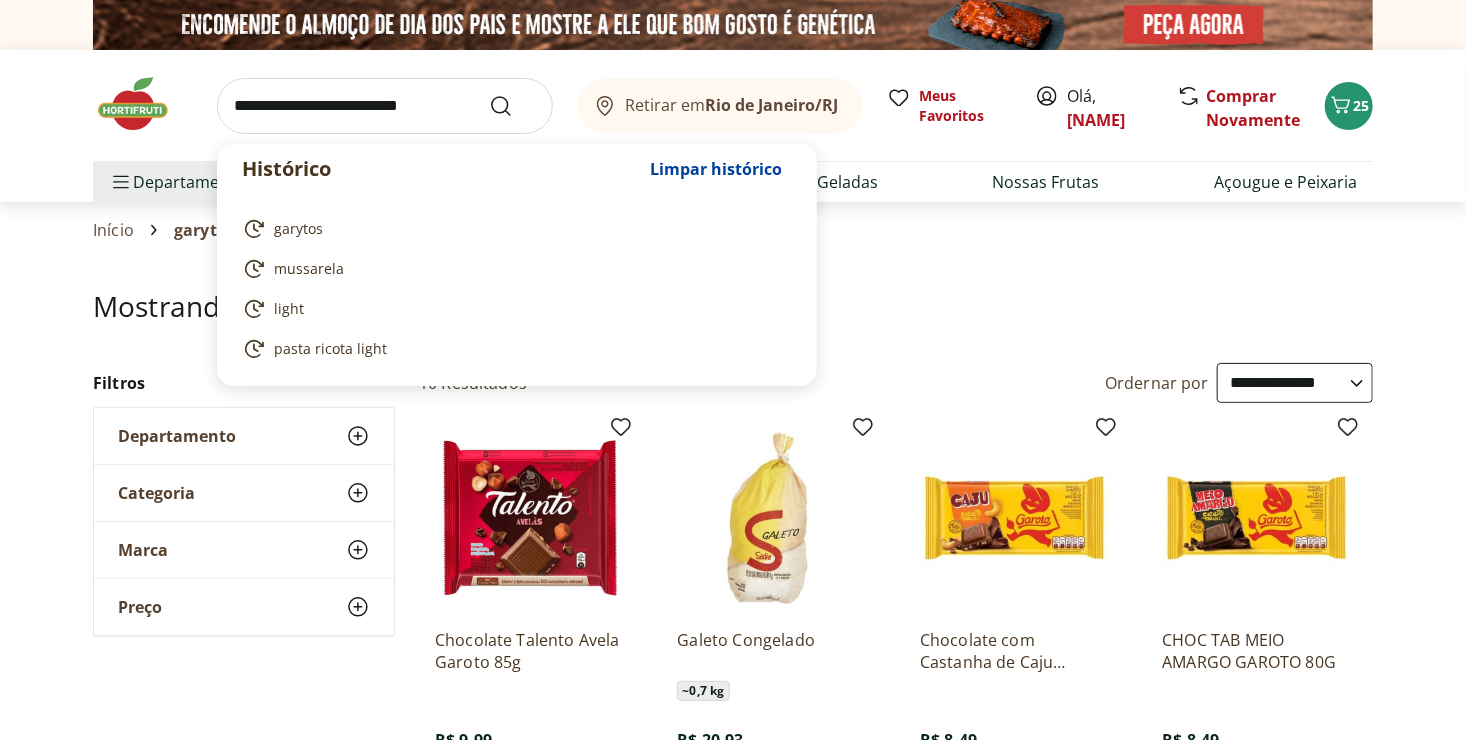 click at bounding box center (385, 106) 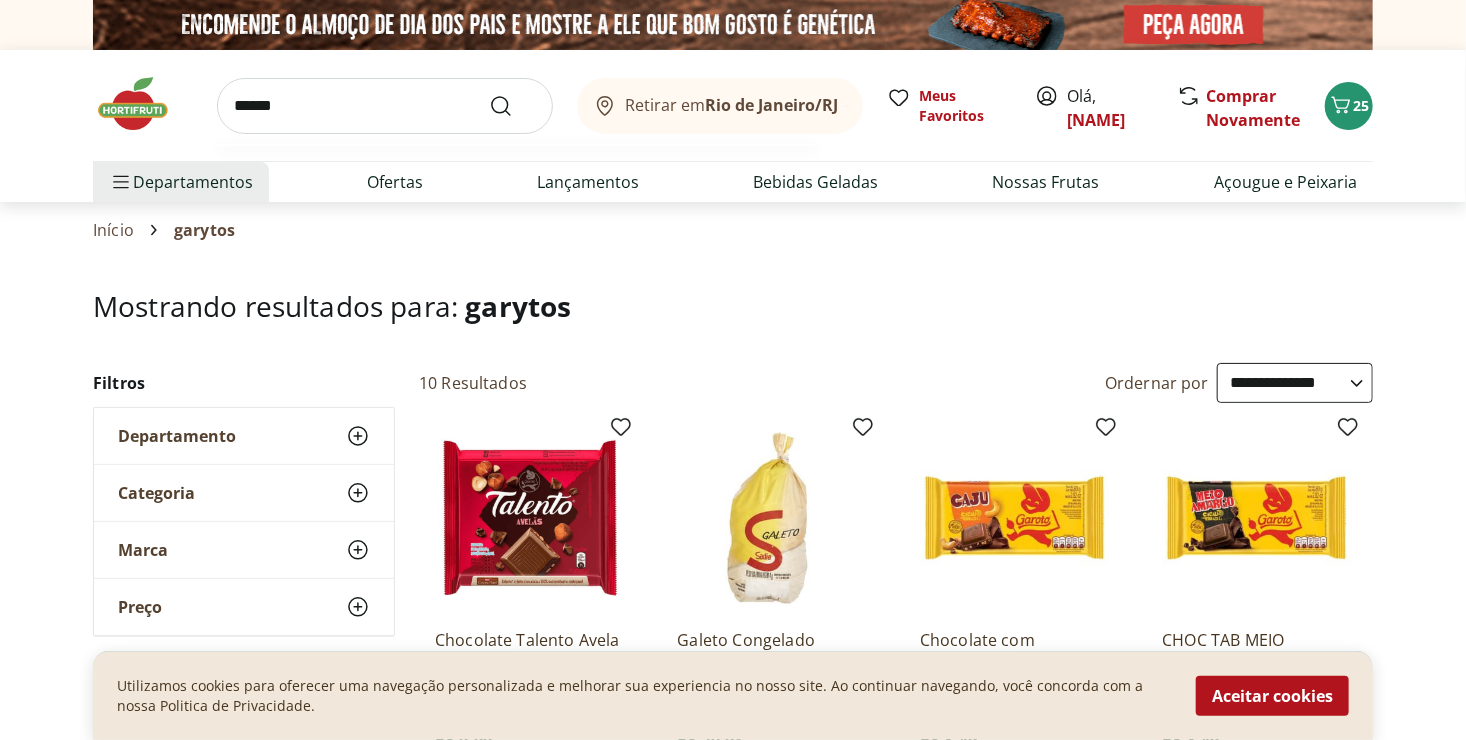 type on "******" 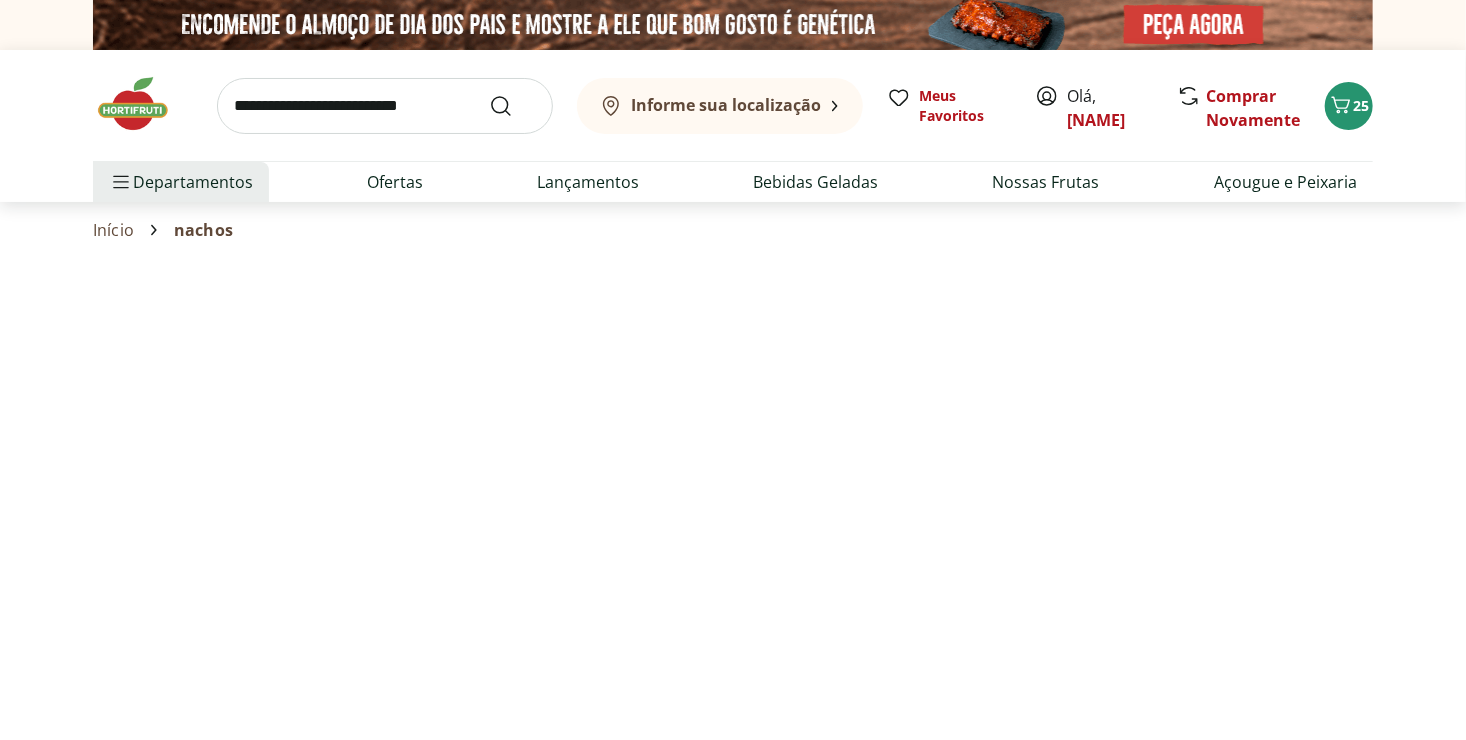 select on "**********" 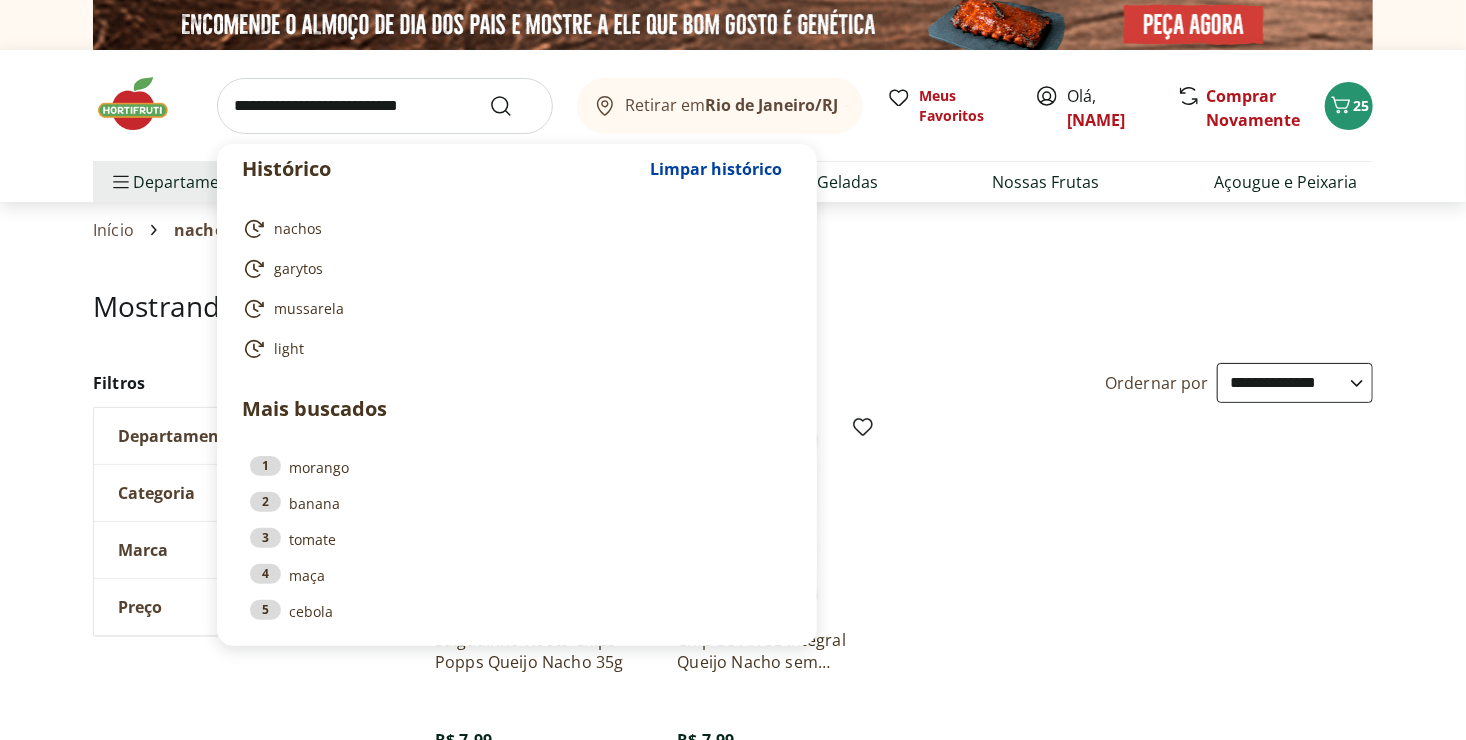 click at bounding box center (385, 106) 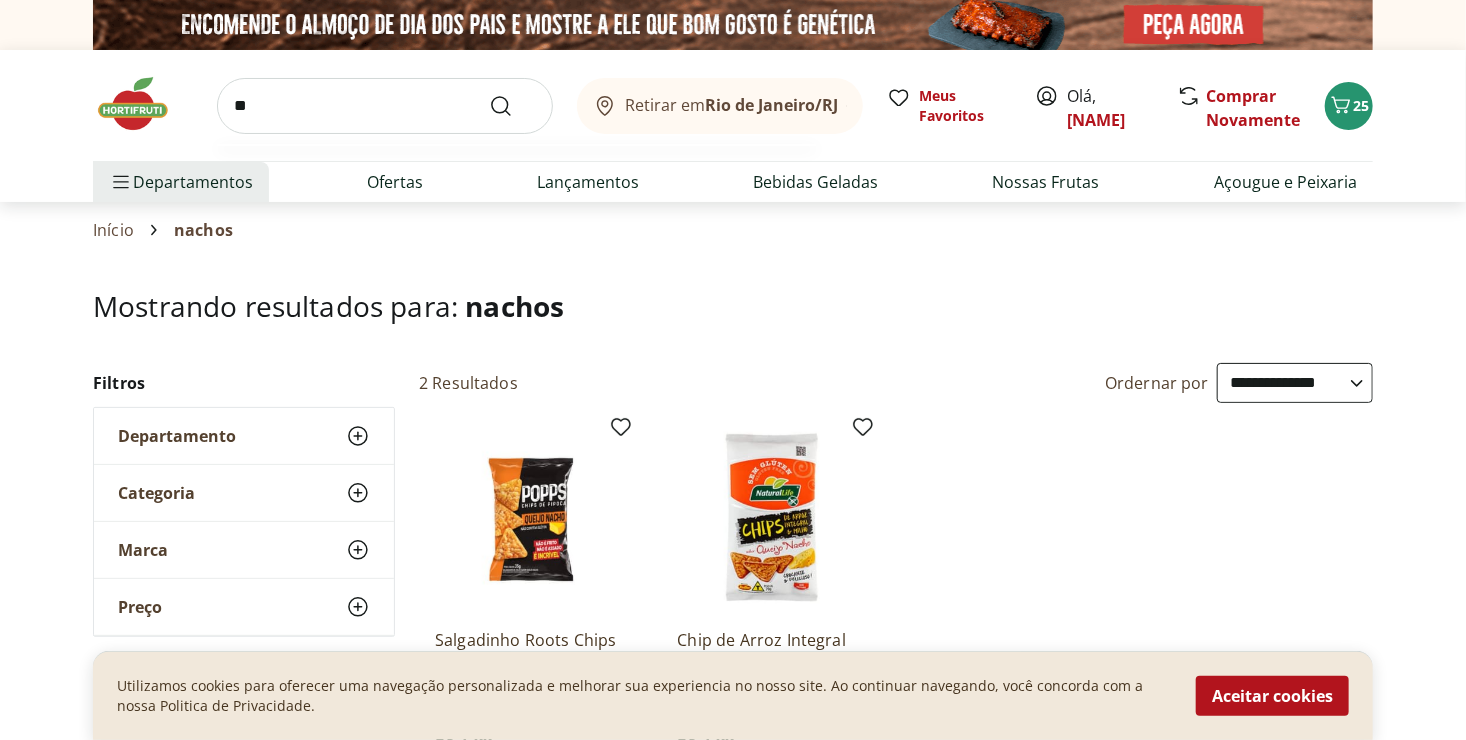 type on "*" 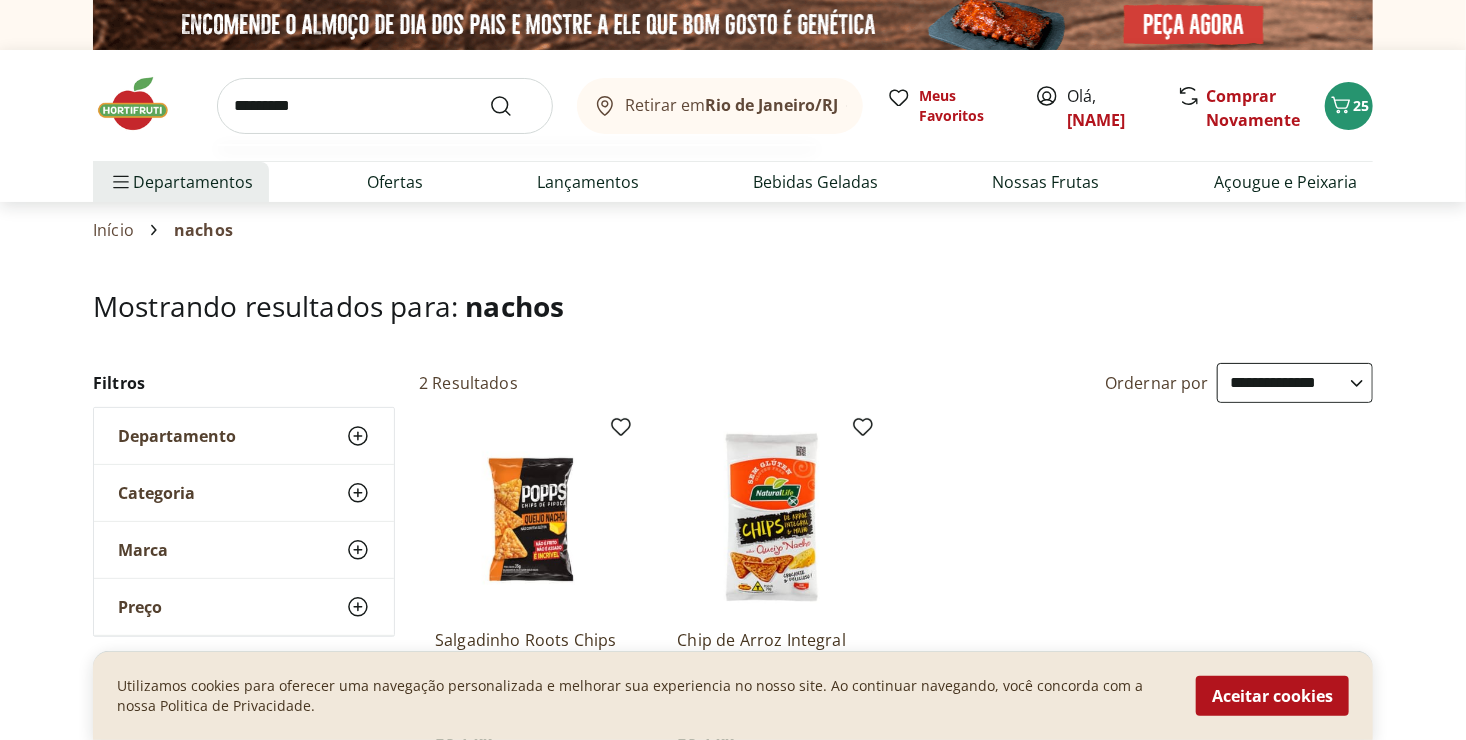 type on "*********" 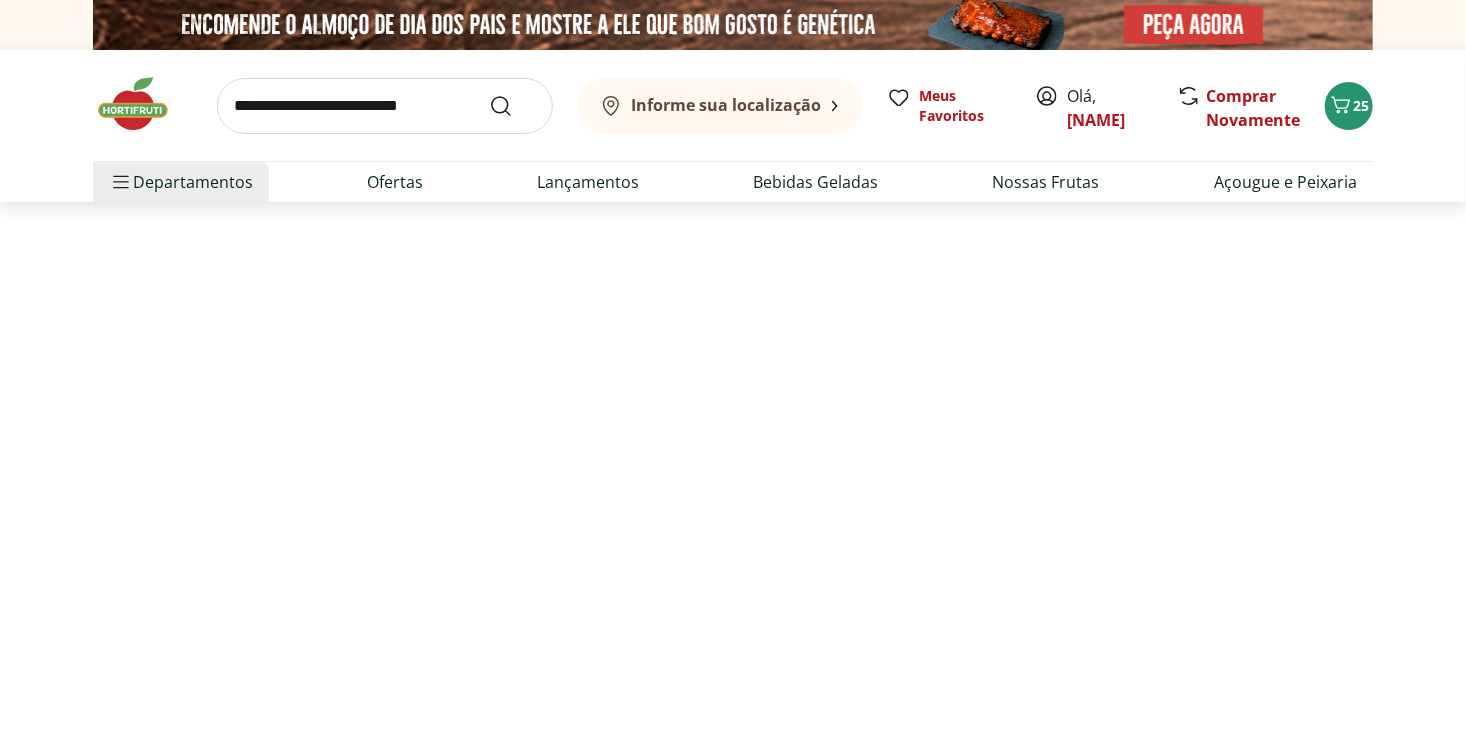 select on "**********" 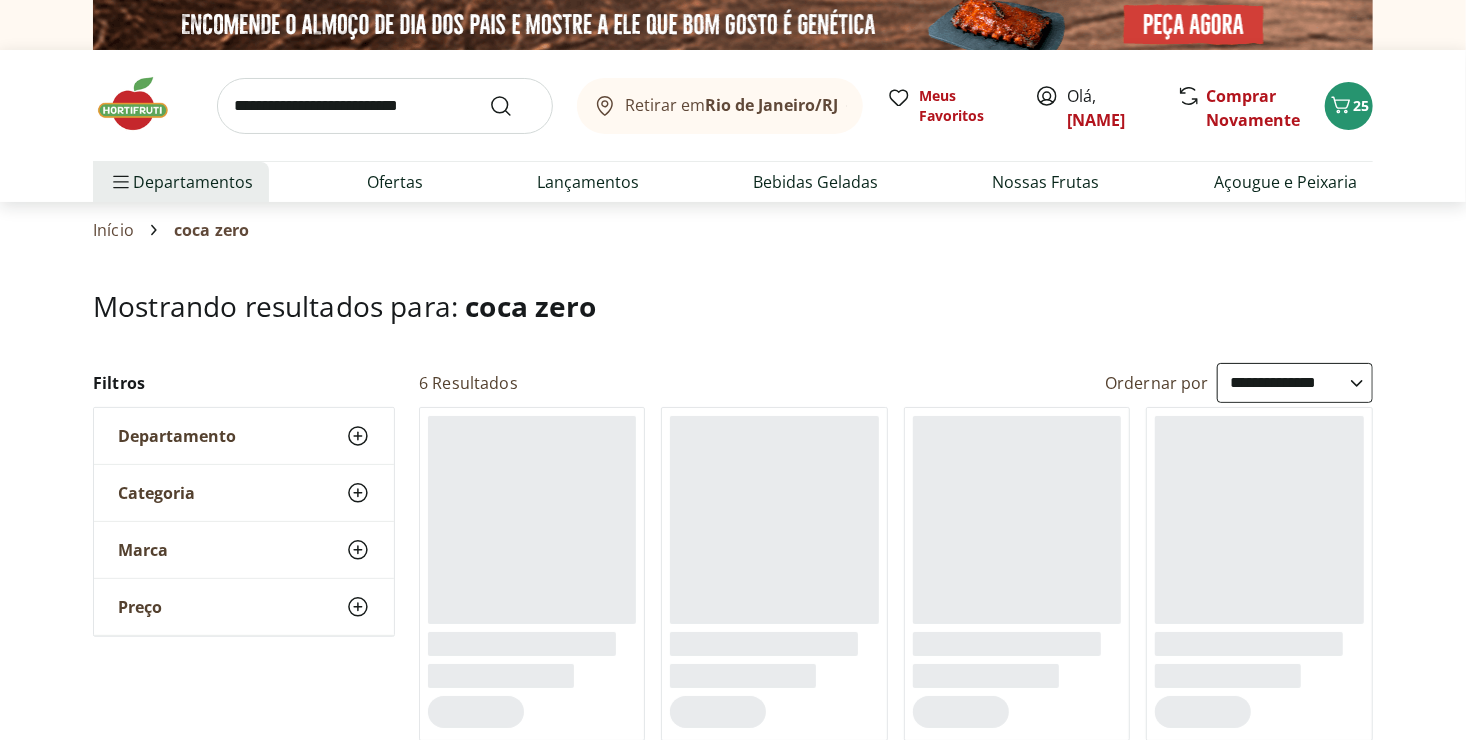 click on "Início coca zero" at bounding box center [733, 230] 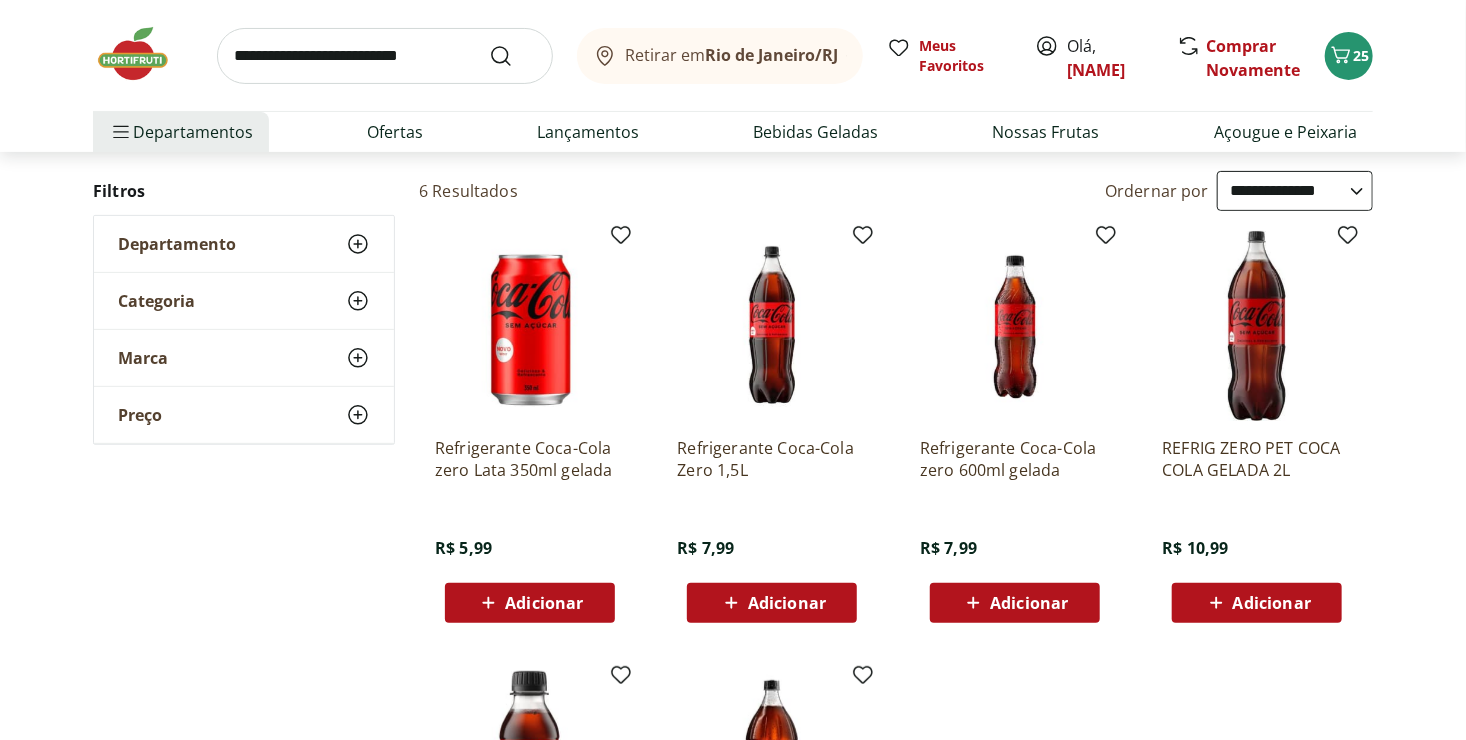 scroll, scrollTop: 210, scrollLeft: 0, axis: vertical 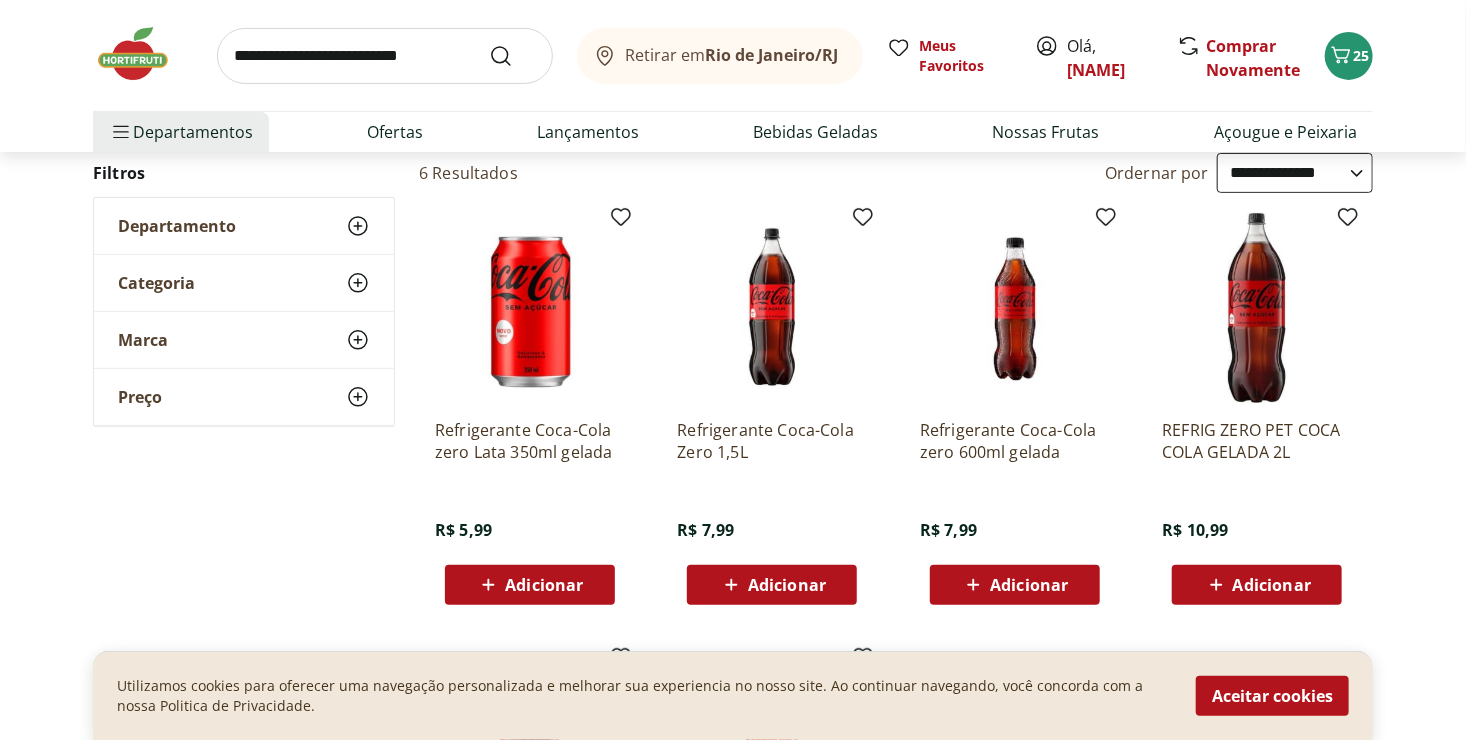 click on "Adicionar" at bounding box center [787, 585] 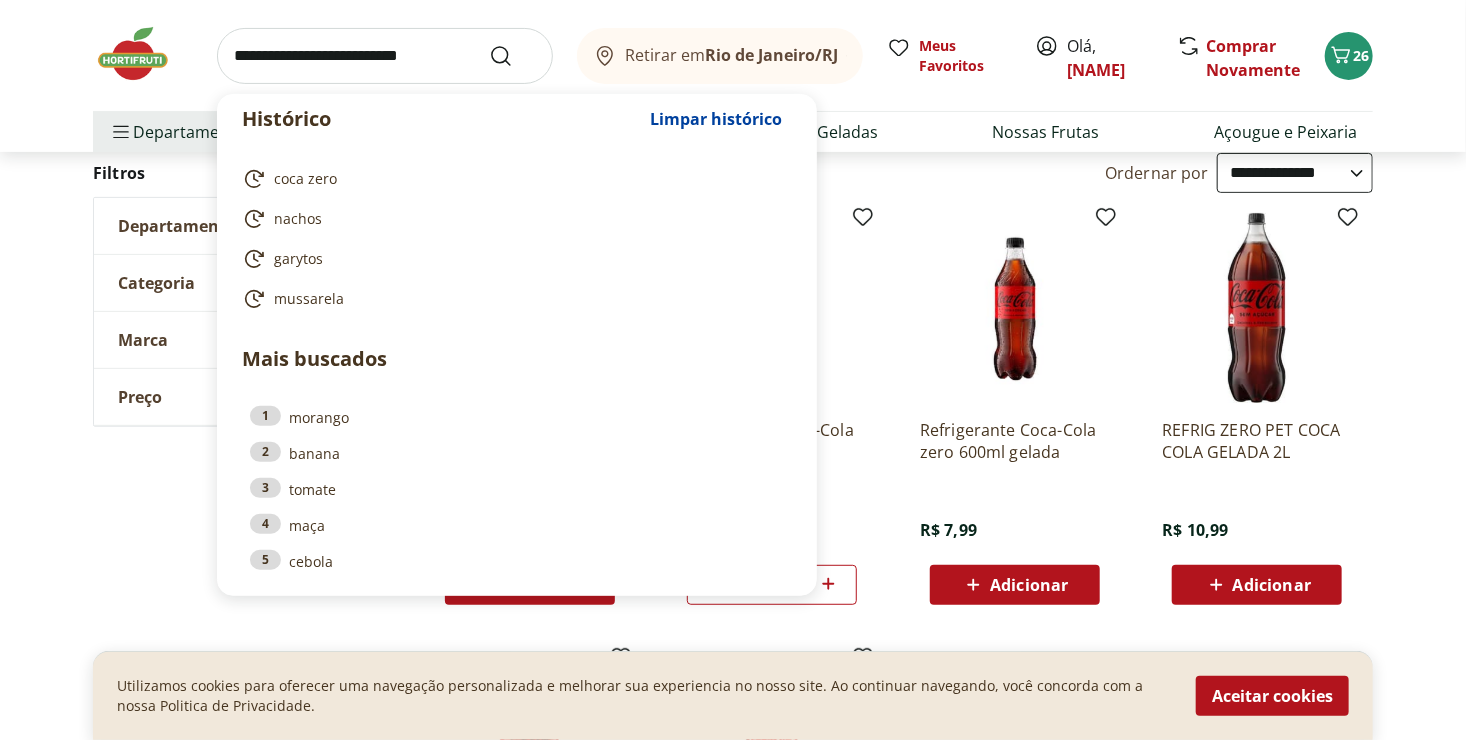 click at bounding box center [385, 56] 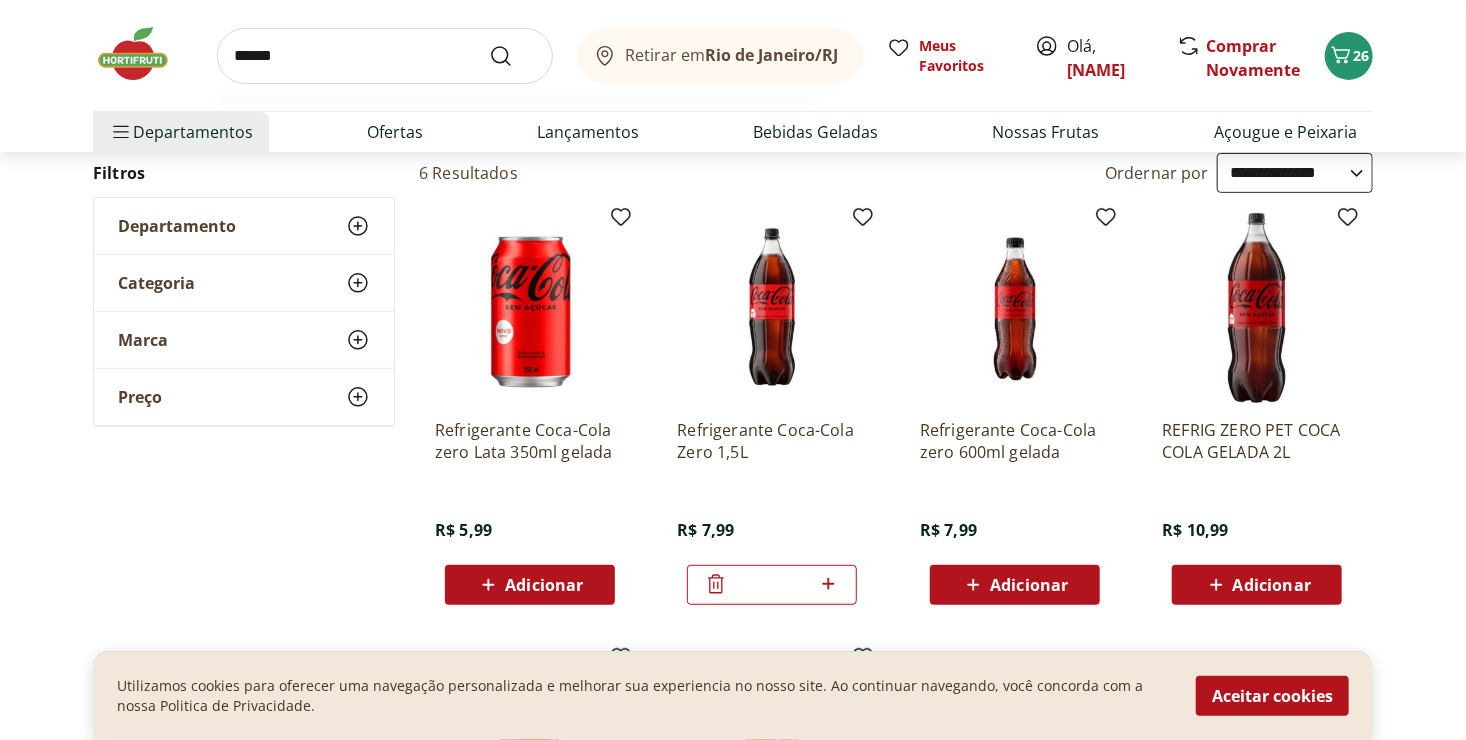 type on "******" 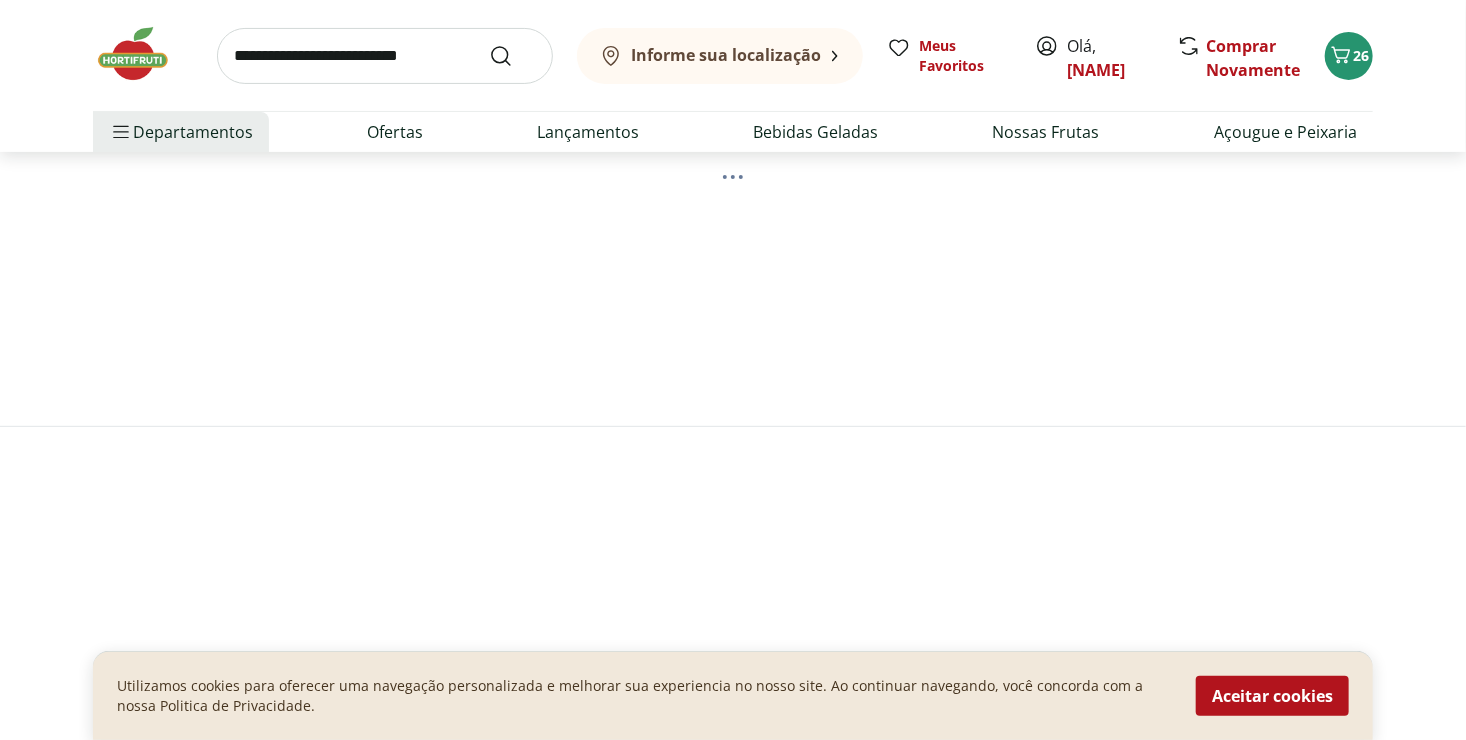 scroll, scrollTop: 0, scrollLeft: 0, axis: both 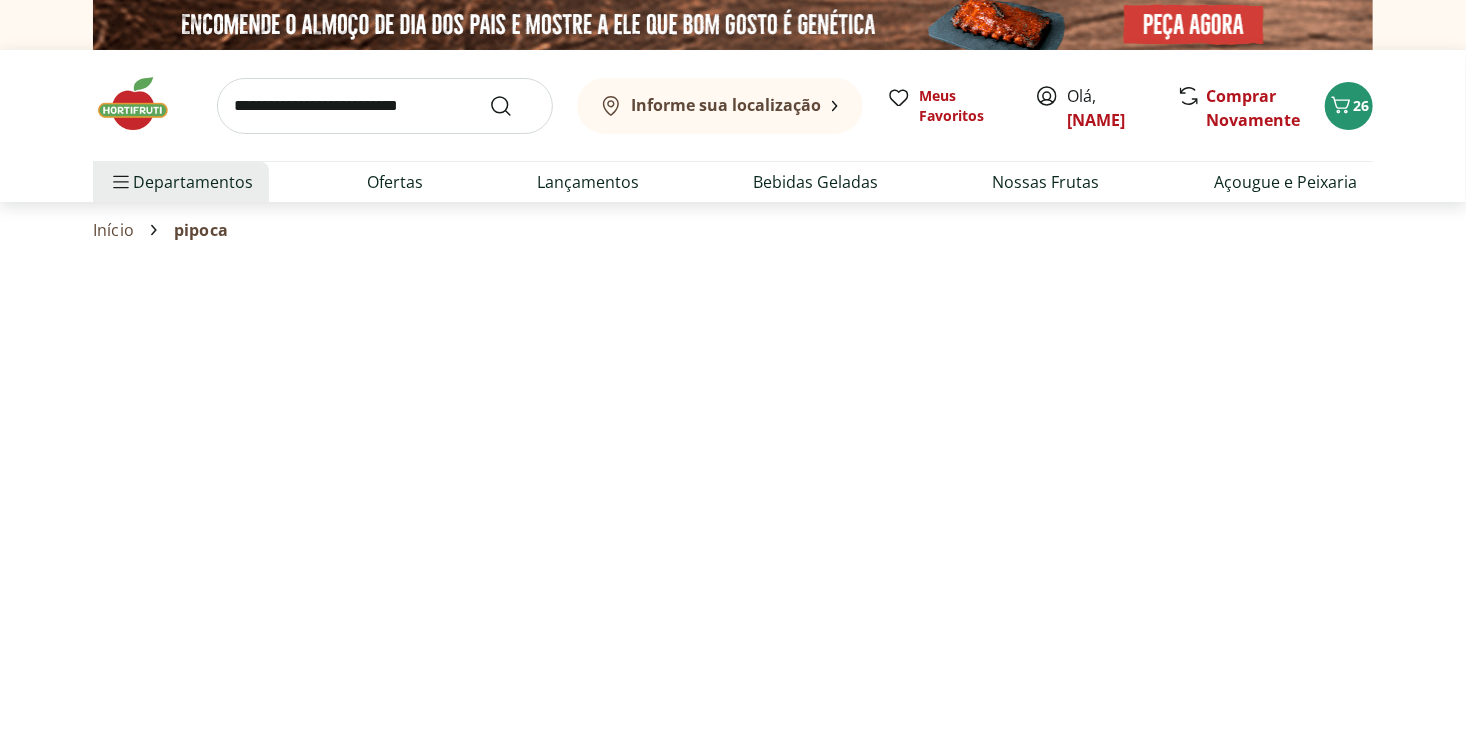 select on "**********" 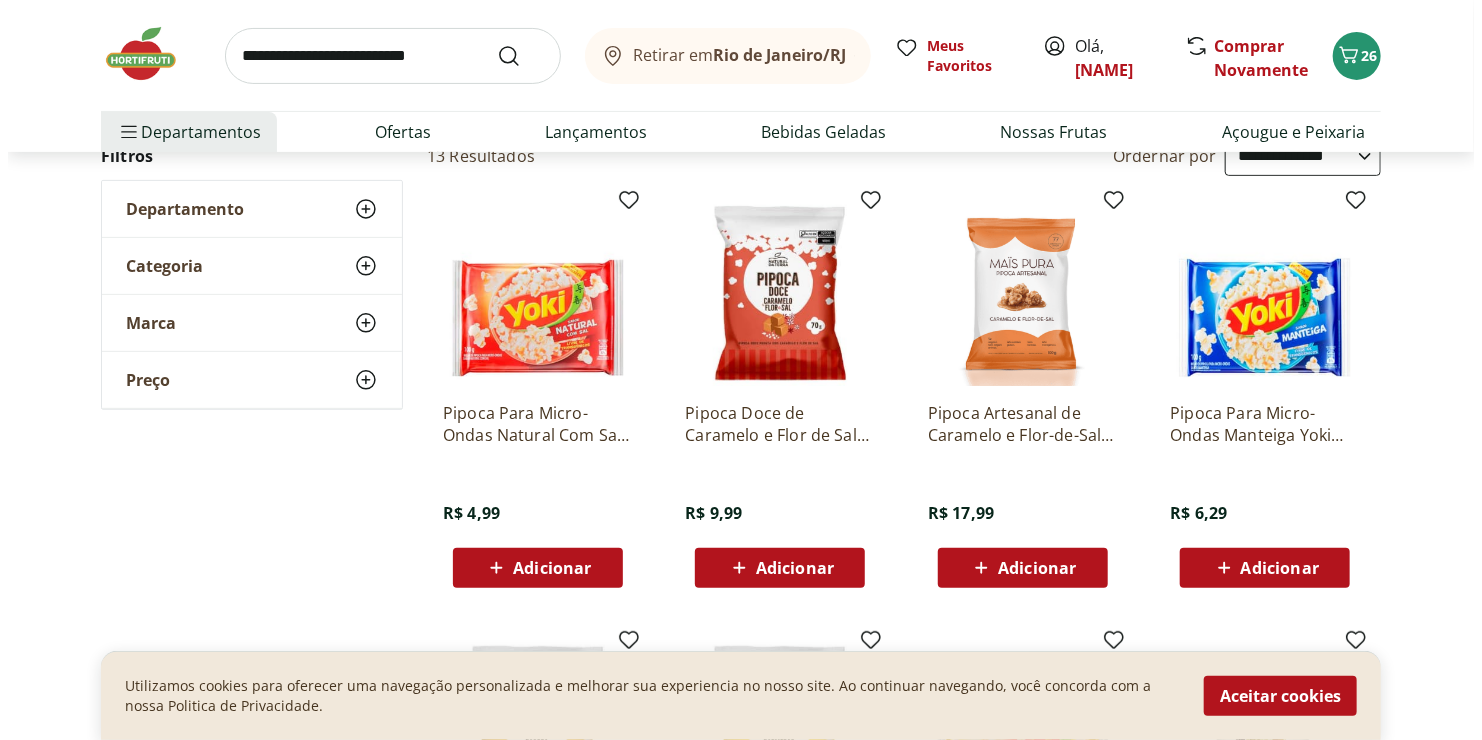 scroll, scrollTop: 377, scrollLeft: 0, axis: vertical 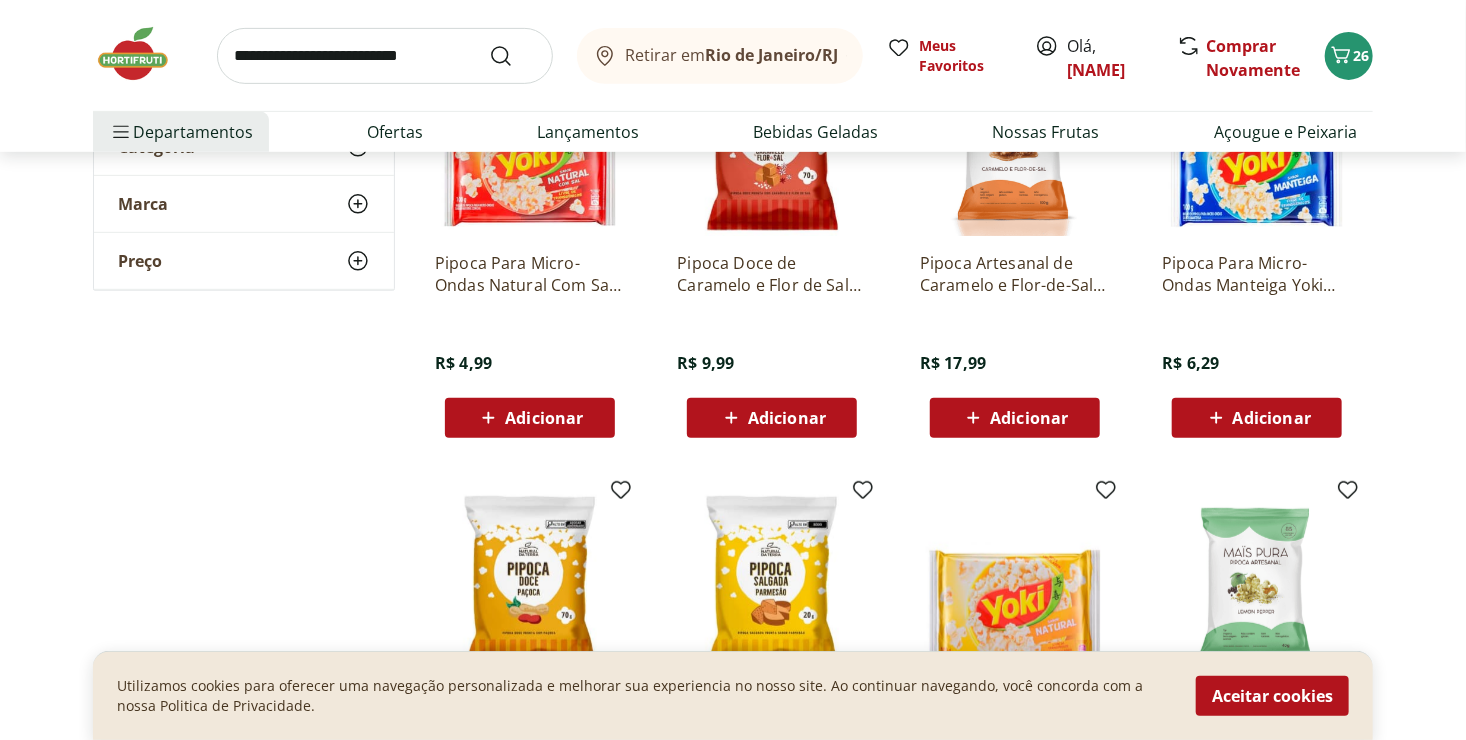 click on "Adicionar" at bounding box center [1272, 418] 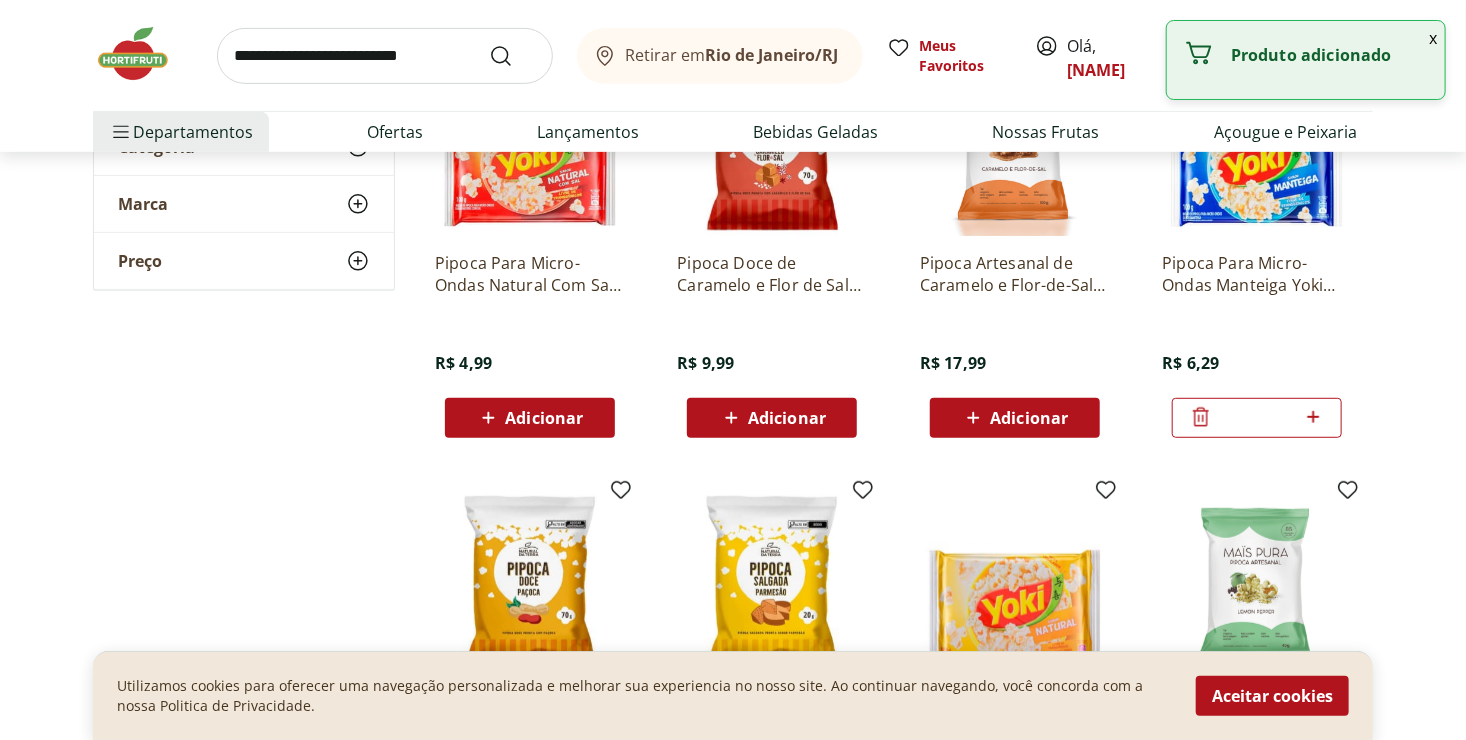 click on "Adicionar" at bounding box center (544, 418) 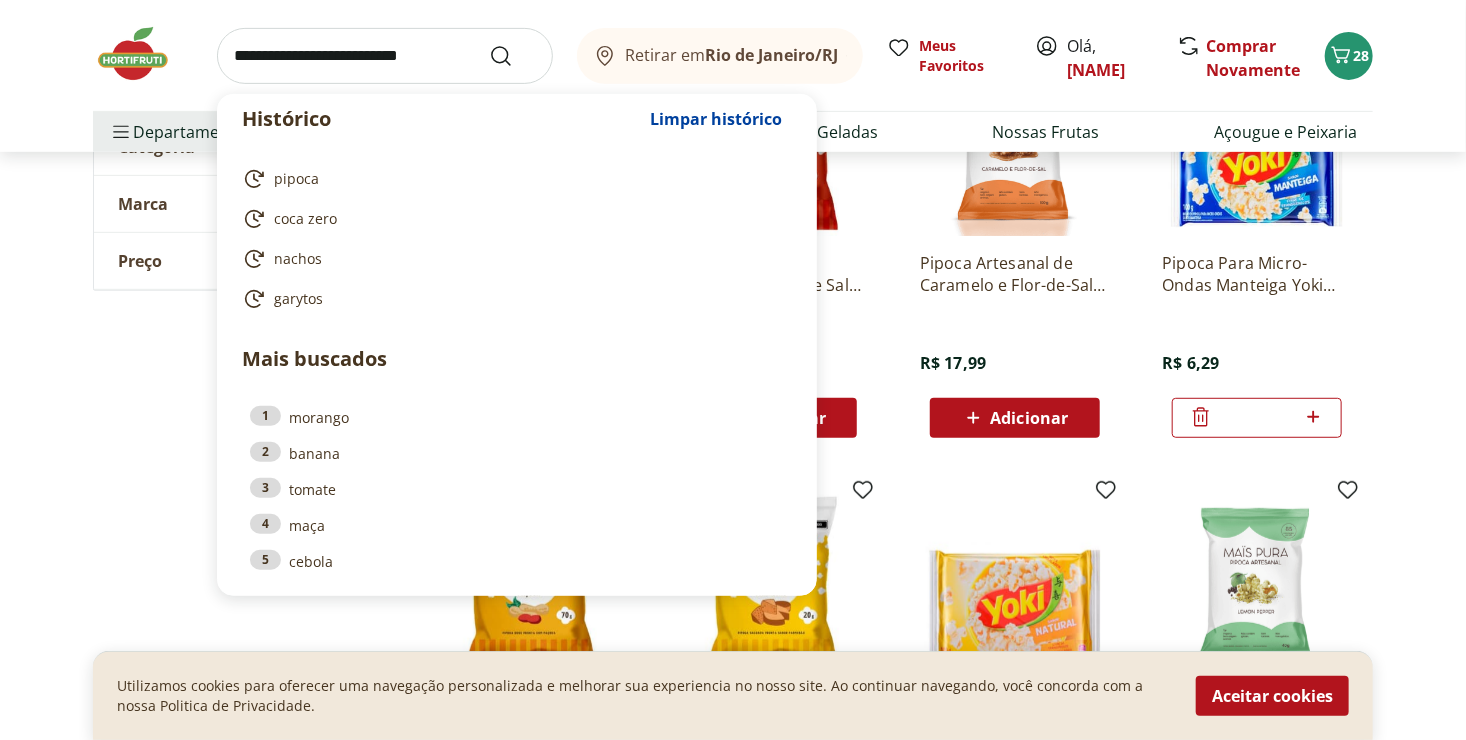 click at bounding box center [385, 56] 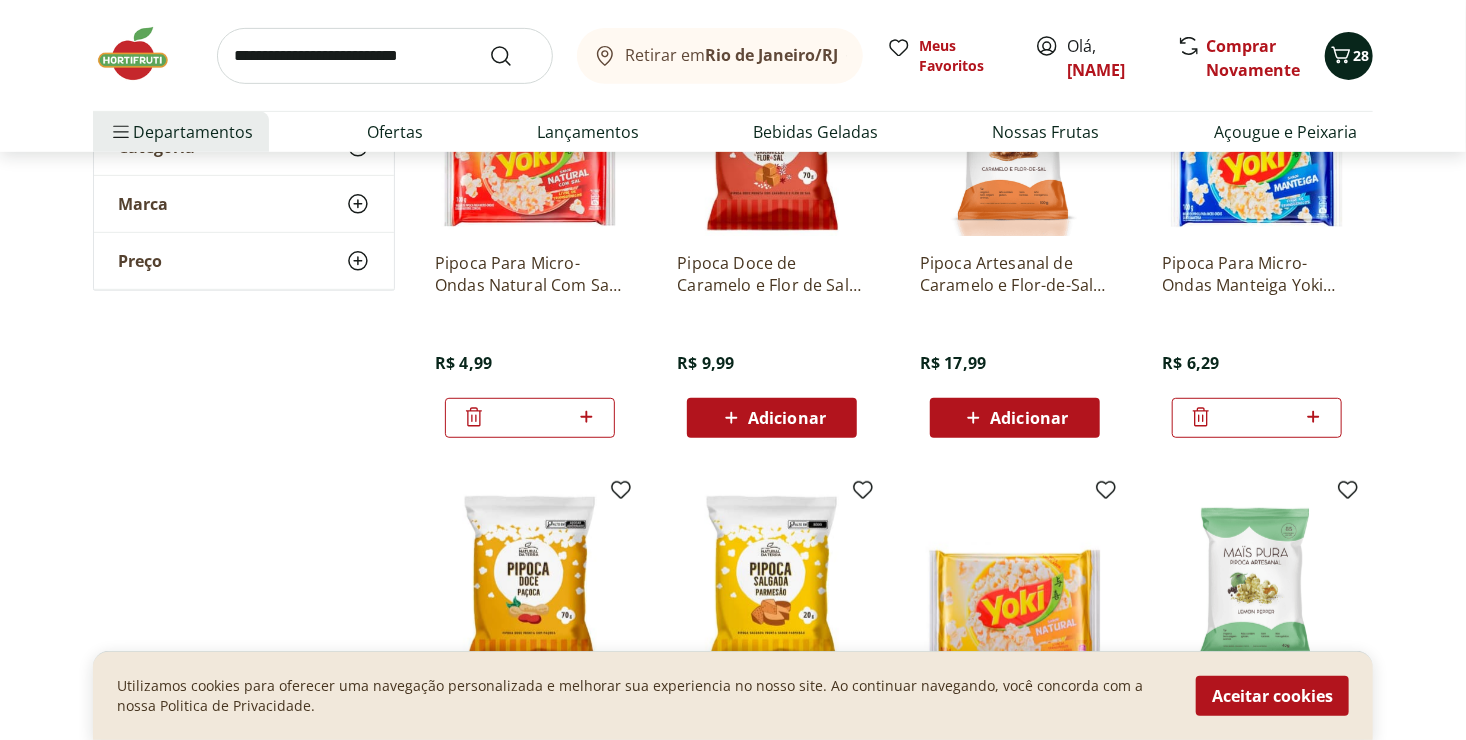 click 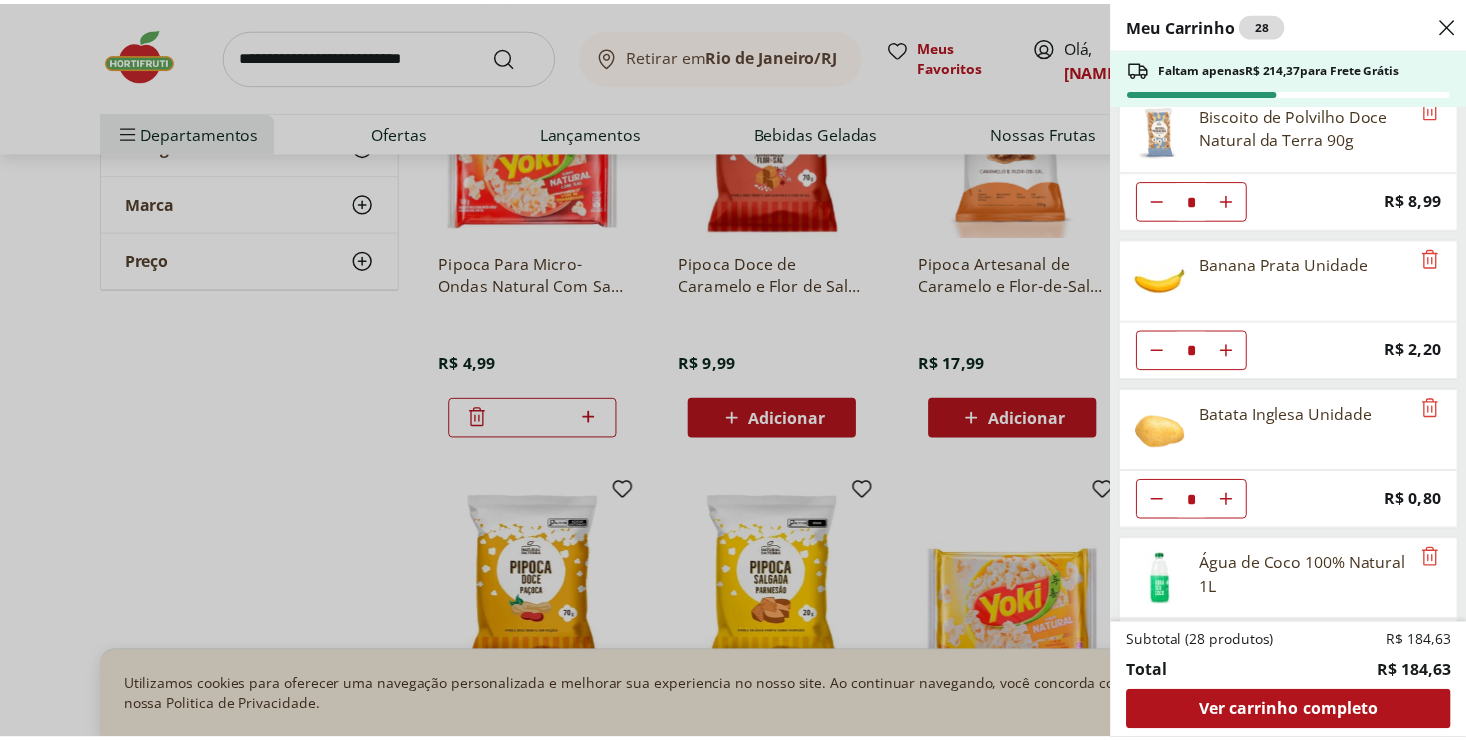 scroll, scrollTop: 0, scrollLeft: 0, axis: both 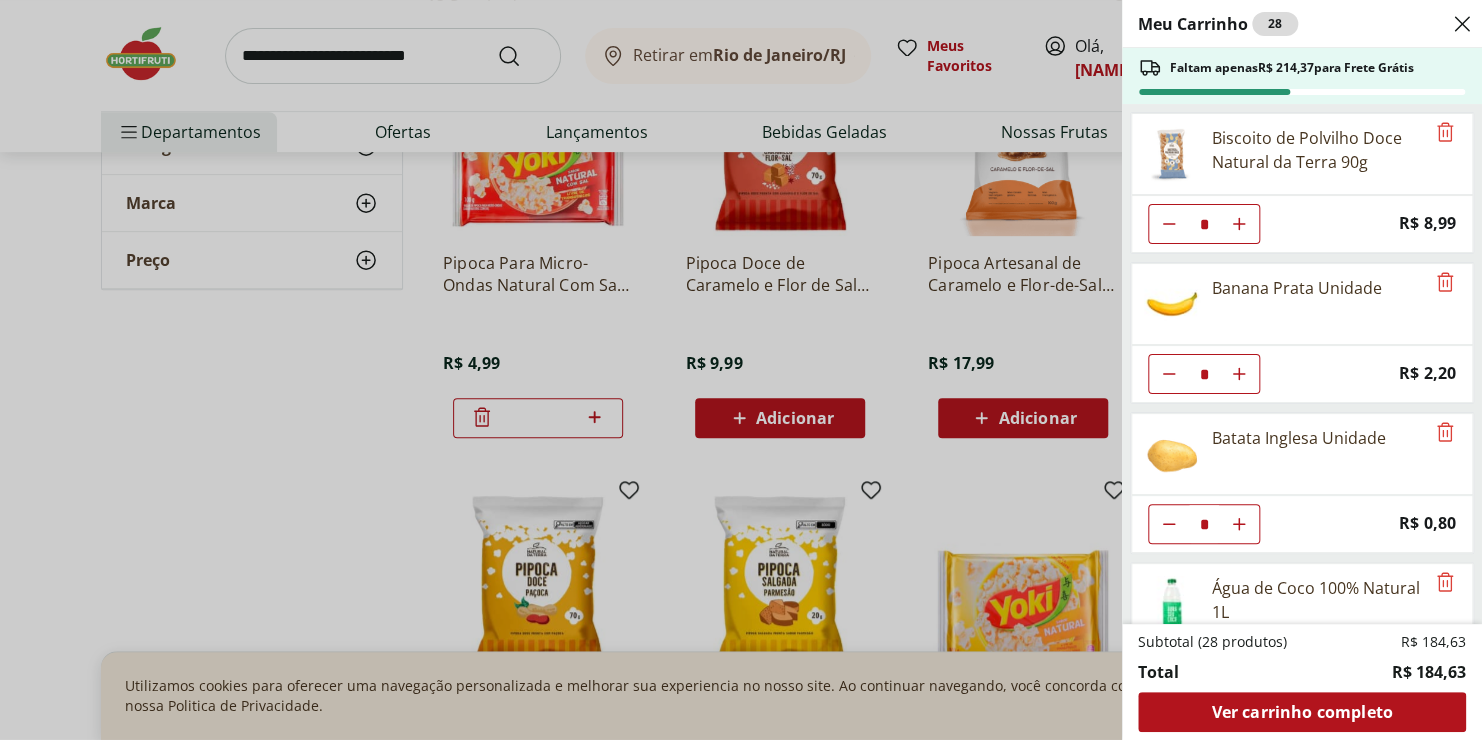 click on "Meu Carrinho 28 Faltam apenas  R$ 214,37  para Frete Grátis Biscoito de Polvilho Doce Natural da Terra 90g * Price: R$ 8,99 Banana Prata Unidade * Price: R$ 2,20 Batata Inglesa Unidade * Price: R$ 0,80 Água de Coco 100% Natural 1L * Price: R$ 18,99 Ovos Brancos Embalados com 30 unidades * Price: R$ 19,99 Chá Matte Leão Limão Zero 1,5L * Price: R$ 8,99 Poncã Unidade * Price: R$ 1,60 Tomate Italiano * Price: R$ 1,15 Abobrinha Verde Unidade * Price: R$ 1,75 Tubes Free Pasta Amendoin Sem Glúten Kodilar 50G * Price: R$ 9,99 Melão Mix Cortadinho * Price: R$ 5,10 Pão de Queijo de Tapioca e Parmesão Yauca 300g * Price: R$ 32,99 Creme de Ricota Light Tirolez 200g * Price: R$ 11,99 Queijo Mussarela Fatiado Natural Da Terra 150g * Price: R$ 15,49 Refrigerante Coca-Cola Zero 1,5L * Price: R$ 7,99 Pipoca Para Micro-Ondas Manteiga Yoki Pacote 100G * Price: R$ 6,29 Pipoca Para Micro-Ondas Natural Com Sal Yoki Pacote 100G * Price: R$ 4,99 Subtotal (28 produtos) R$ 184,63 Total R$ 184,63" at bounding box center (741, 370) 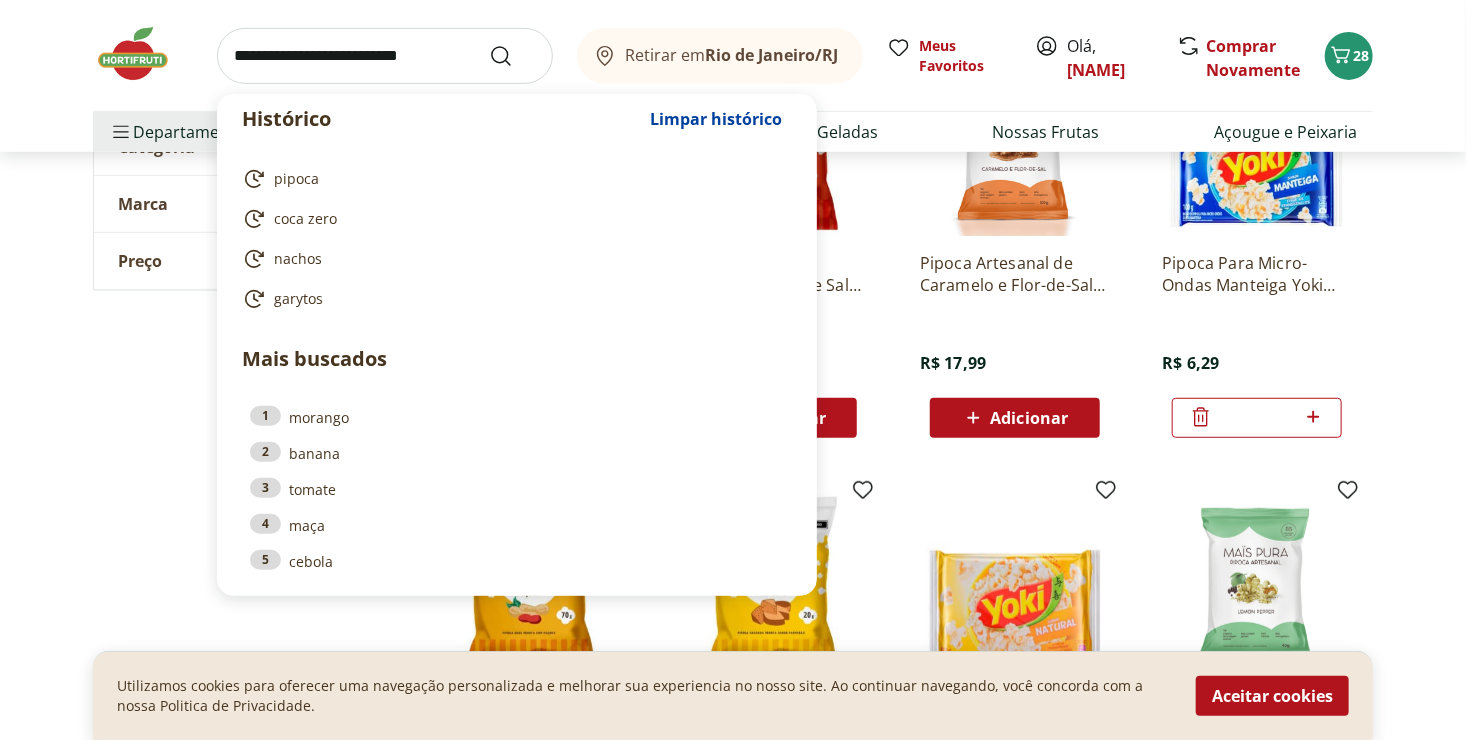 click at bounding box center (385, 56) 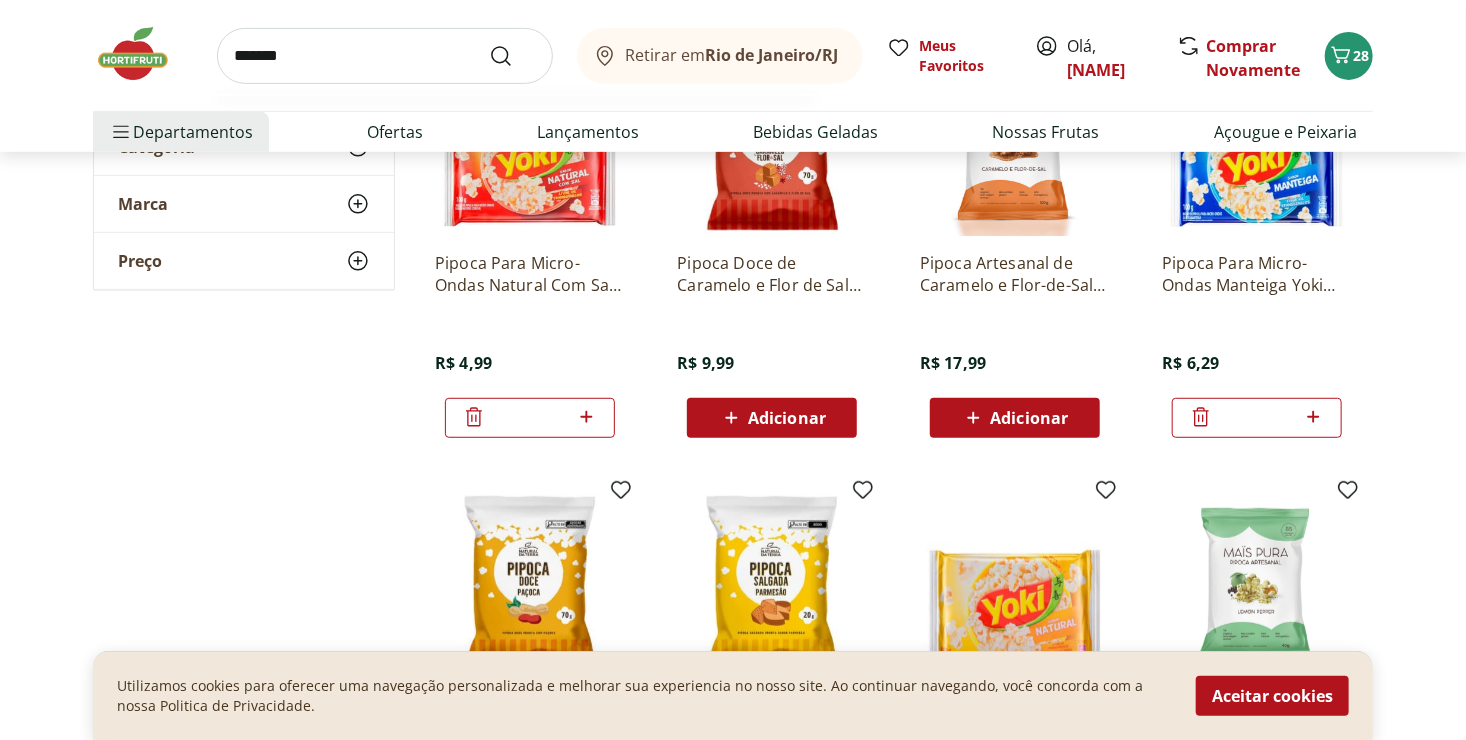type on "*******" 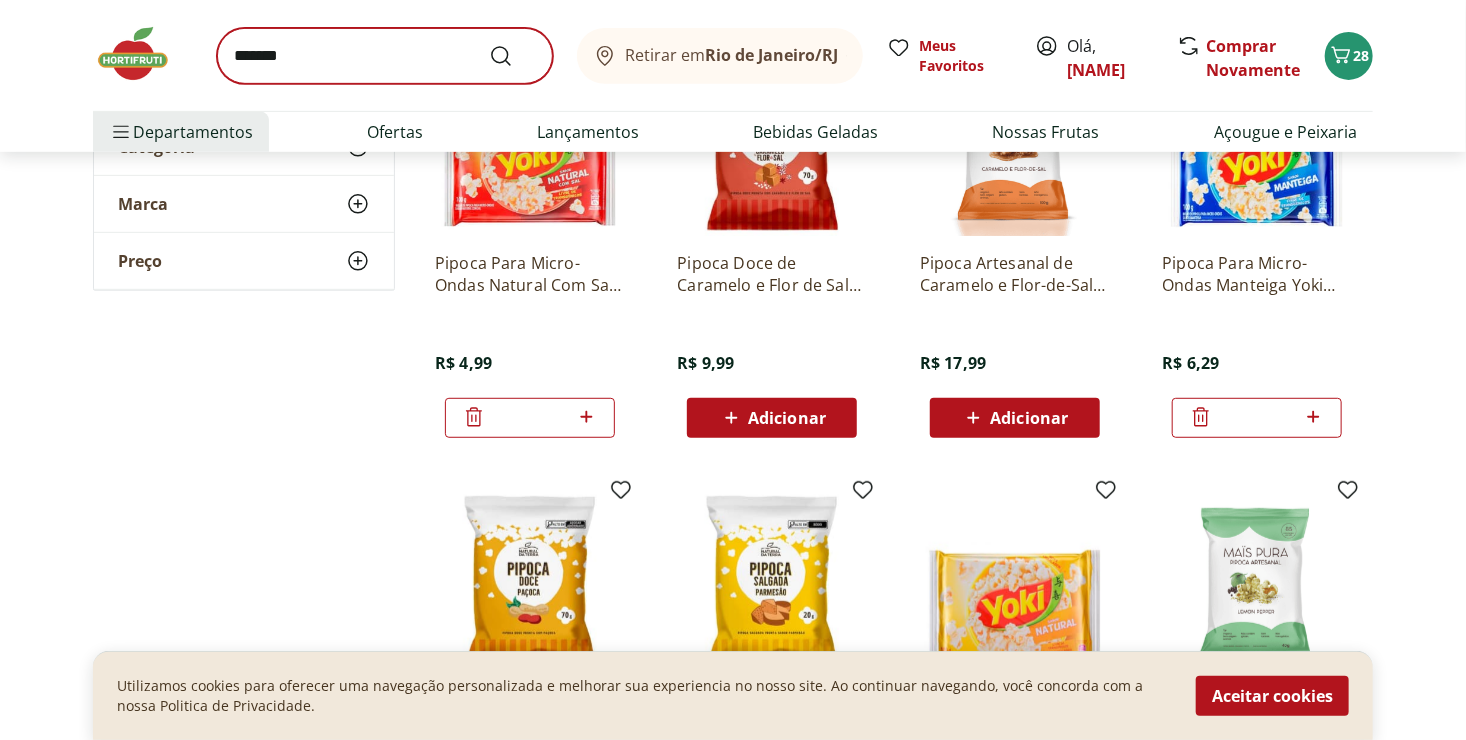 scroll, scrollTop: 0, scrollLeft: 0, axis: both 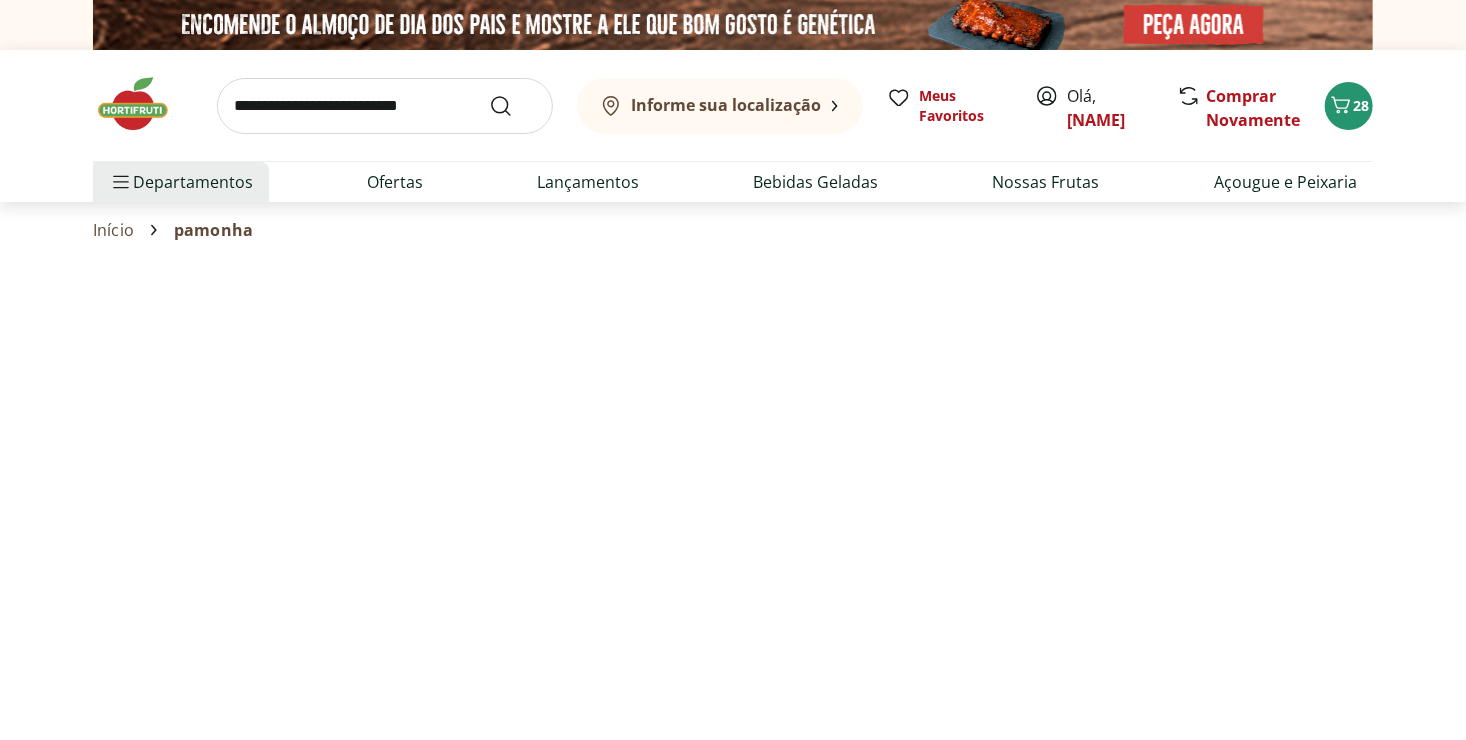 select on "**********" 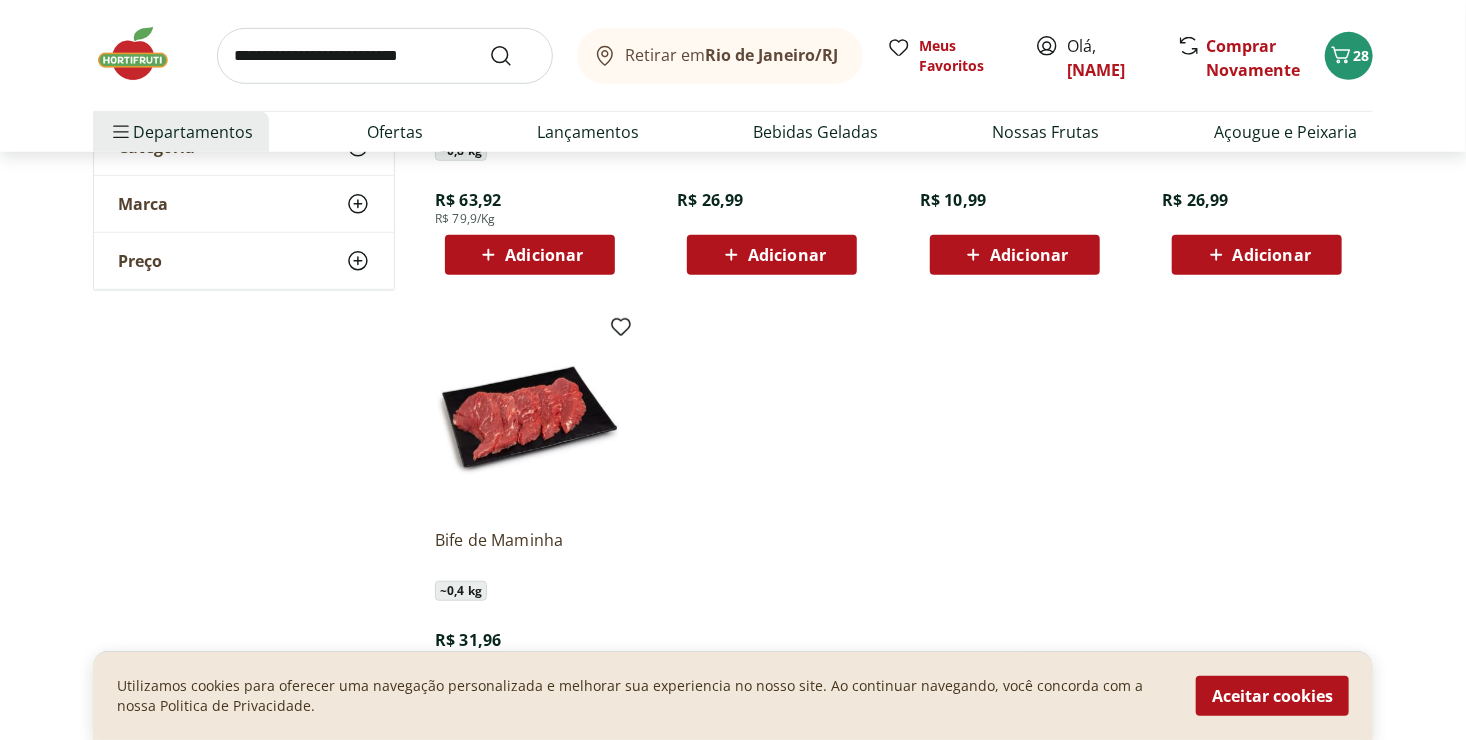 scroll, scrollTop: 0, scrollLeft: 0, axis: both 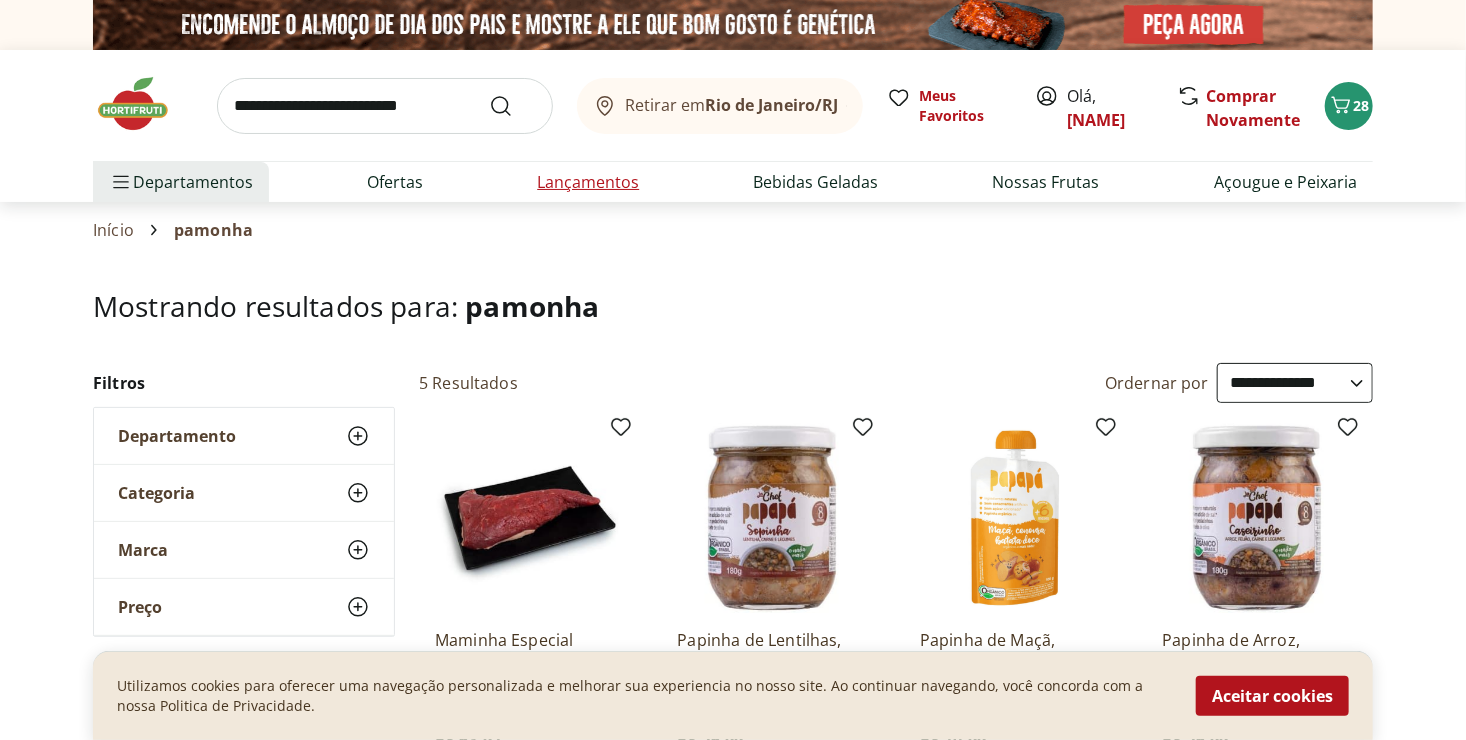 click on "Lançamentos" at bounding box center (588, 182) 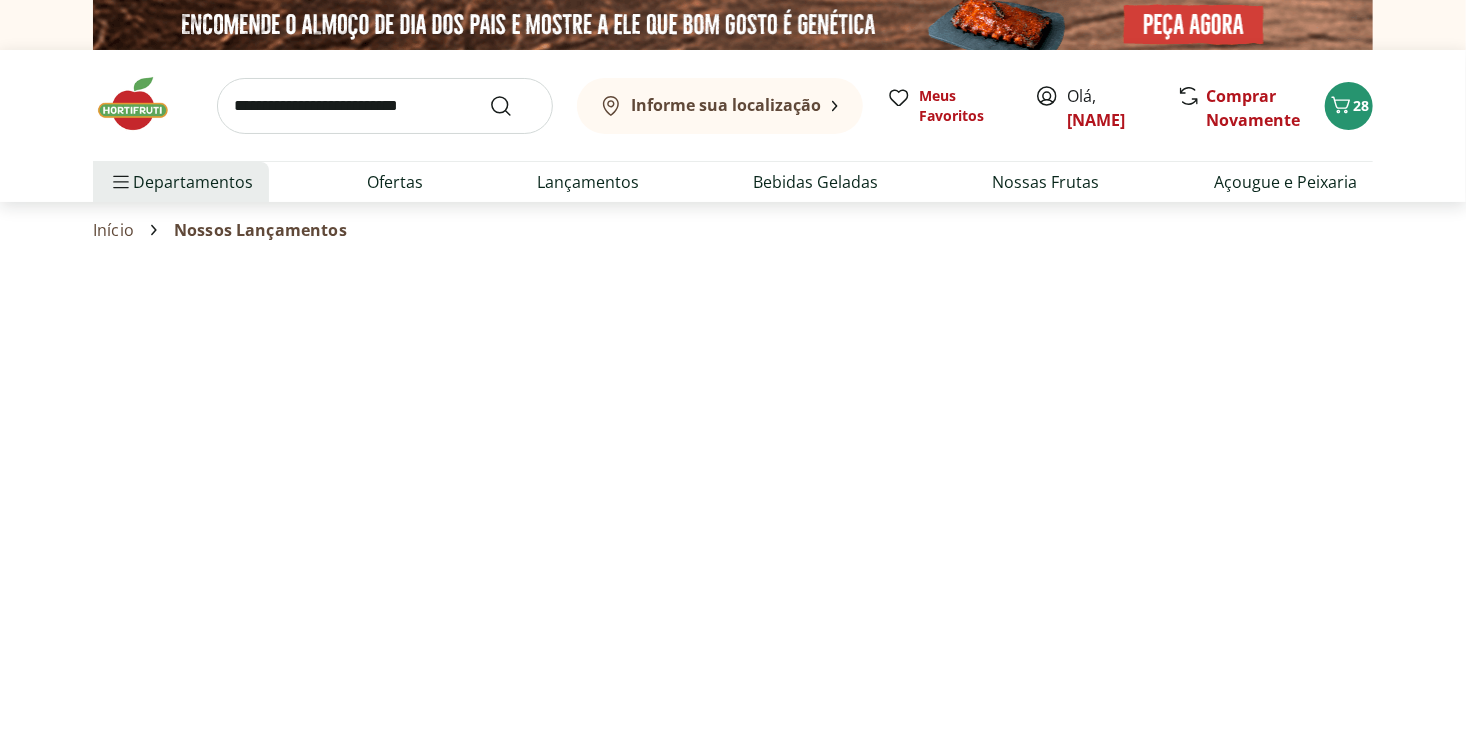 select on "**********" 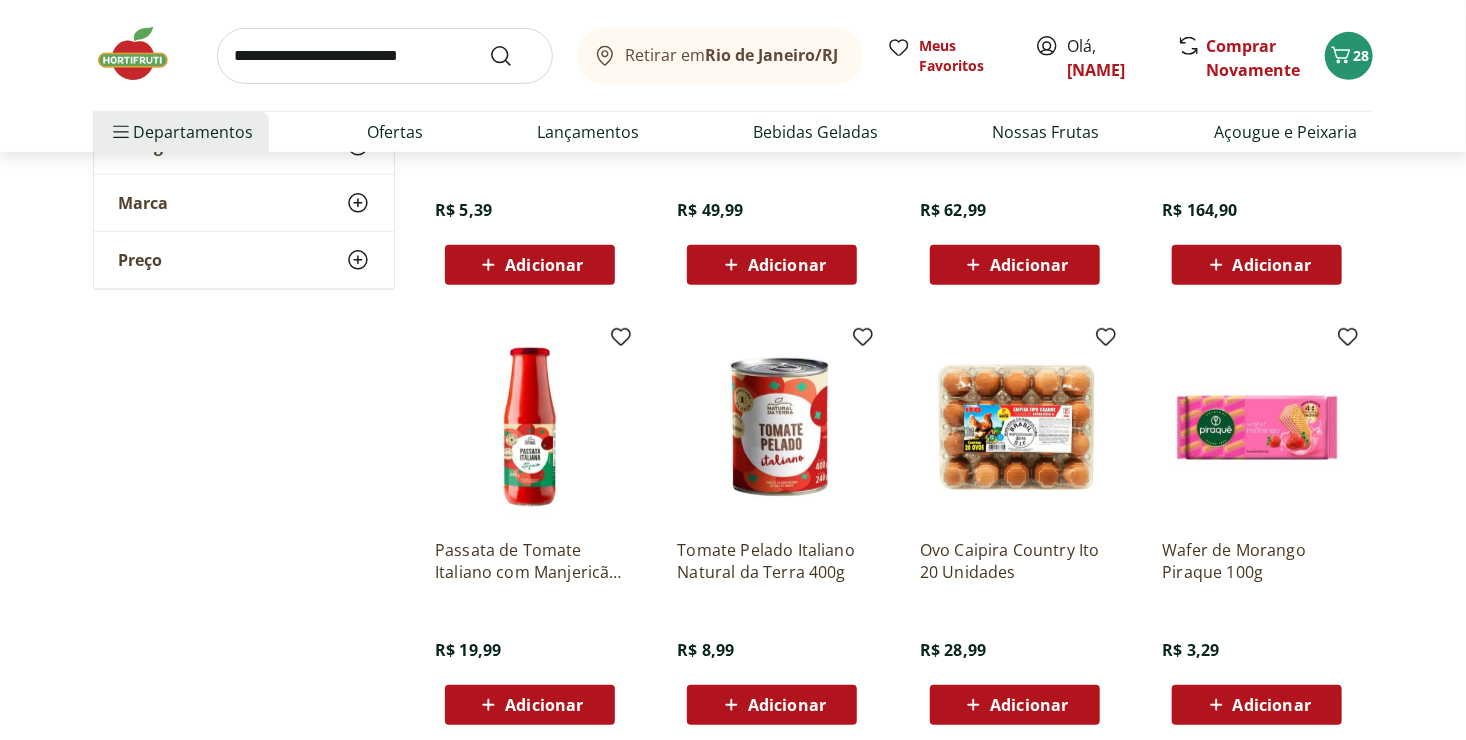 scroll, scrollTop: 0, scrollLeft: 0, axis: both 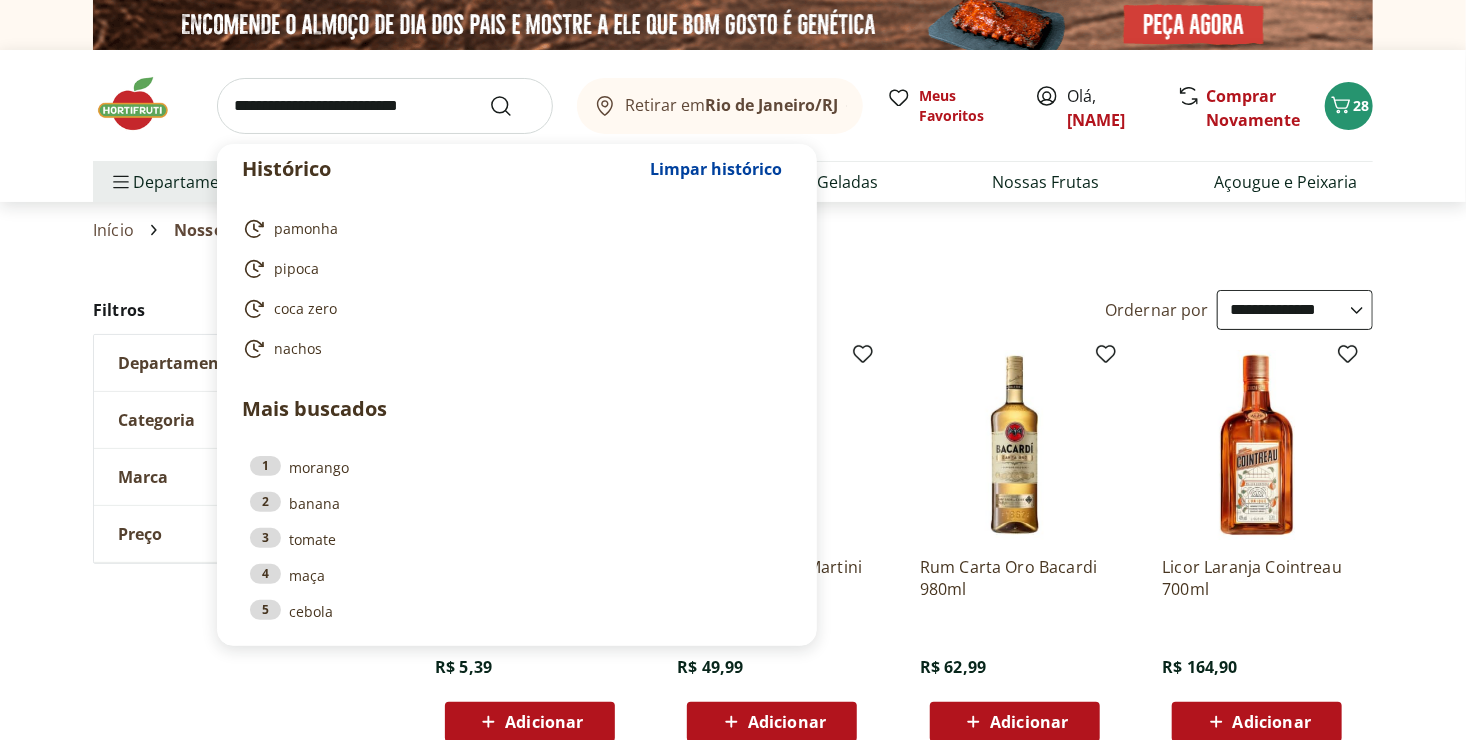 click at bounding box center (385, 106) 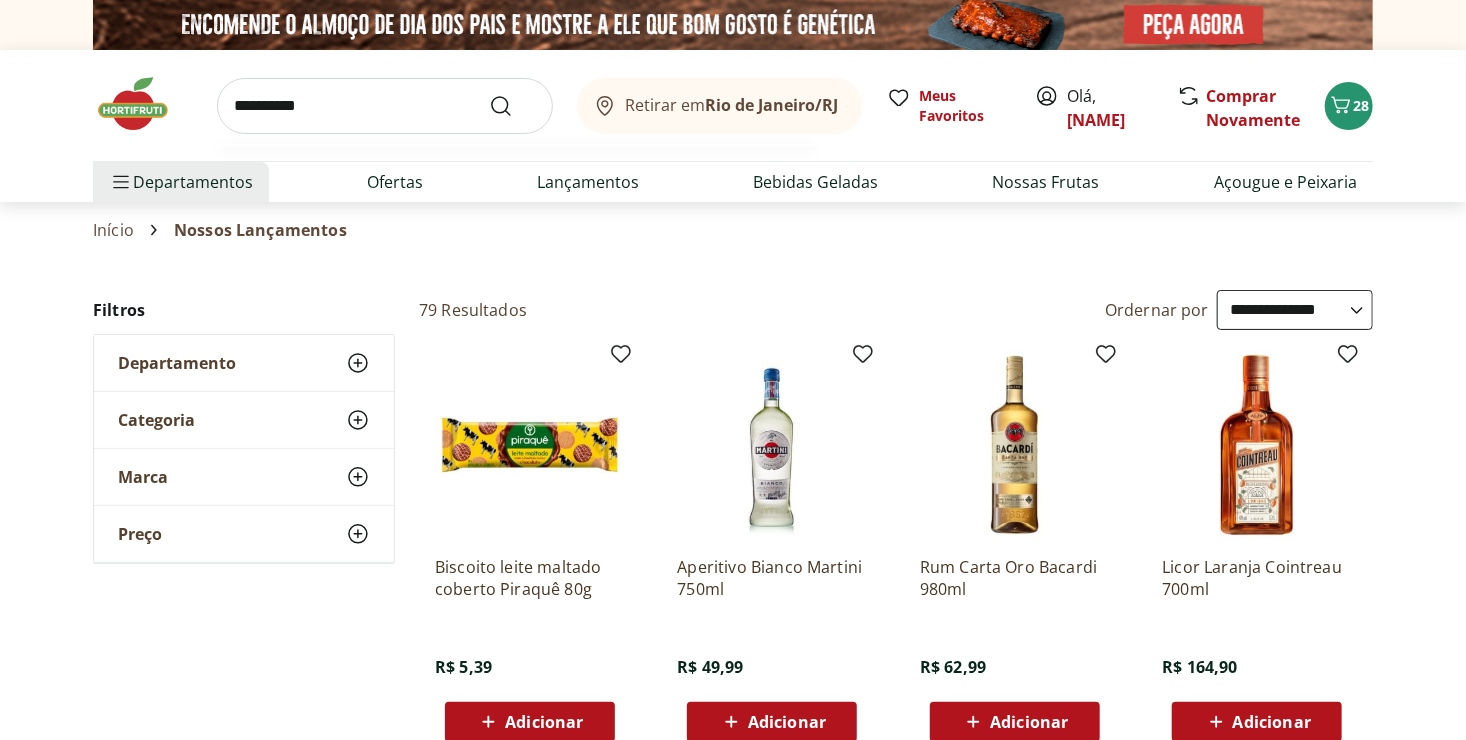 type on "**********" 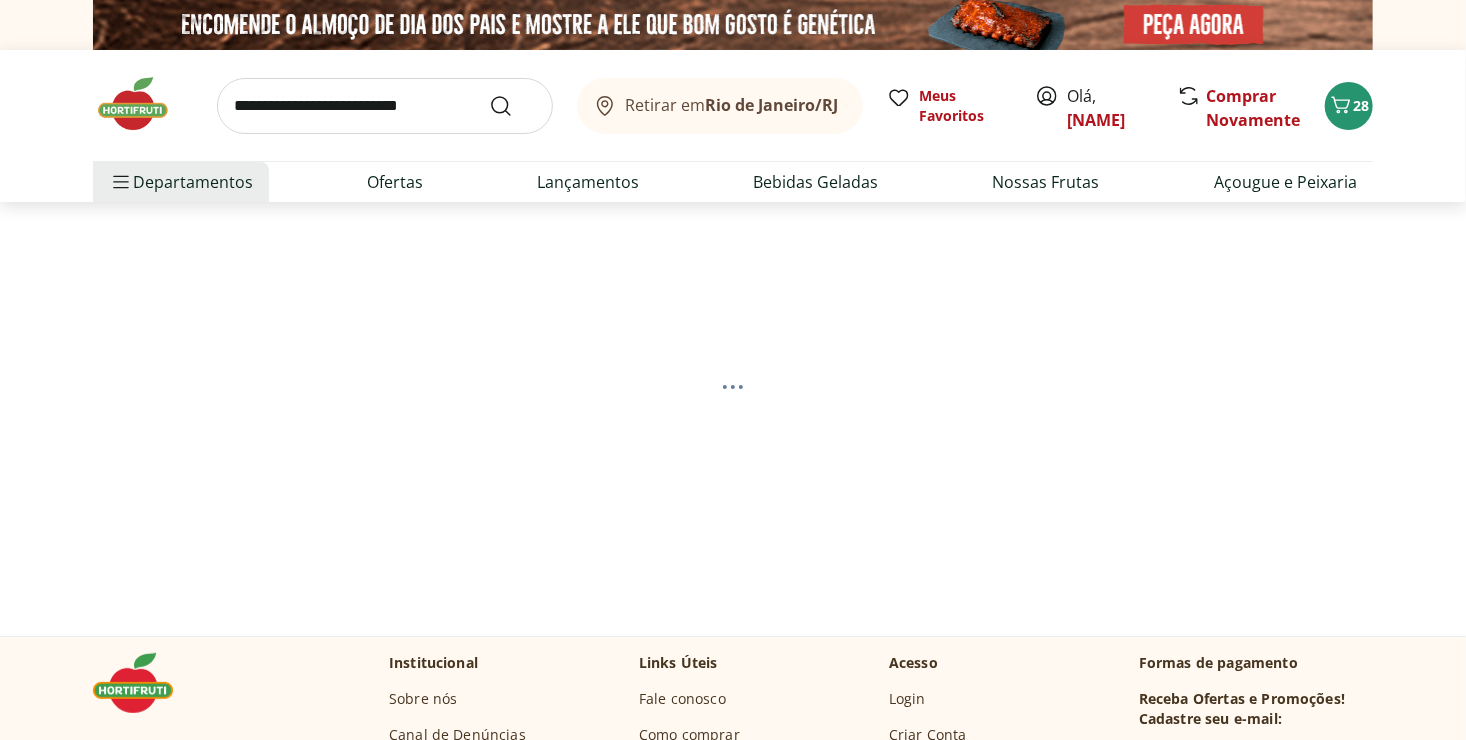 select on "**********" 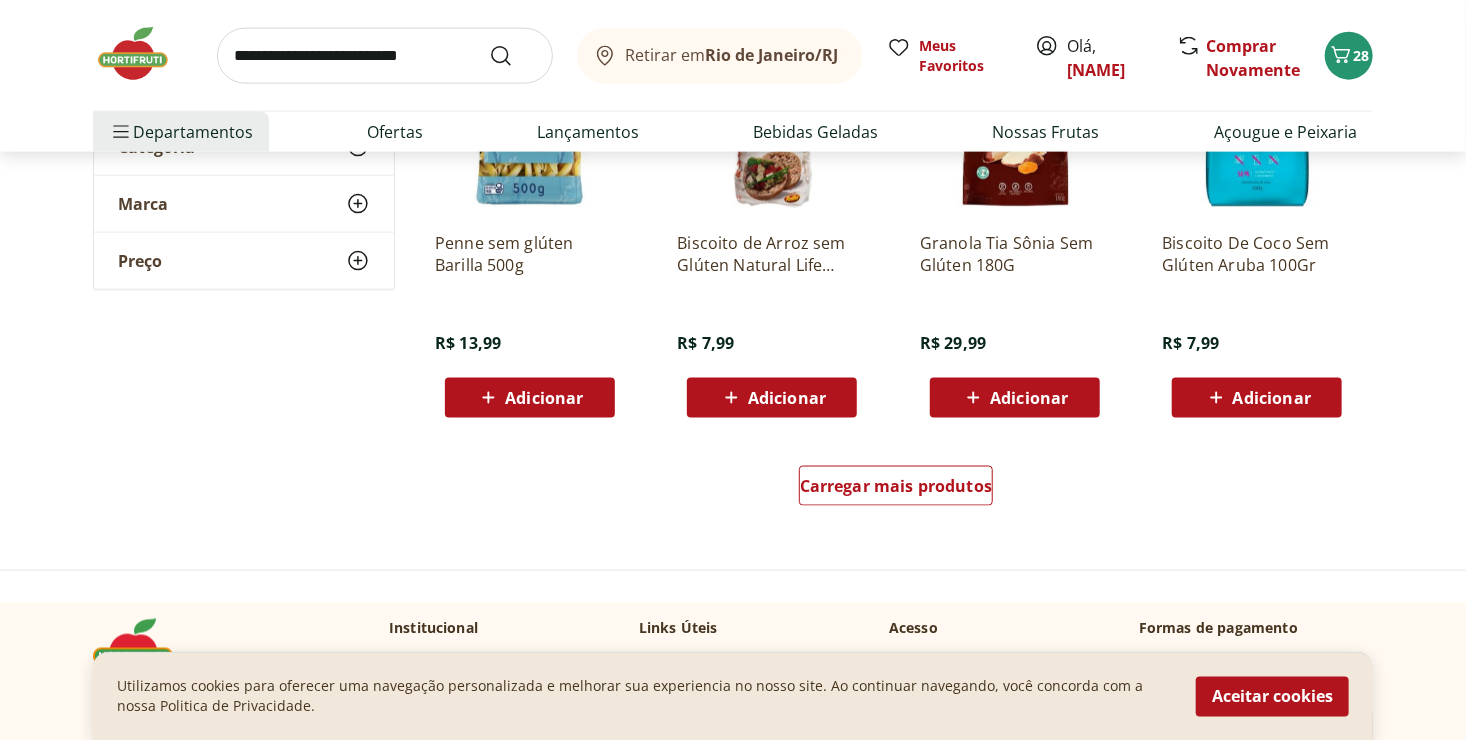 scroll, scrollTop: 1298, scrollLeft: 0, axis: vertical 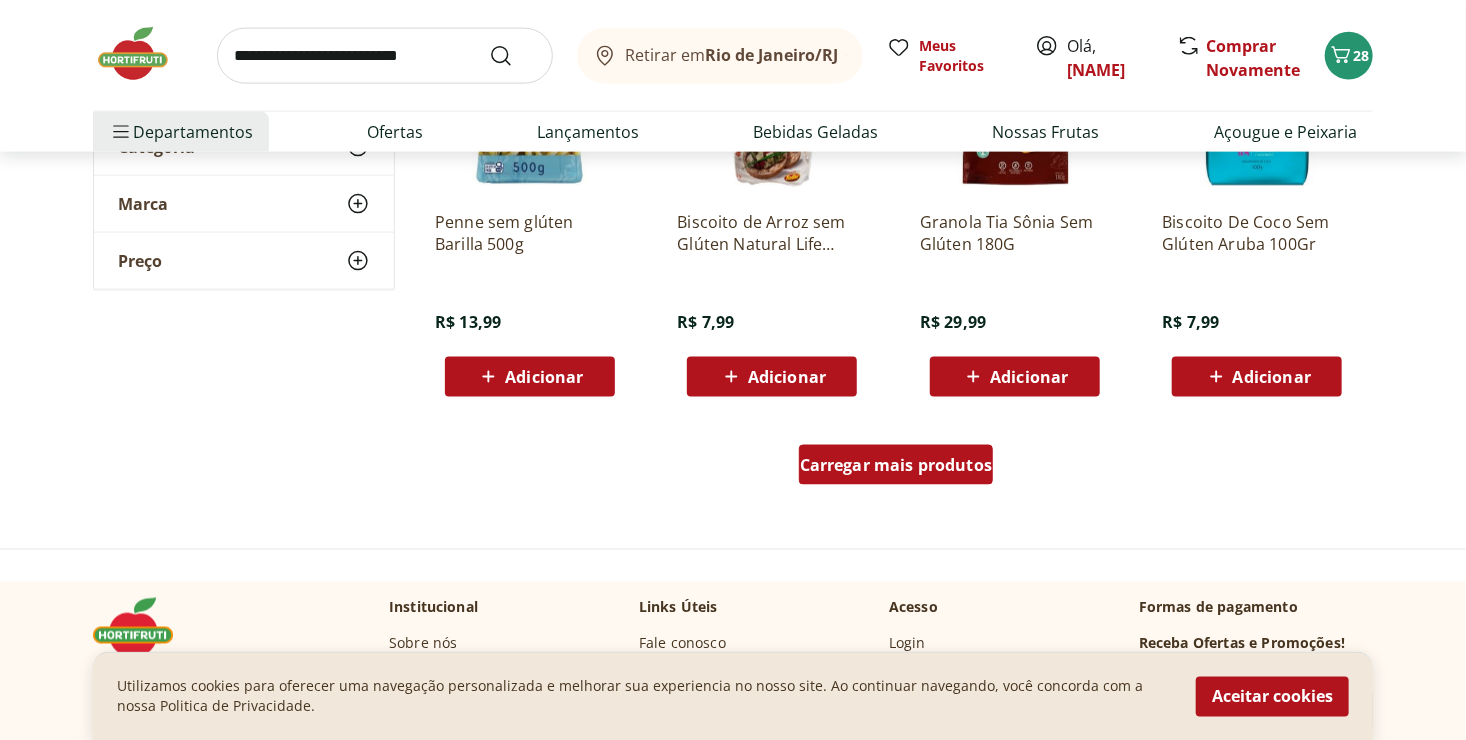 click on "Carregar mais produtos" at bounding box center (896, 465) 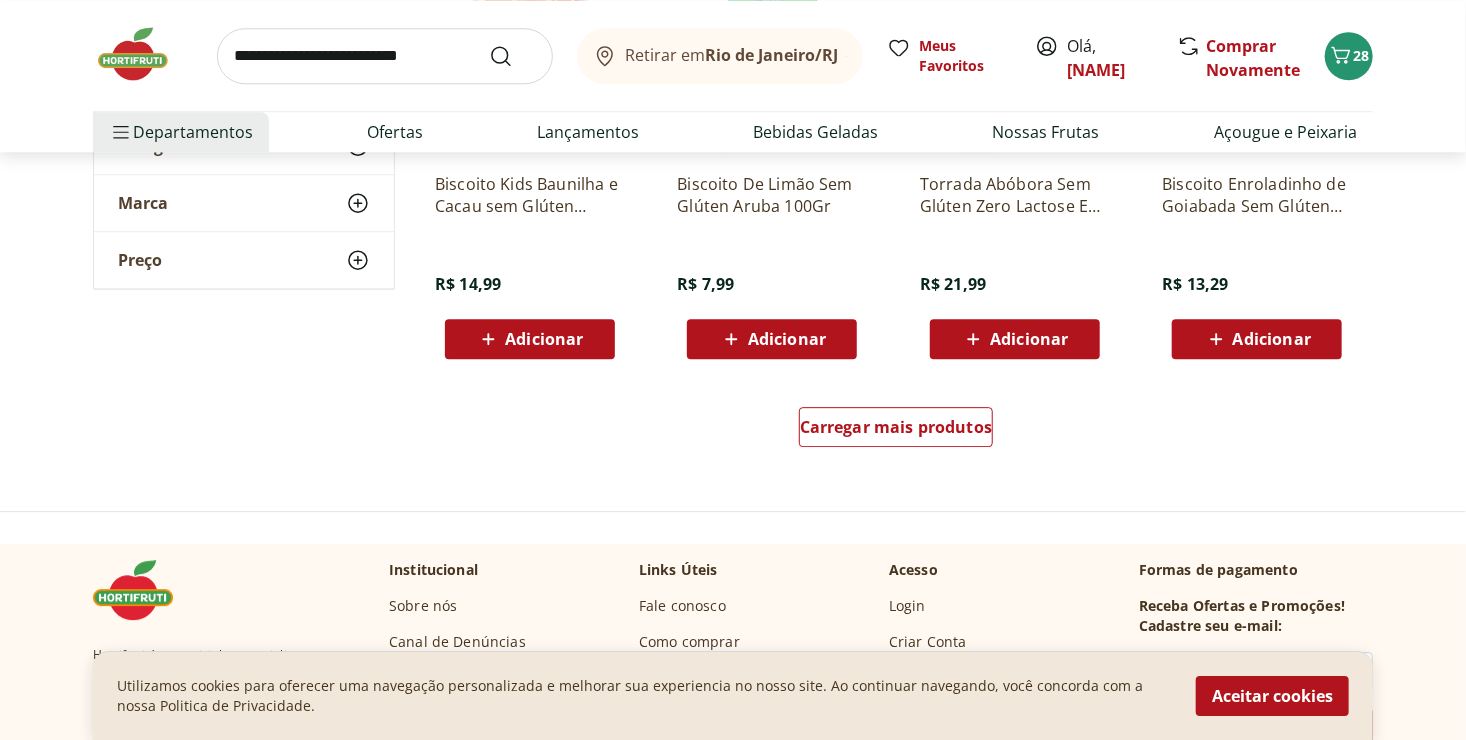 scroll, scrollTop: 2662, scrollLeft: 0, axis: vertical 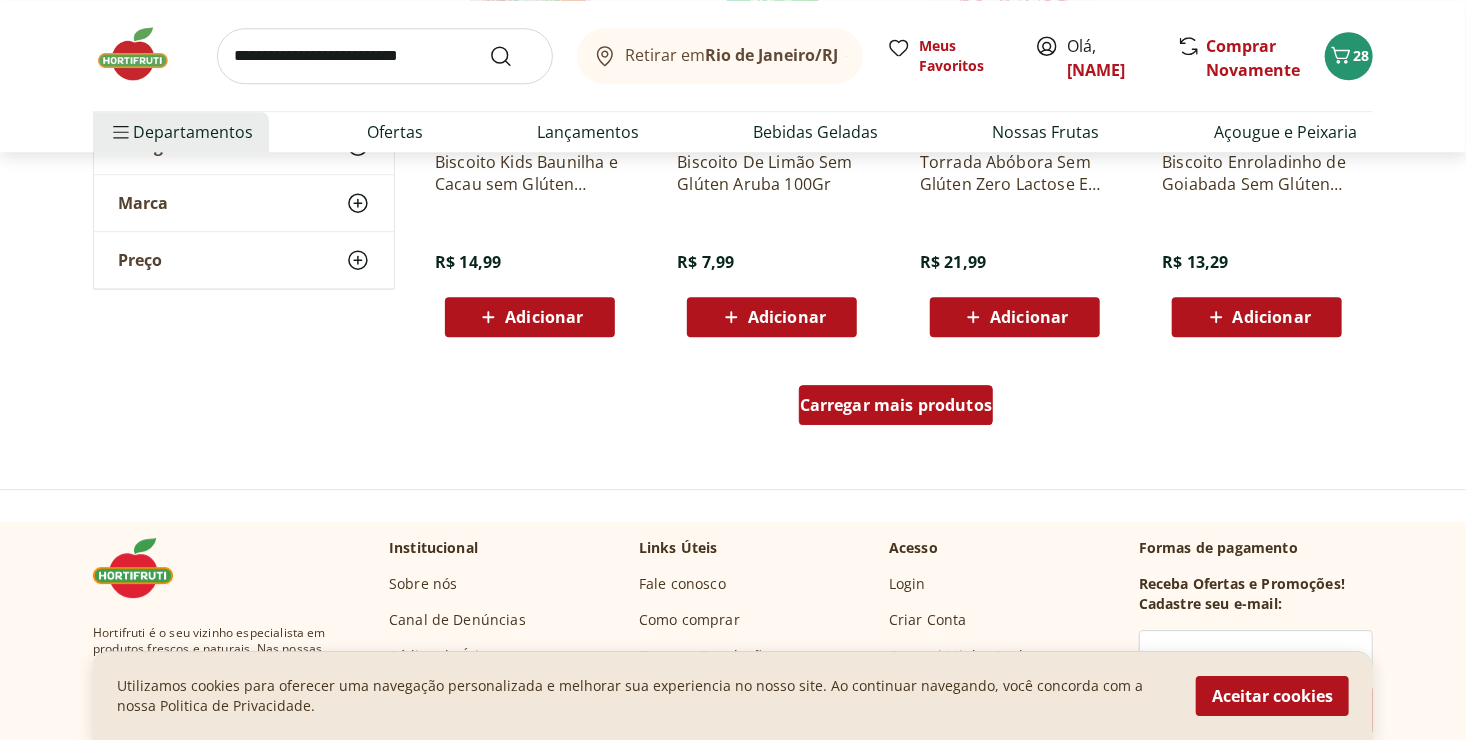 click on "Carregar mais produtos" at bounding box center (896, 405) 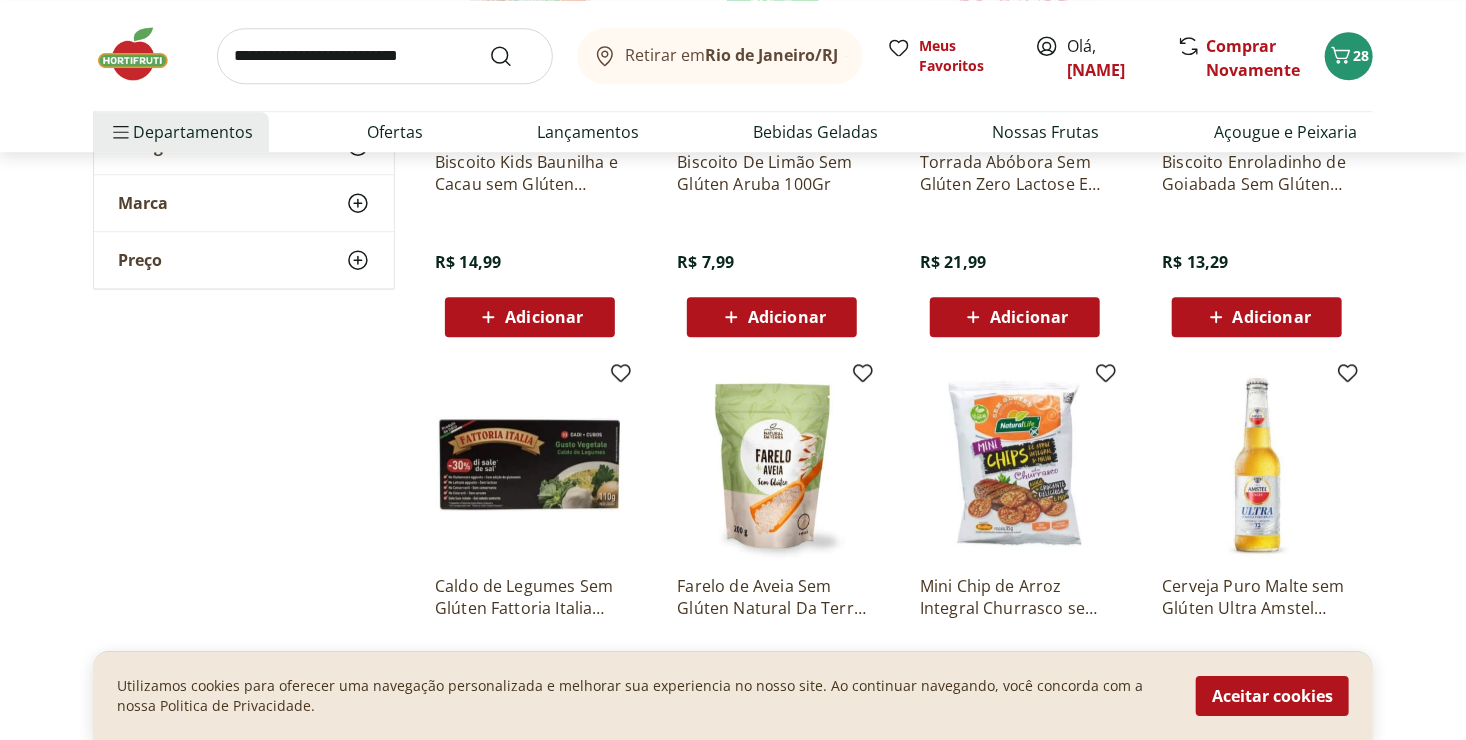 scroll, scrollTop: 3252, scrollLeft: 0, axis: vertical 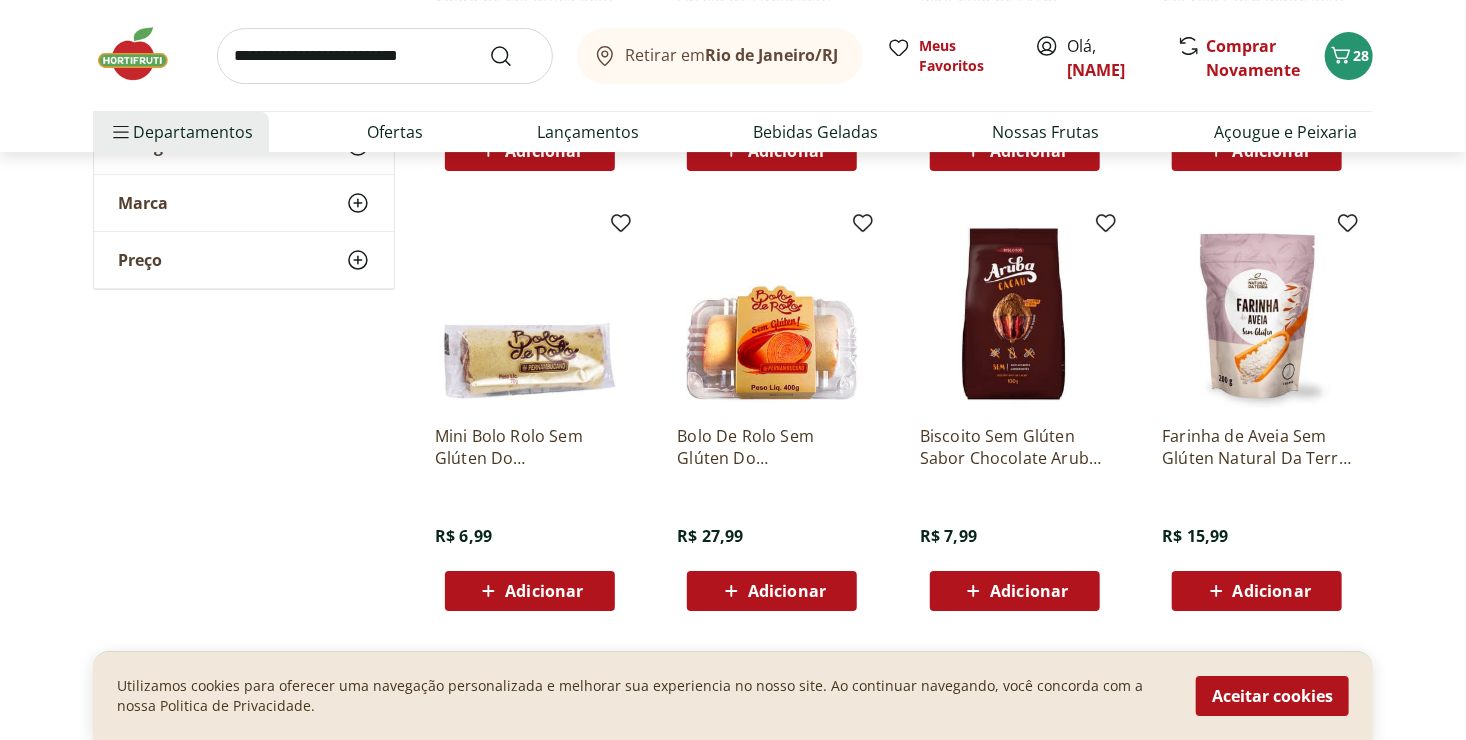 click on "Adicionar" at bounding box center [787, 591] 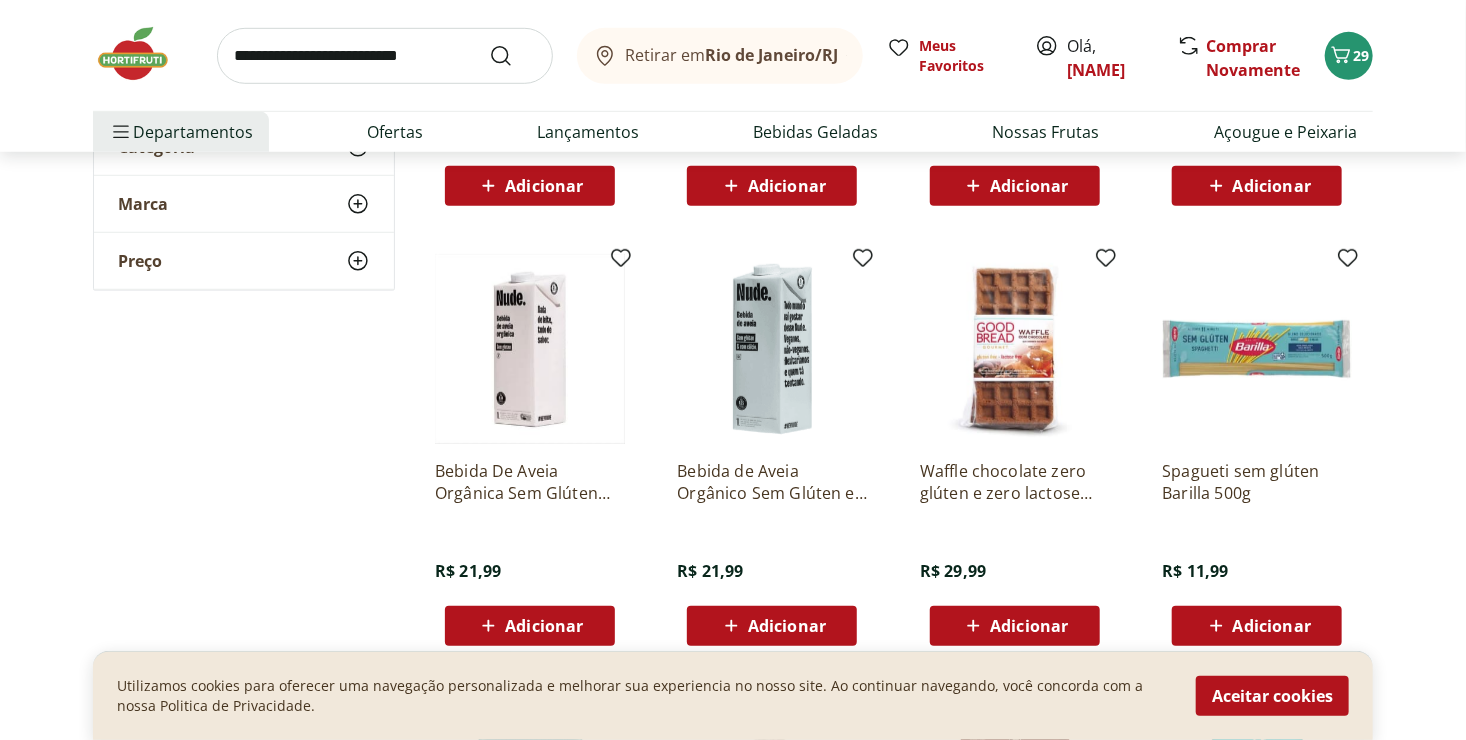 scroll, scrollTop: 0, scrollLeft: 0, axis: both 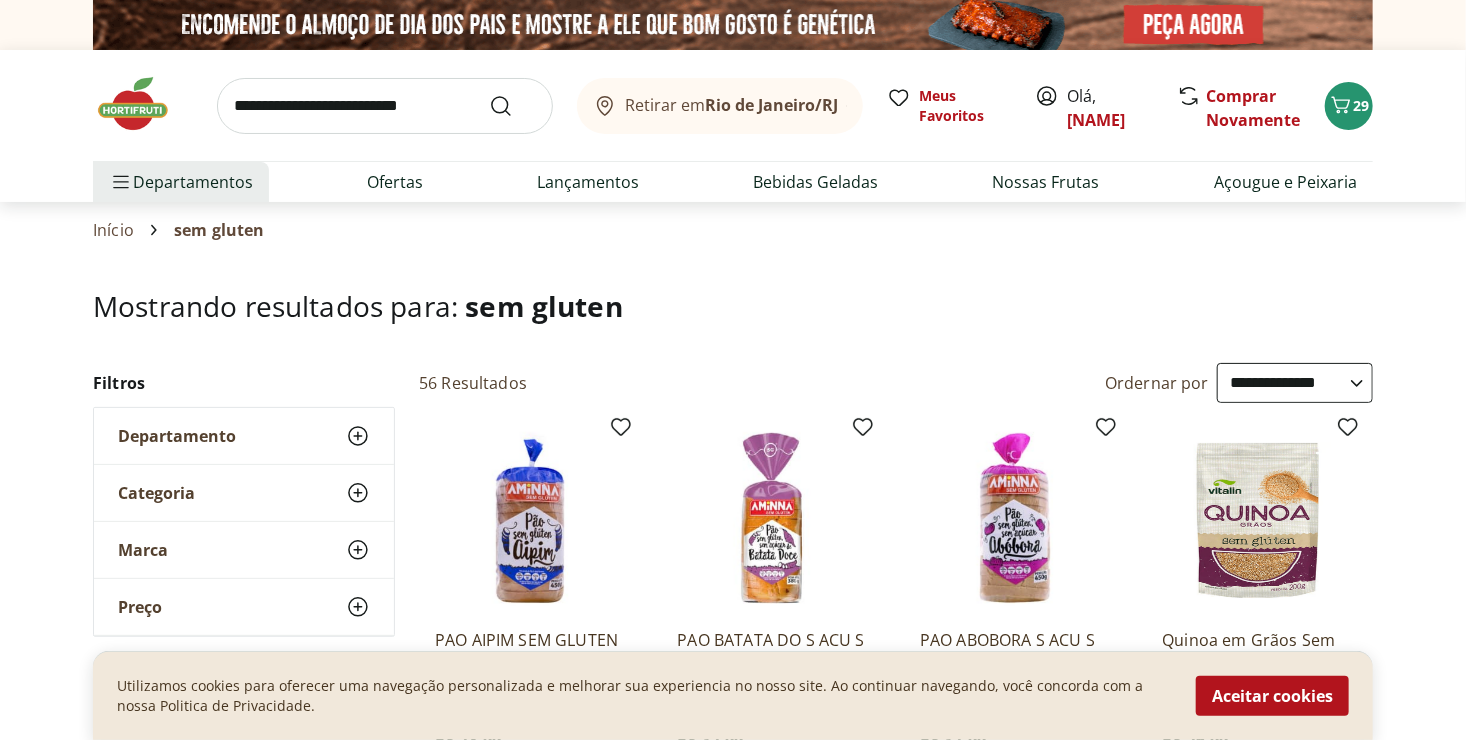 click at bounding box center [385, 106] 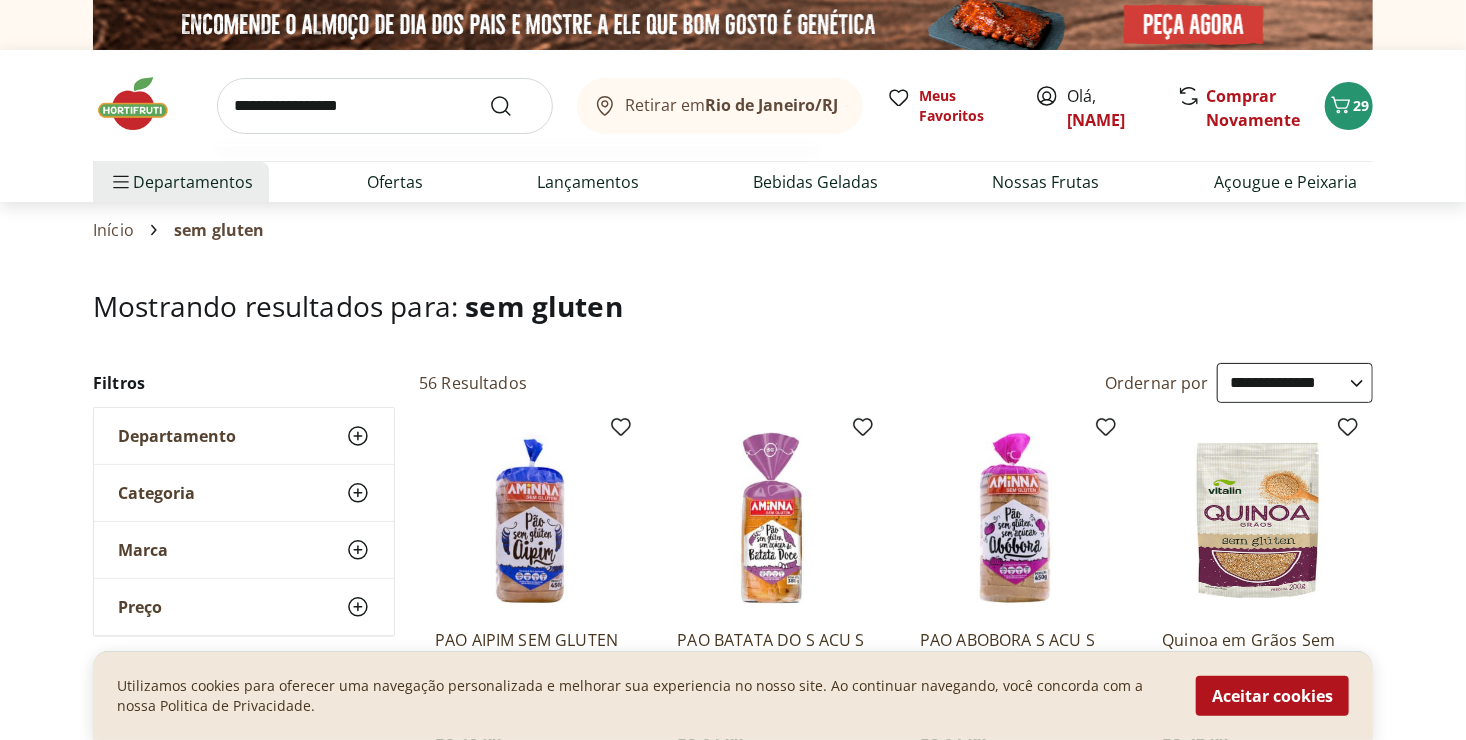 type on "**********" 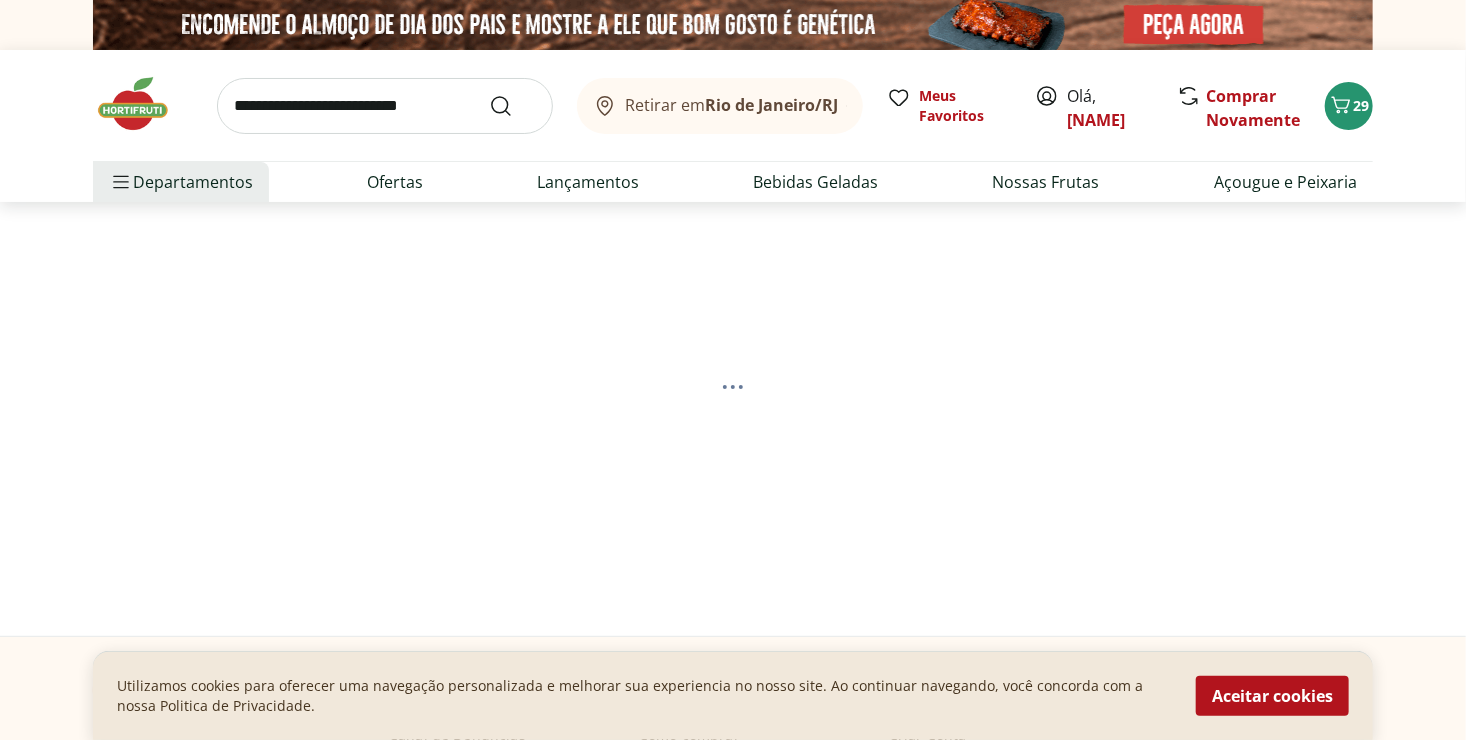 select on "**********" 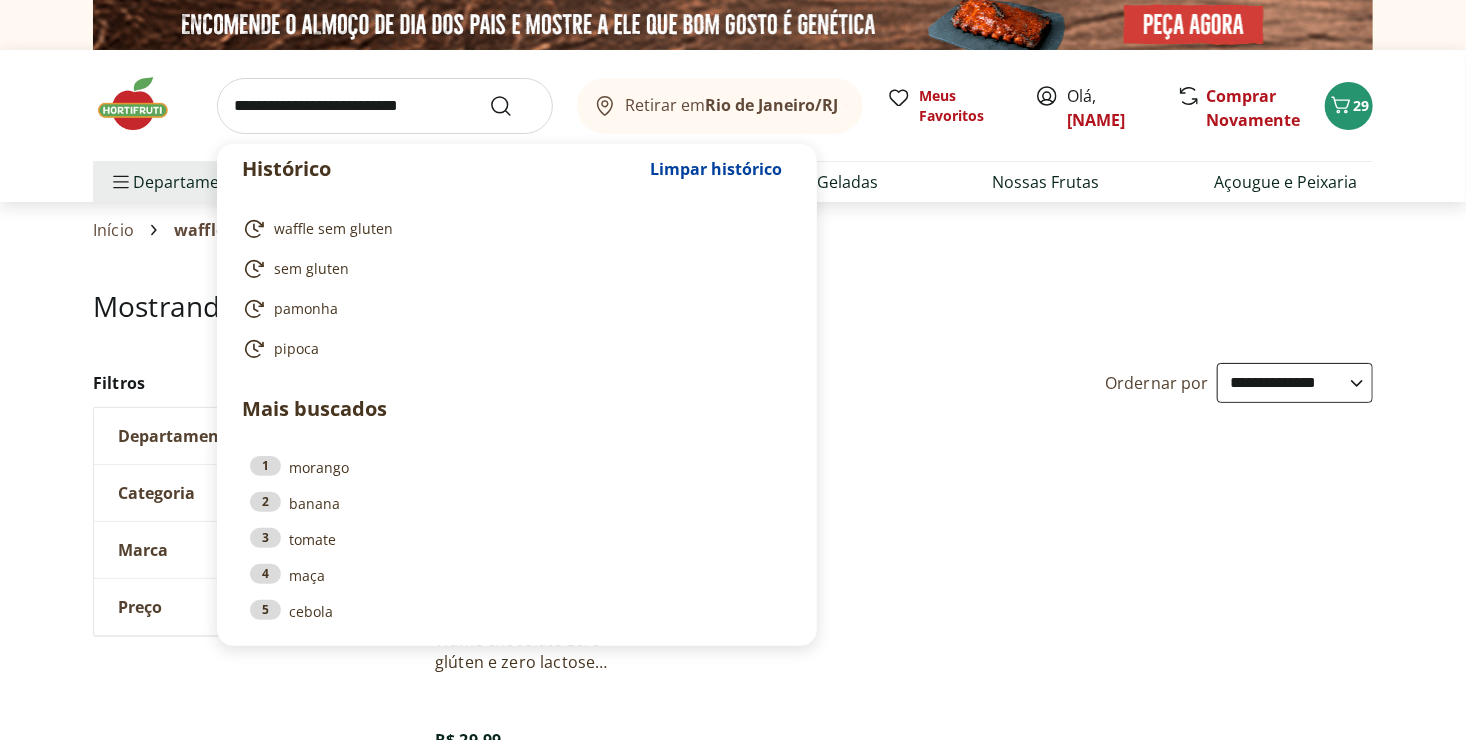 click at bounding box center [385, 106] 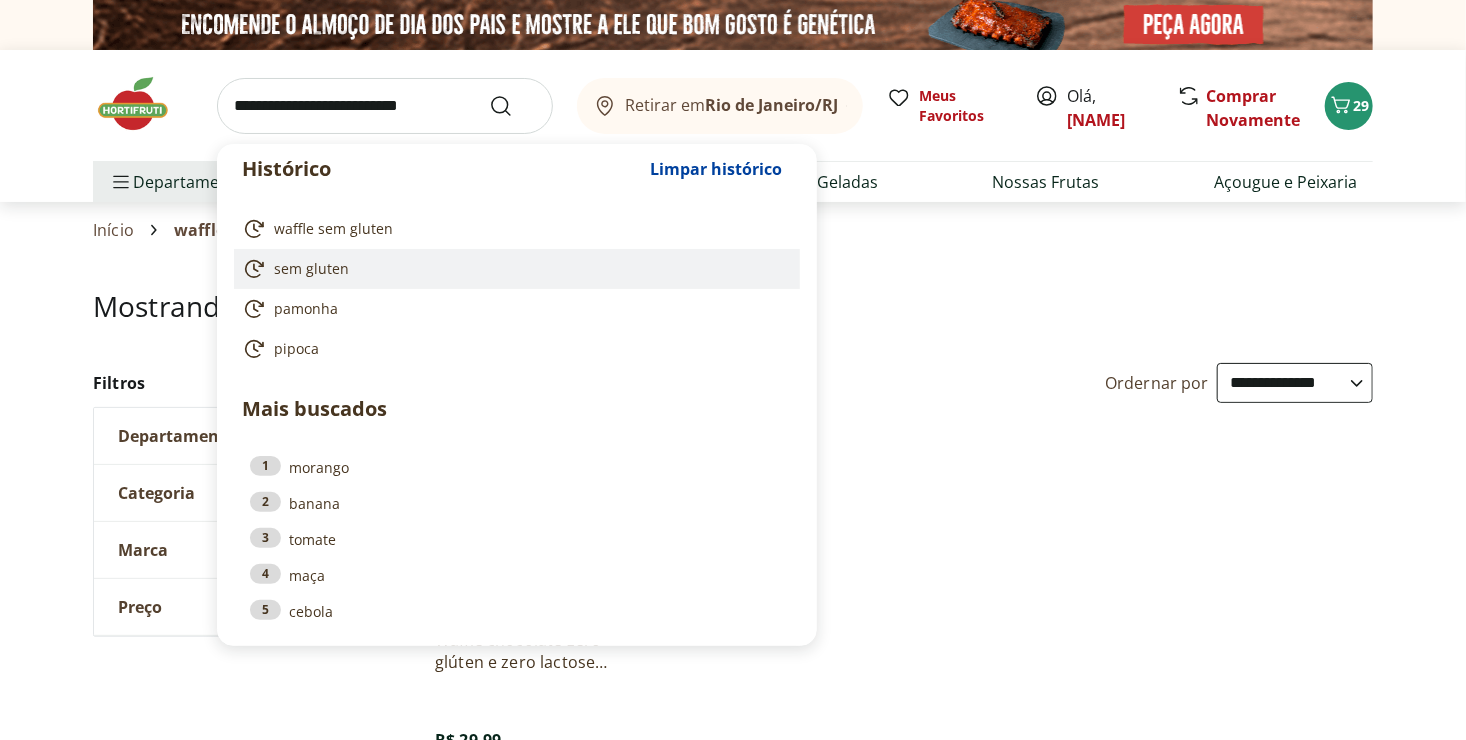 click on "sem gluten" at bounding box center [311, 269] 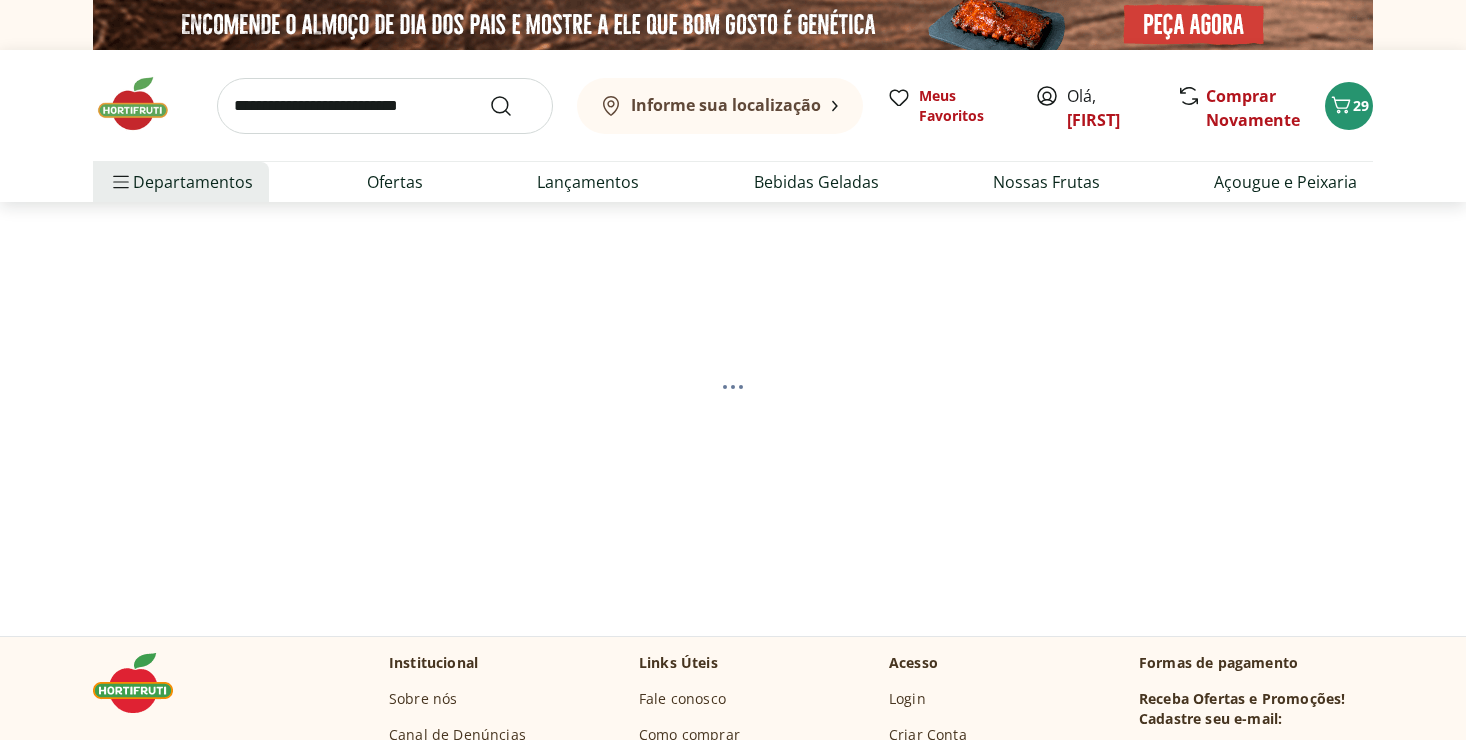 scroll, scrollTop: 0, scrollLeft: 0, axis: both 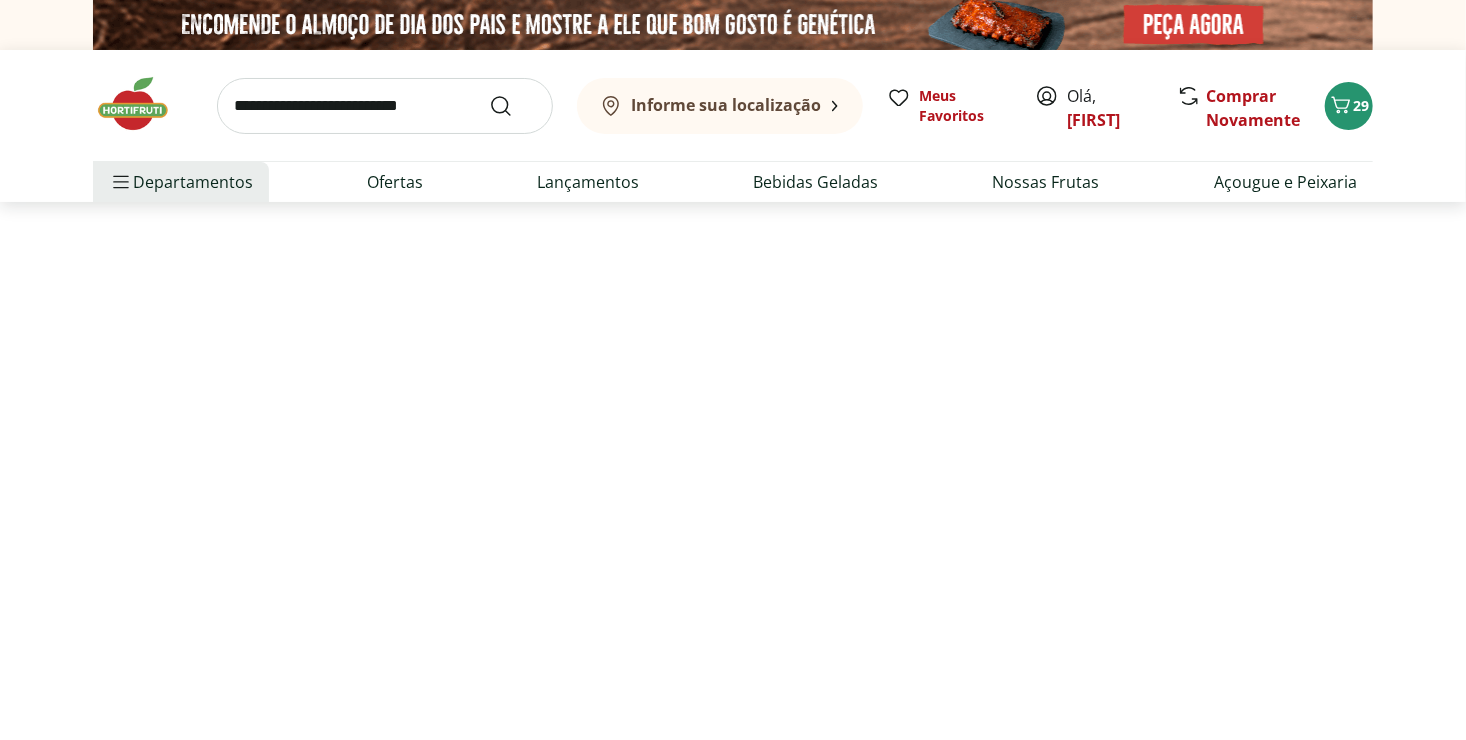 select on "**********" 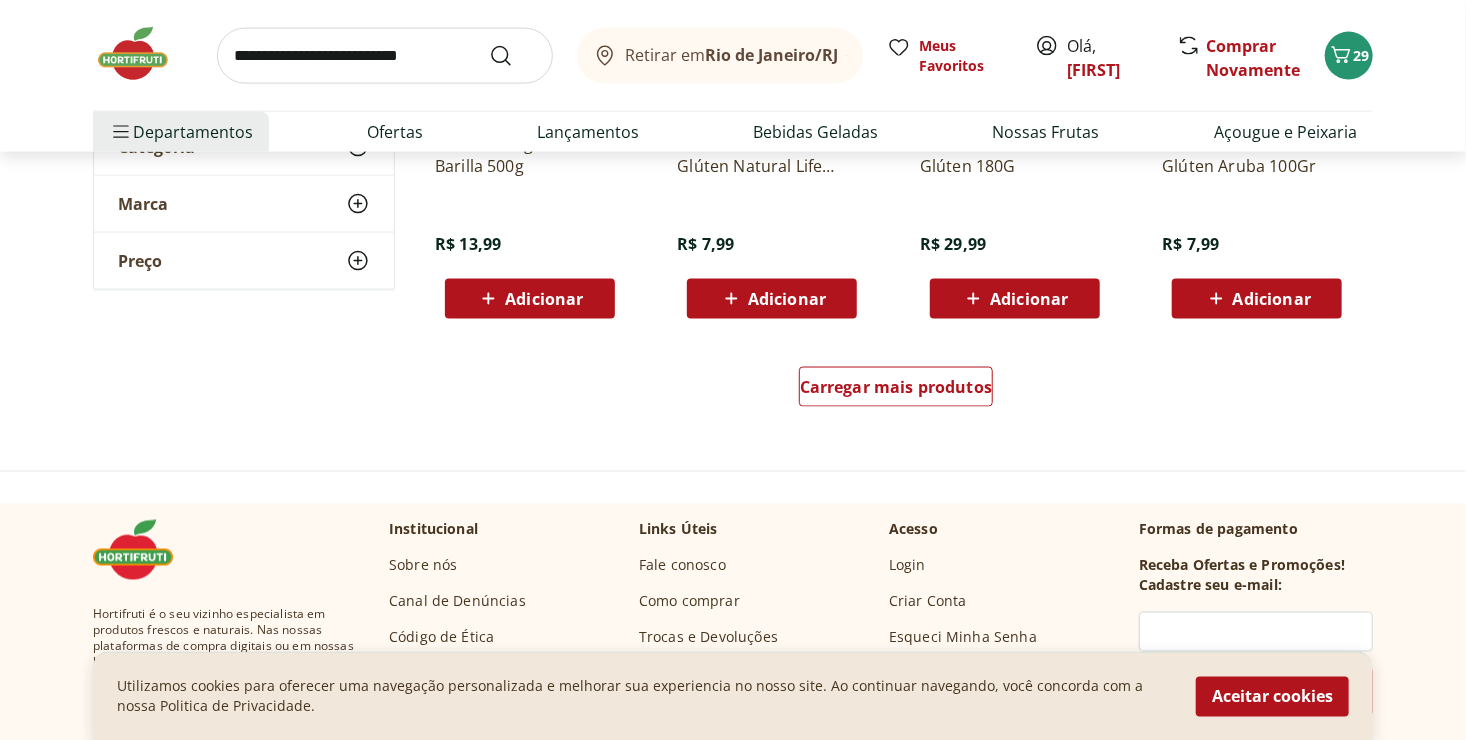 scroll, scrollTop: 1344, scrollLeft: 0, axis: vertical 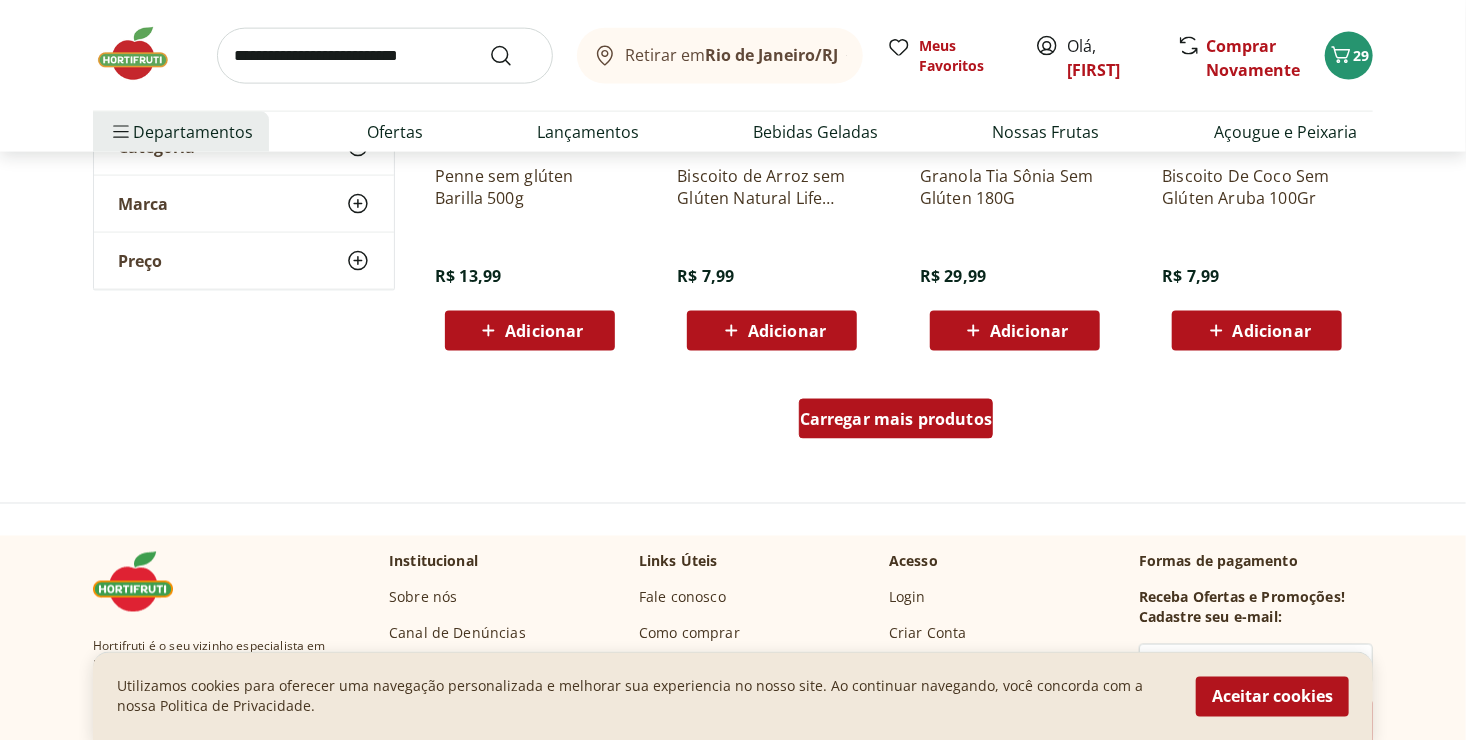 click on "Carregar mais produtos" at bounding box center [896, 419] 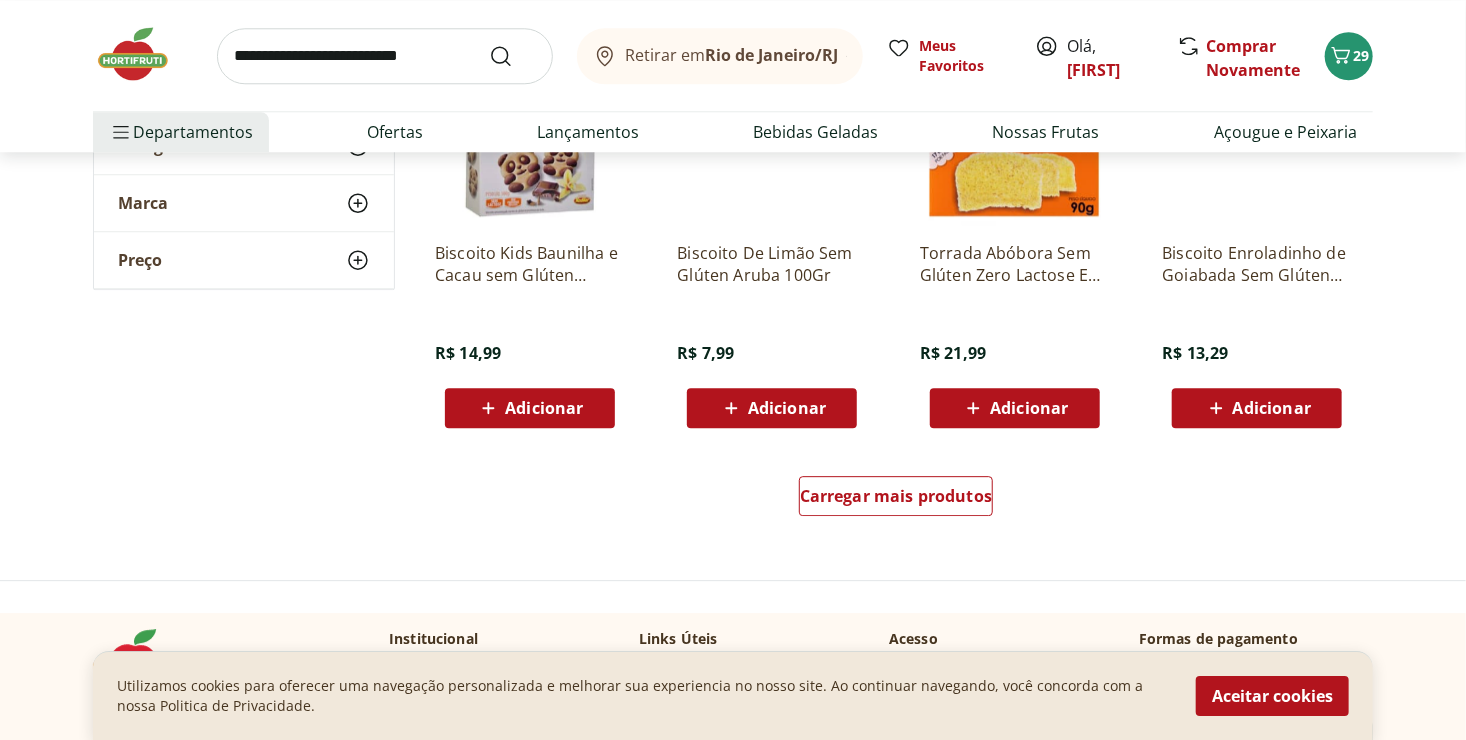scroll, scrollTop: 2603, scrollLeft: 0, axis: vertical 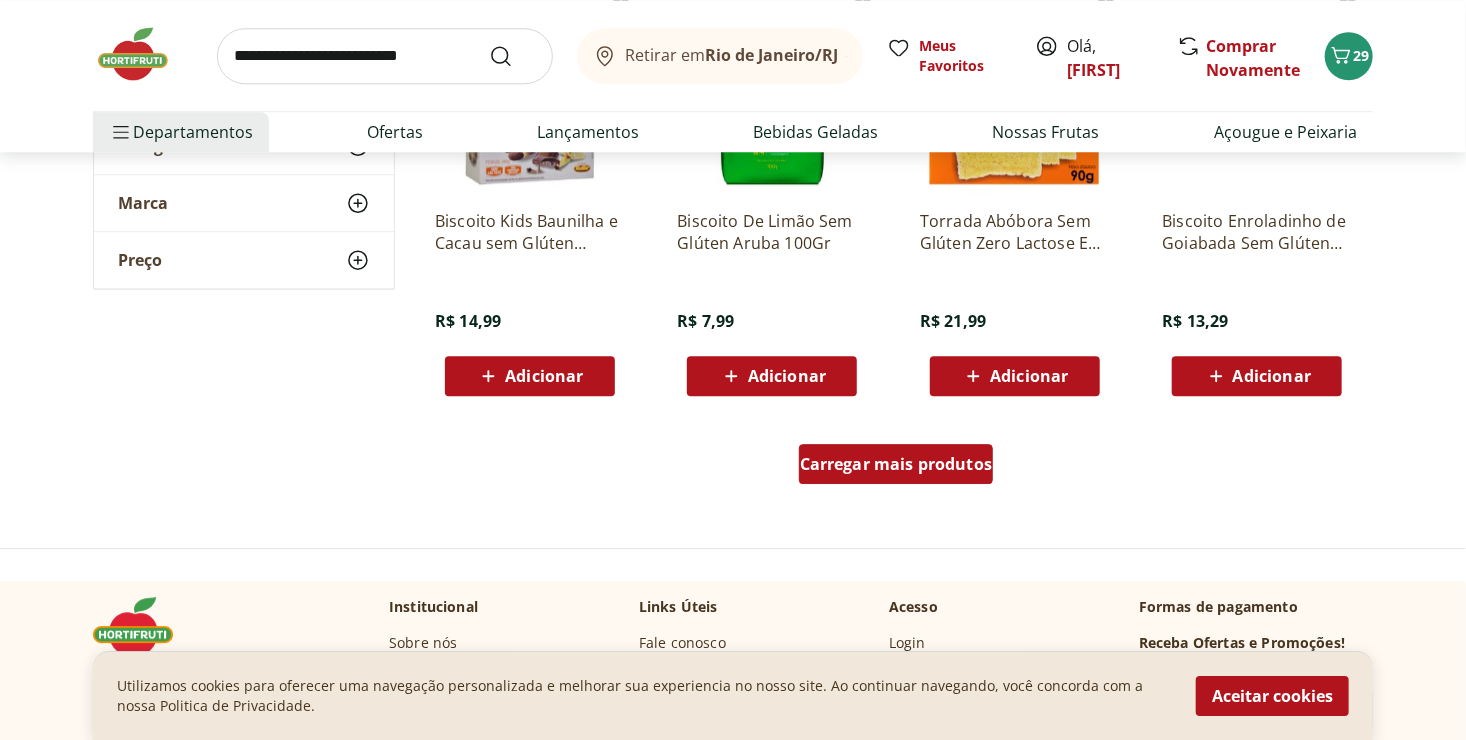 click on "Carregar mais produtos" at bounding box center [896, 464] 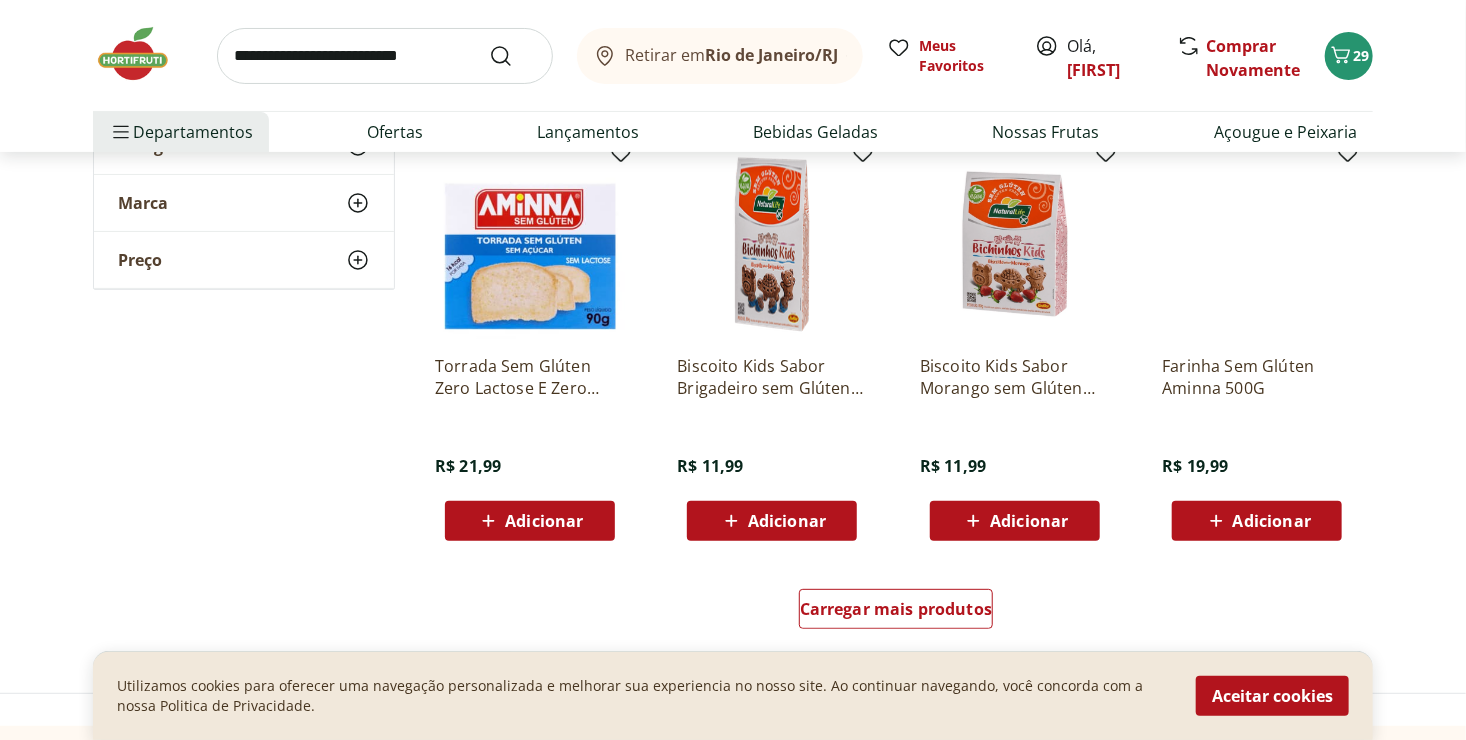 scroll, scrollTop: 3935, scrollLeft: 0, axis: vertical 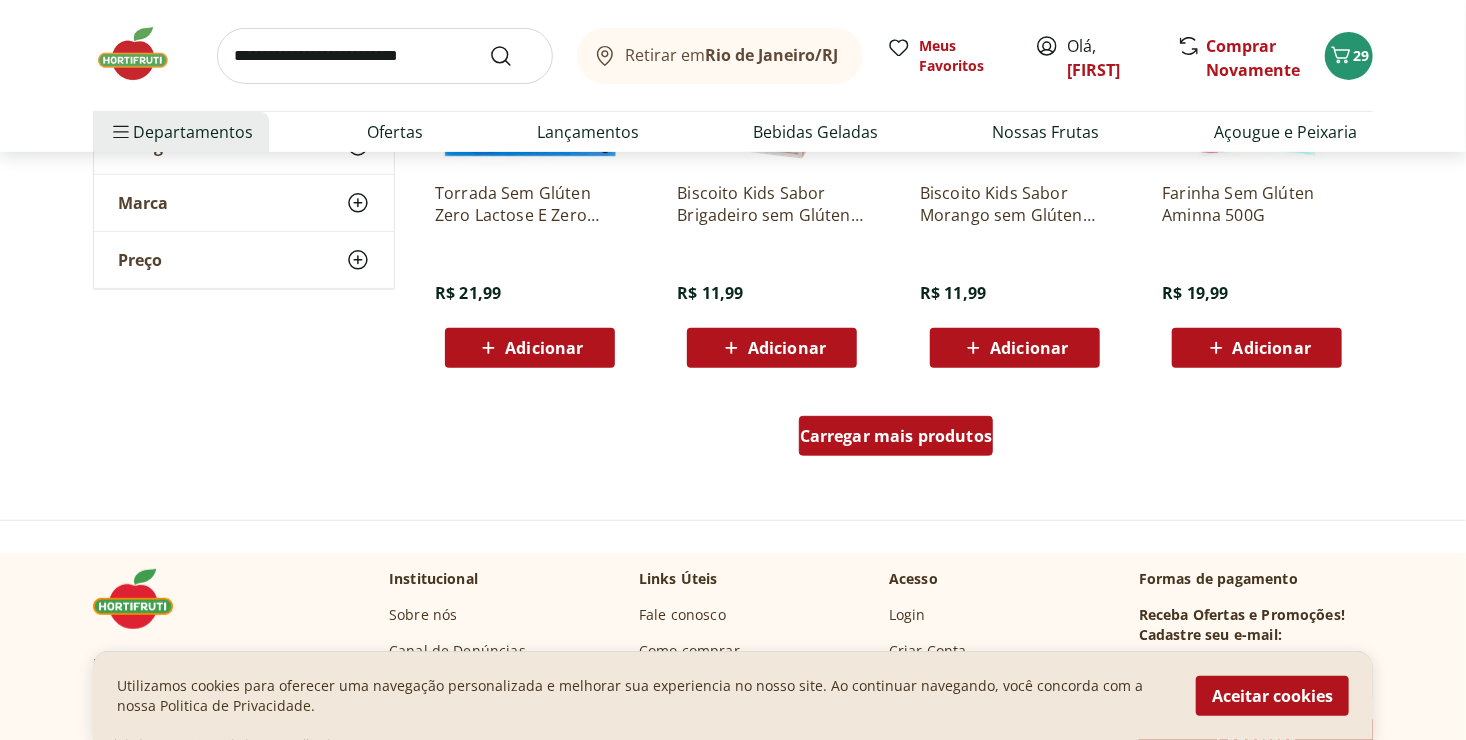 click on "Carregar mais produtos" at bounding box center (896, 436) 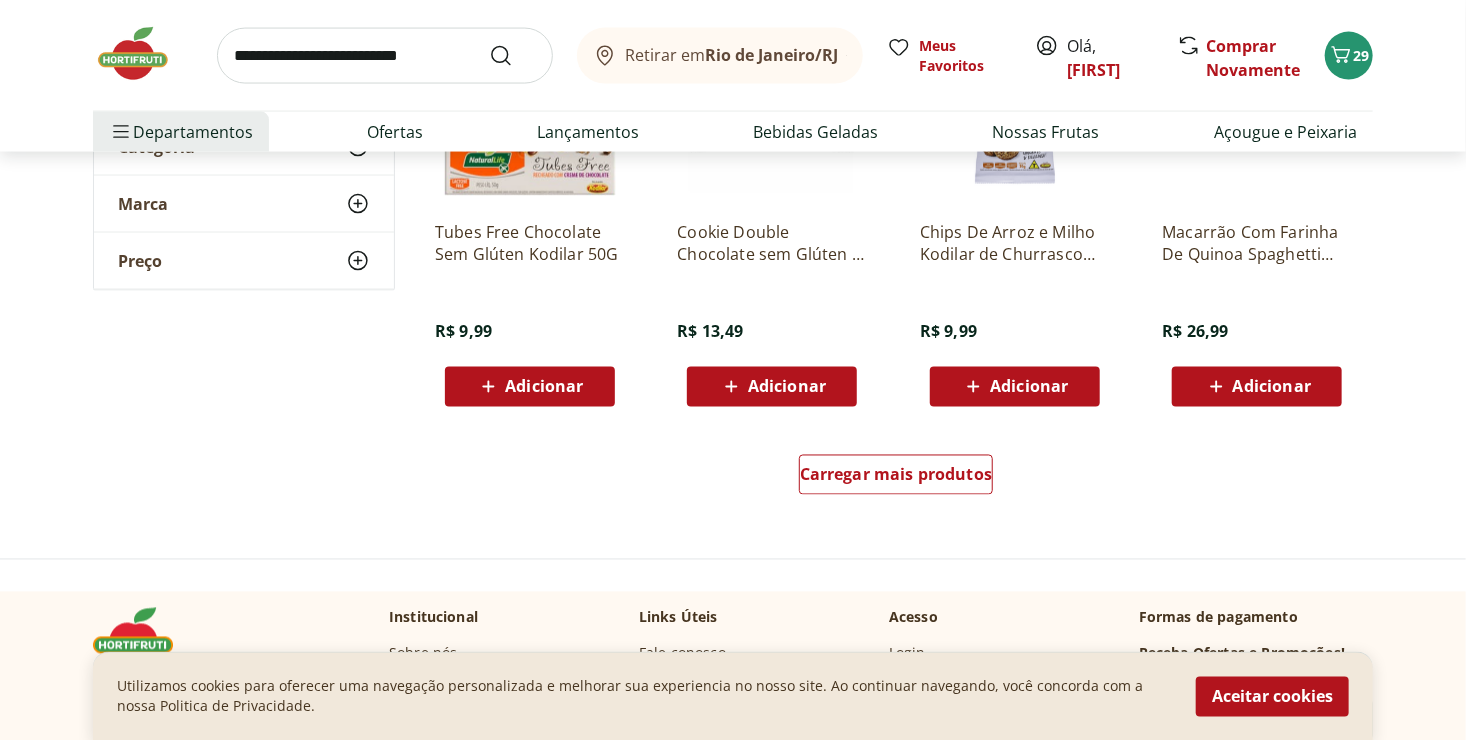 scroll, scrollTop: 5208, scrollLeft: 0, axis: vertical 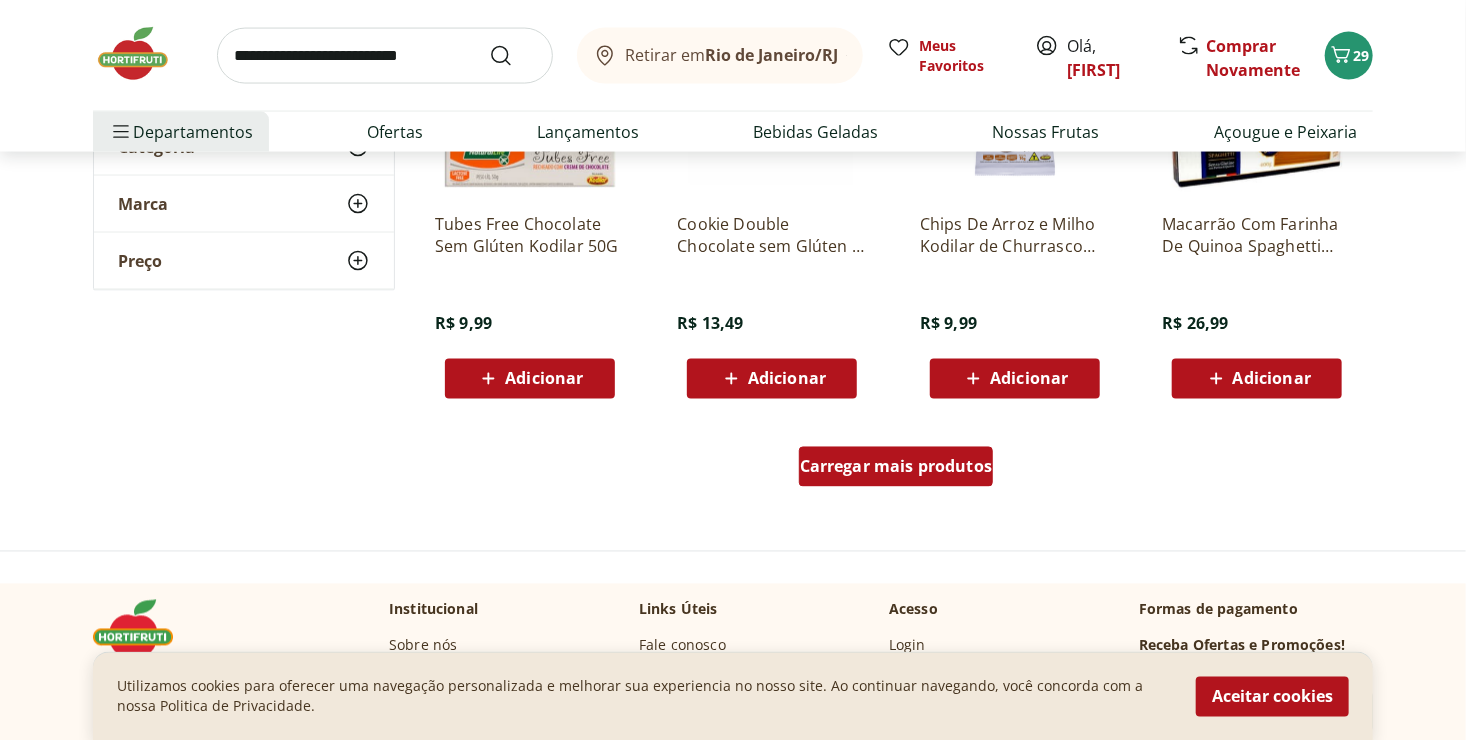 click on "Carregar mais produtos" at bounding box center (896, 467) 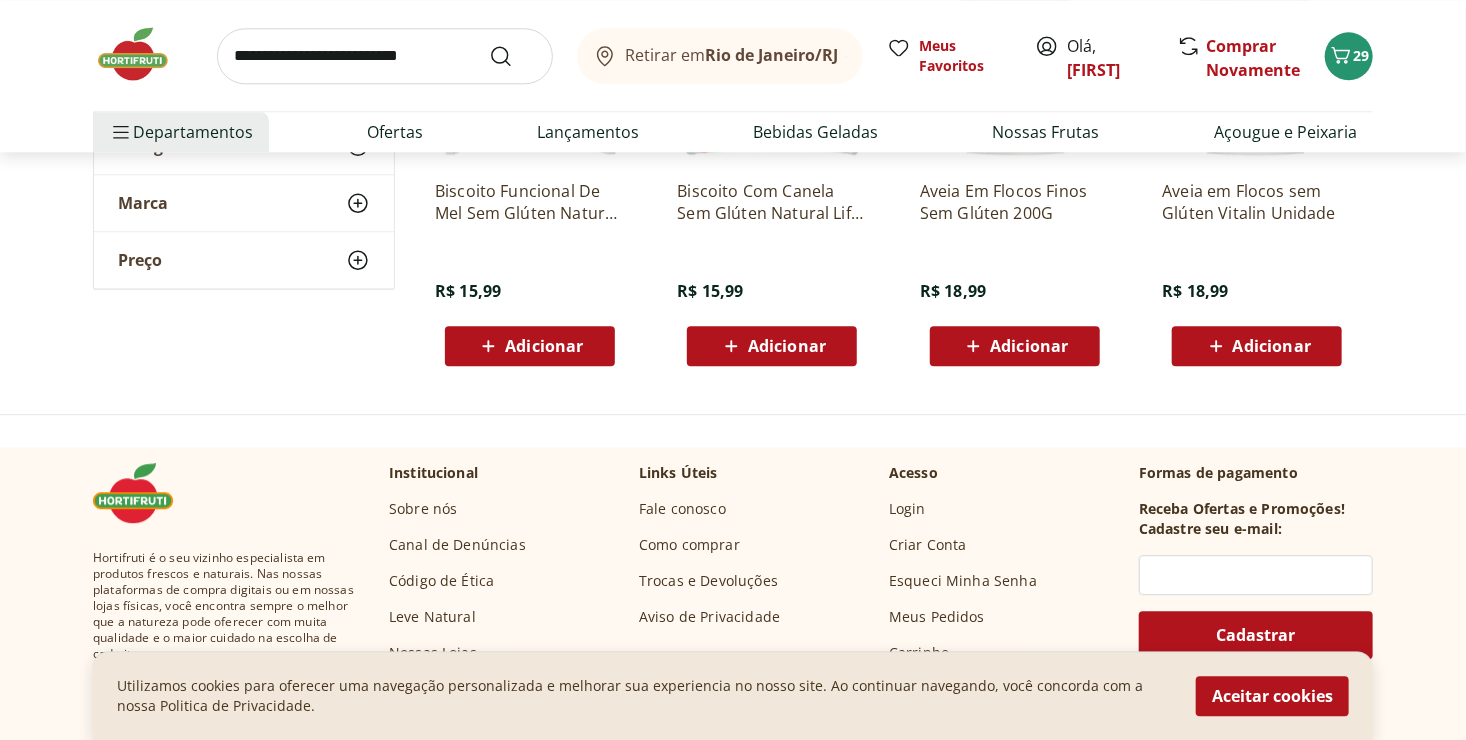 scroll, scrollTop: 6114, scrollLeft: 0, axis: vertical 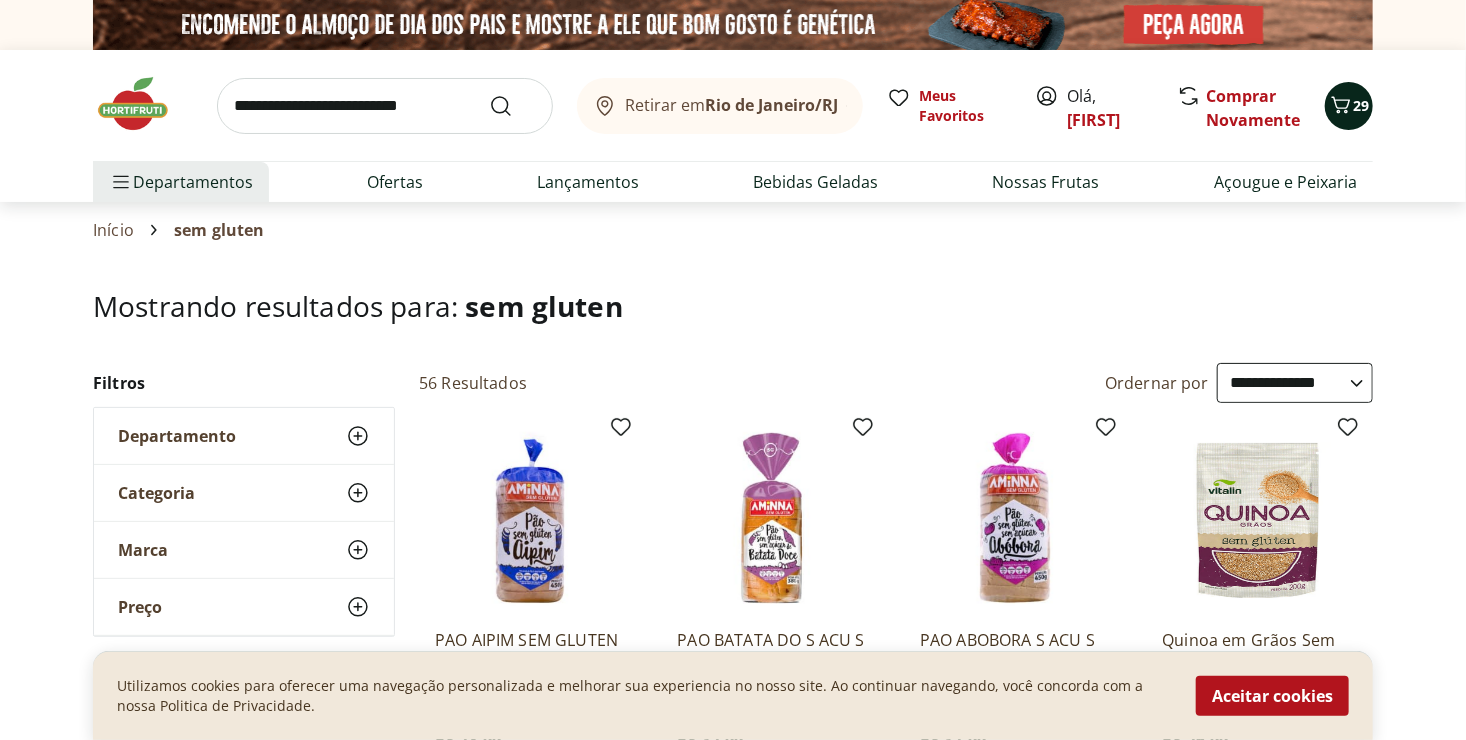 click on "29" at bounding box center (1349, 106) 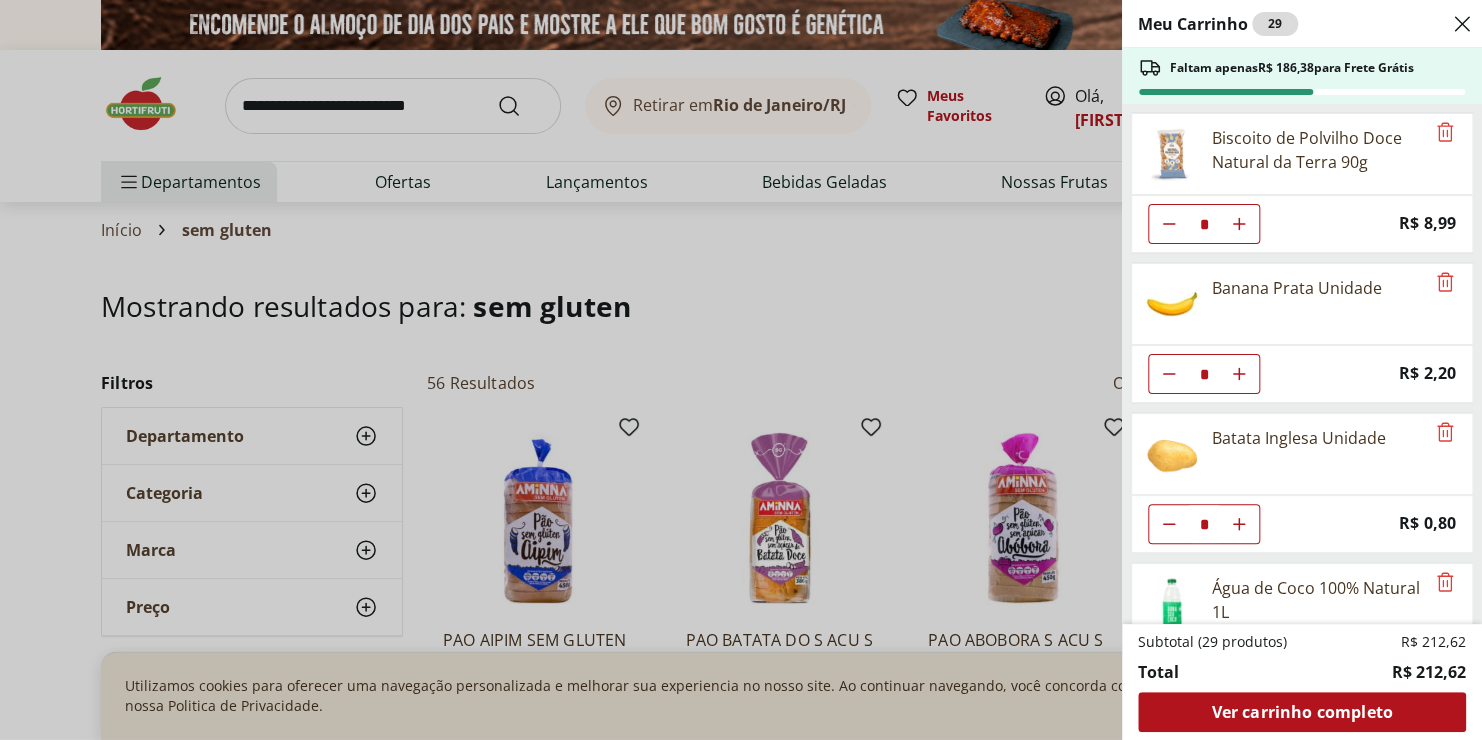 click on "Meu Carrinho 29 Faltam apenas  R$ 186,38  para Frete Grátis Biscoito de Polvilho Doce Natural da Terra 90g * Price: R$ 8,99 Banana Prata Unidade * Price: R$ 2,20 Batata Inglesa Unidade * Price: R$ 0,80 Água de Coco 100% Natural 1L * Price: R$ 18,99 Ovos Brancos Embalados com 30 unidades * Price: R$ 19,99 Chá Matte Leão Limão Zero 1,5L * Price: R$ 8,99 Poncã Unidade * Price: R$ 1,60 Tomate Italiano * Price: R$ 1,15 Abobrinha Verde Unidade * Price: R$ 1,75 Tubes Free Pasta Amendoin Sem Glúten Kodilar 50G * Price: R$ 9,99 Melão Mix Cortadinho * Price: R$ 5,10 Pão de Queijo de Tapioca e Parmesão Yauca 300g * Price: R$ 32,99 Creme de Ricota Light Tirolez 200g * Price: R$ 11,99 Queijo Mussarela Fatiado Natural Da Terra 150g * Price: R$ 15,49 Refrigerante Coca-Cola Zero 1,5L * Price: R$ 7,99 Pipoca Para Micro-Ondas Manteiga Yoki Pacote 100G * Price: R$ 6,29 Pipoca Para Micro-Ondas Natural Com Sal Yoki Pacote 100G * Price: R$ 4,99 Bolo De Rolo Sem Glúten Do Pernambucano 400G * Price:" at bounding box center (741, 370) 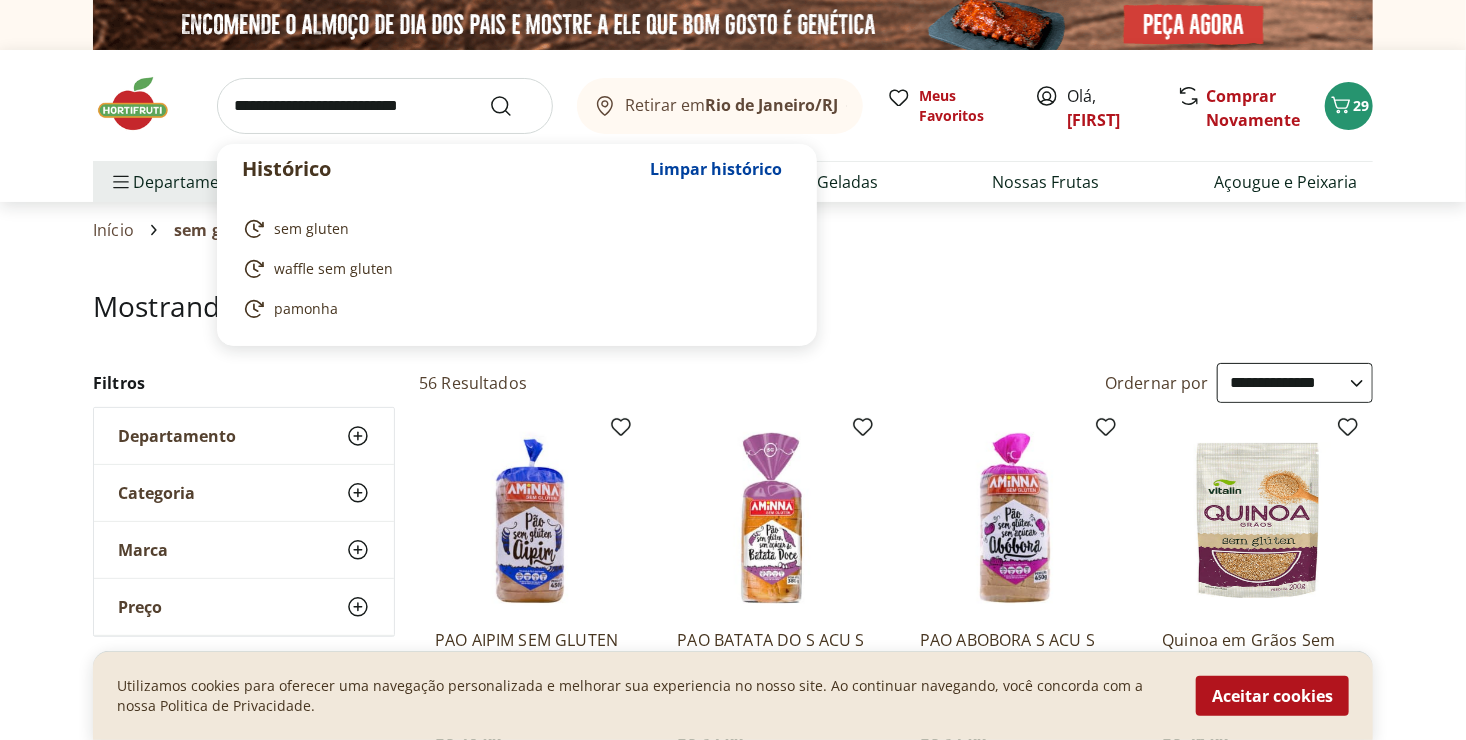 click at bounding box center (385, 106) 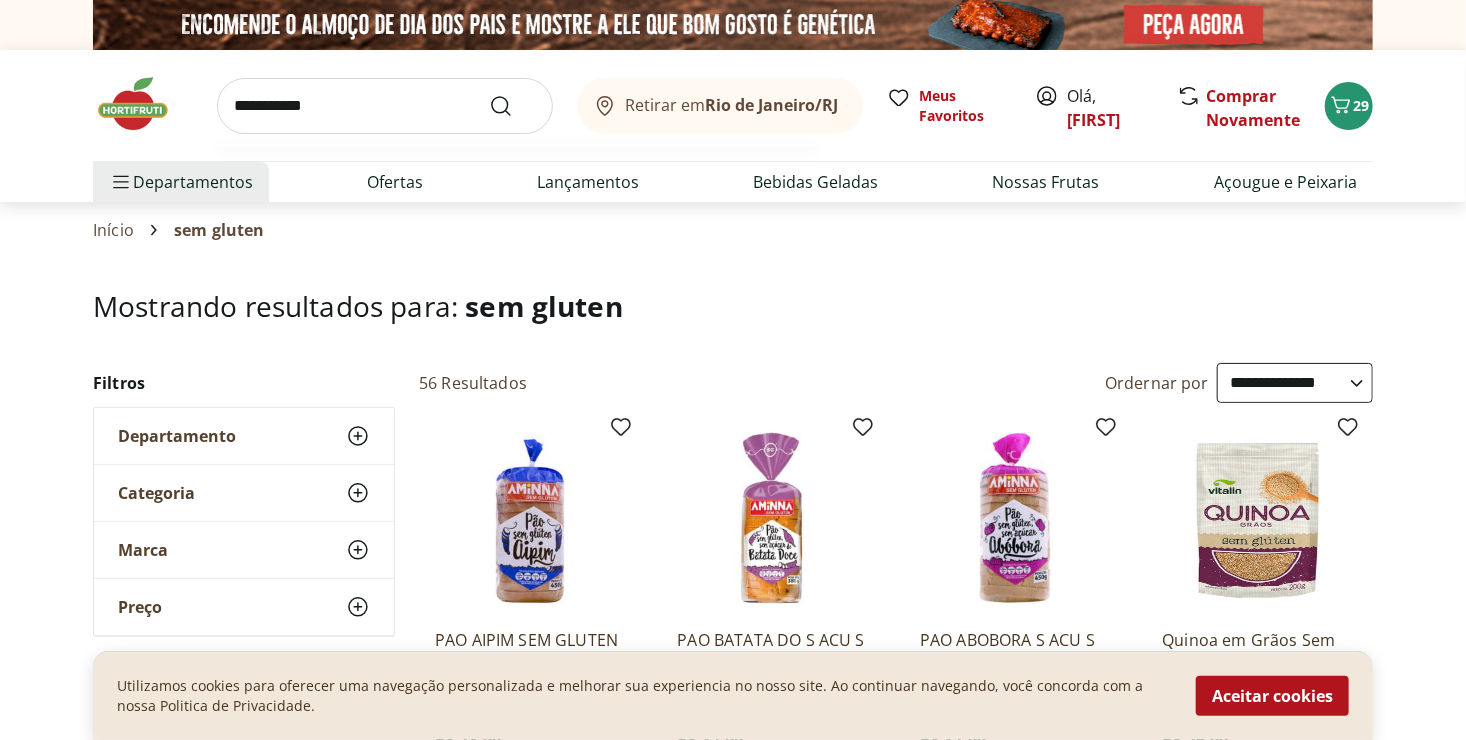 type on "**********" 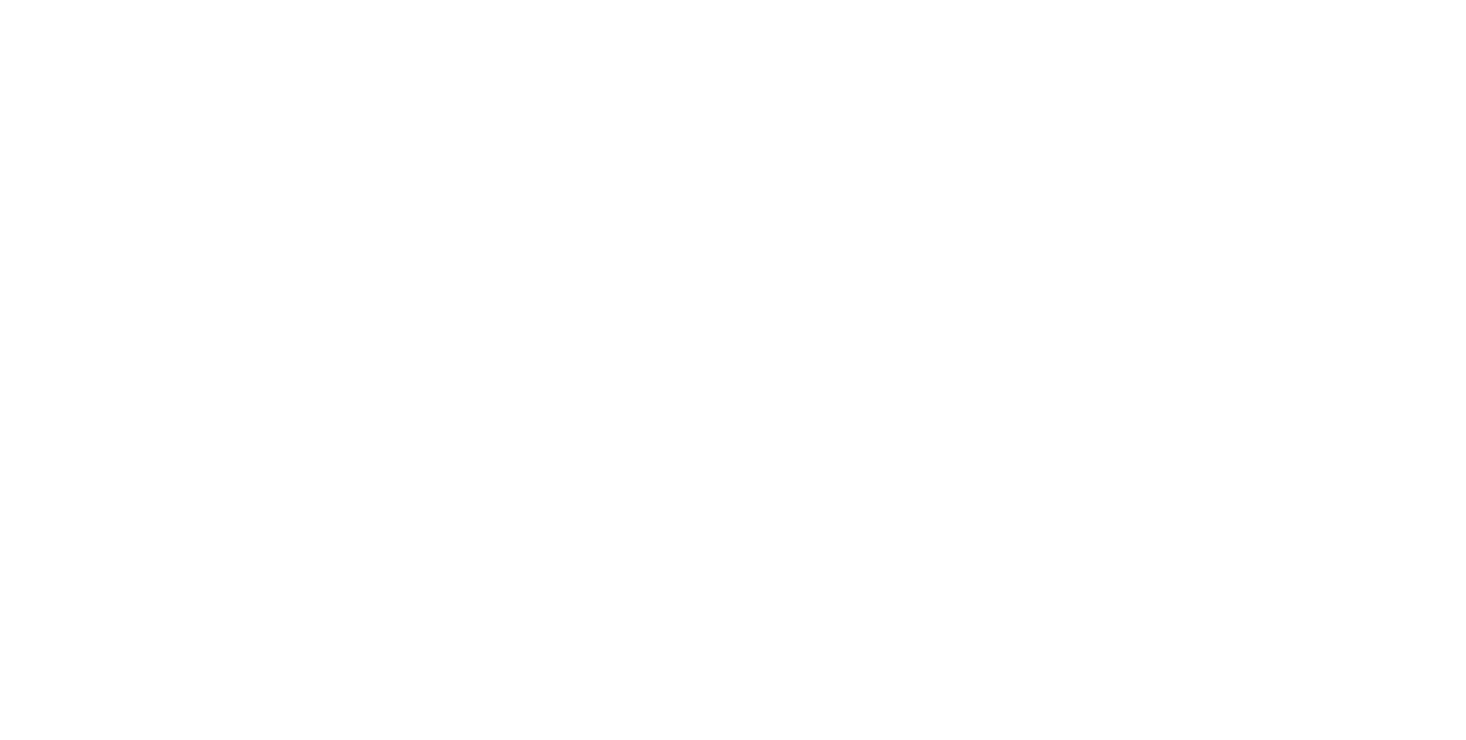 select on "**********" 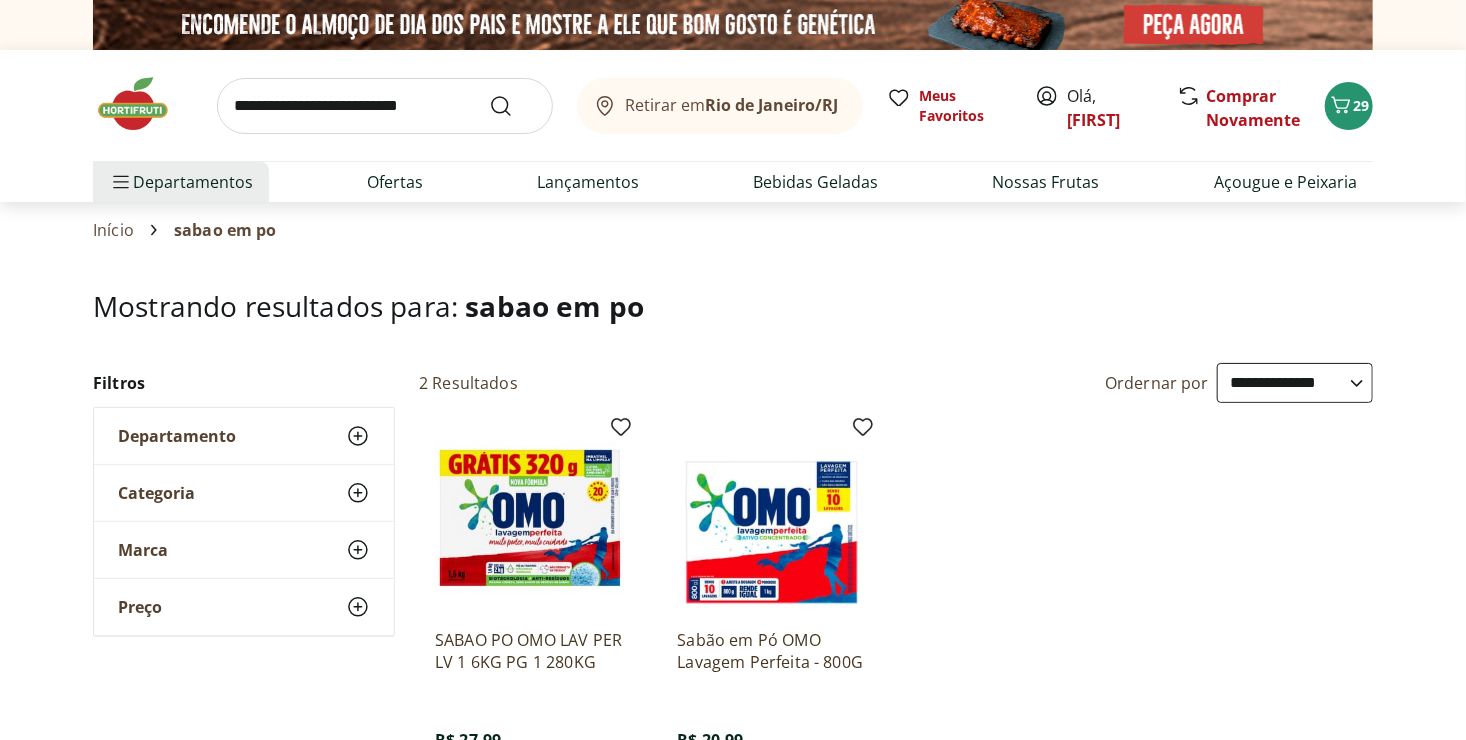 scroll, scrollTop: 174, scrollLeft: 0, axis: vertical 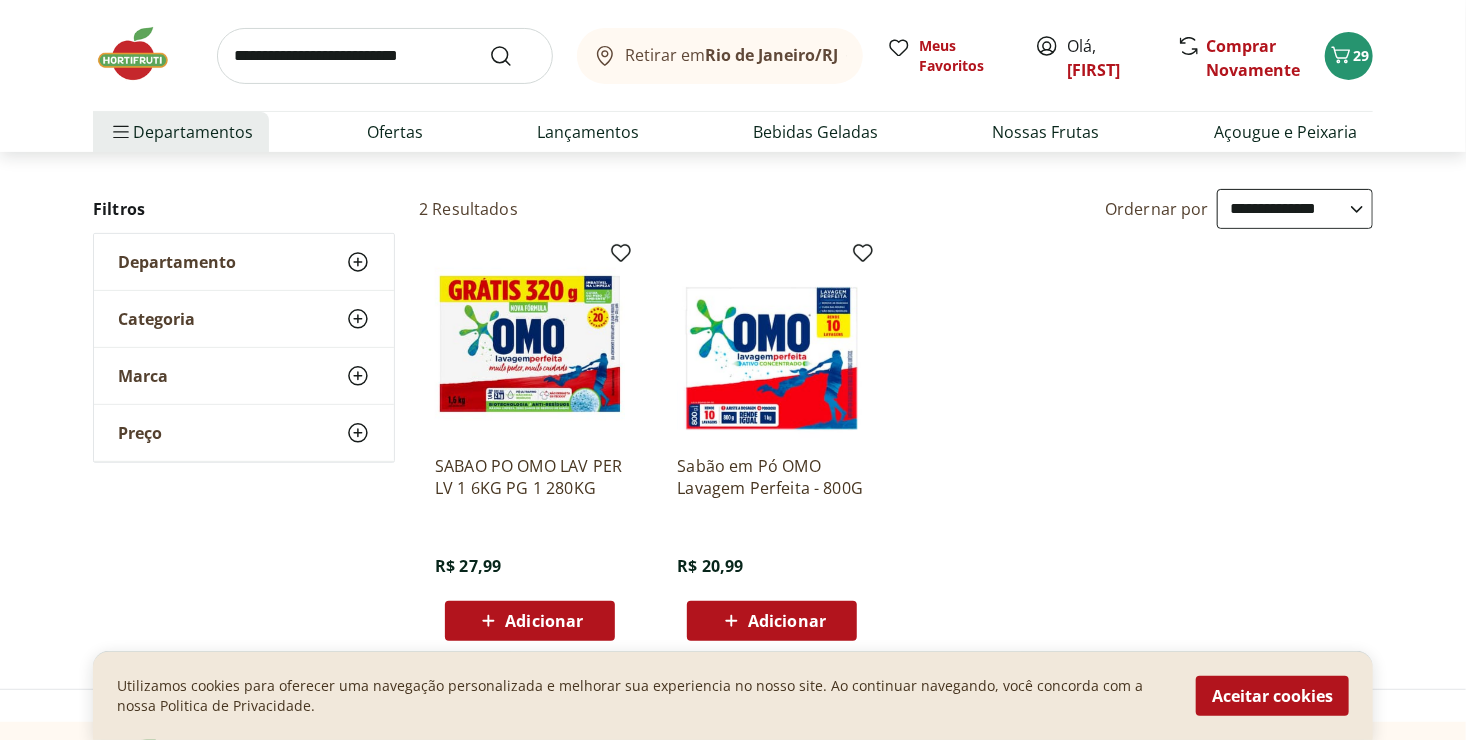 click on "Adicionar" at bounding box center [544, 621] 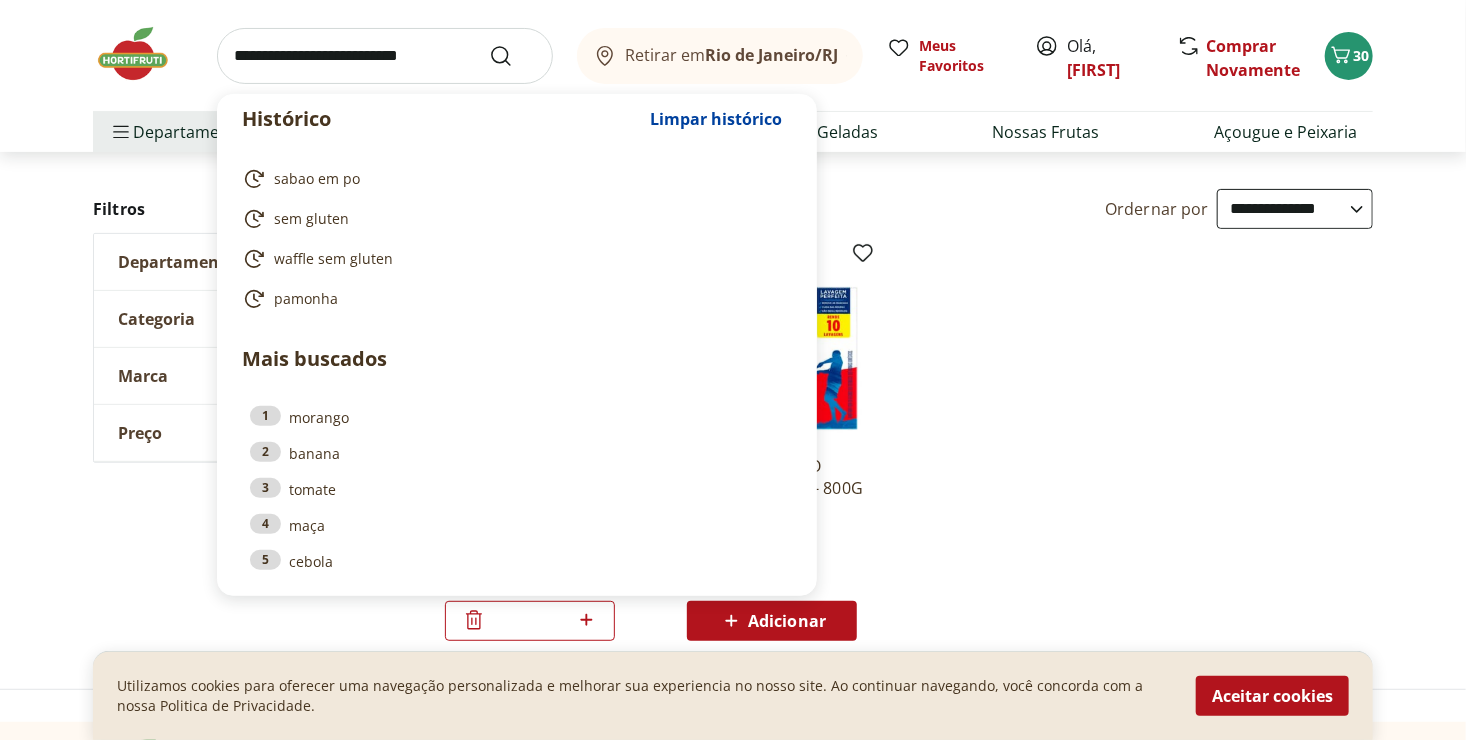 click at bounding box center [385, 56] 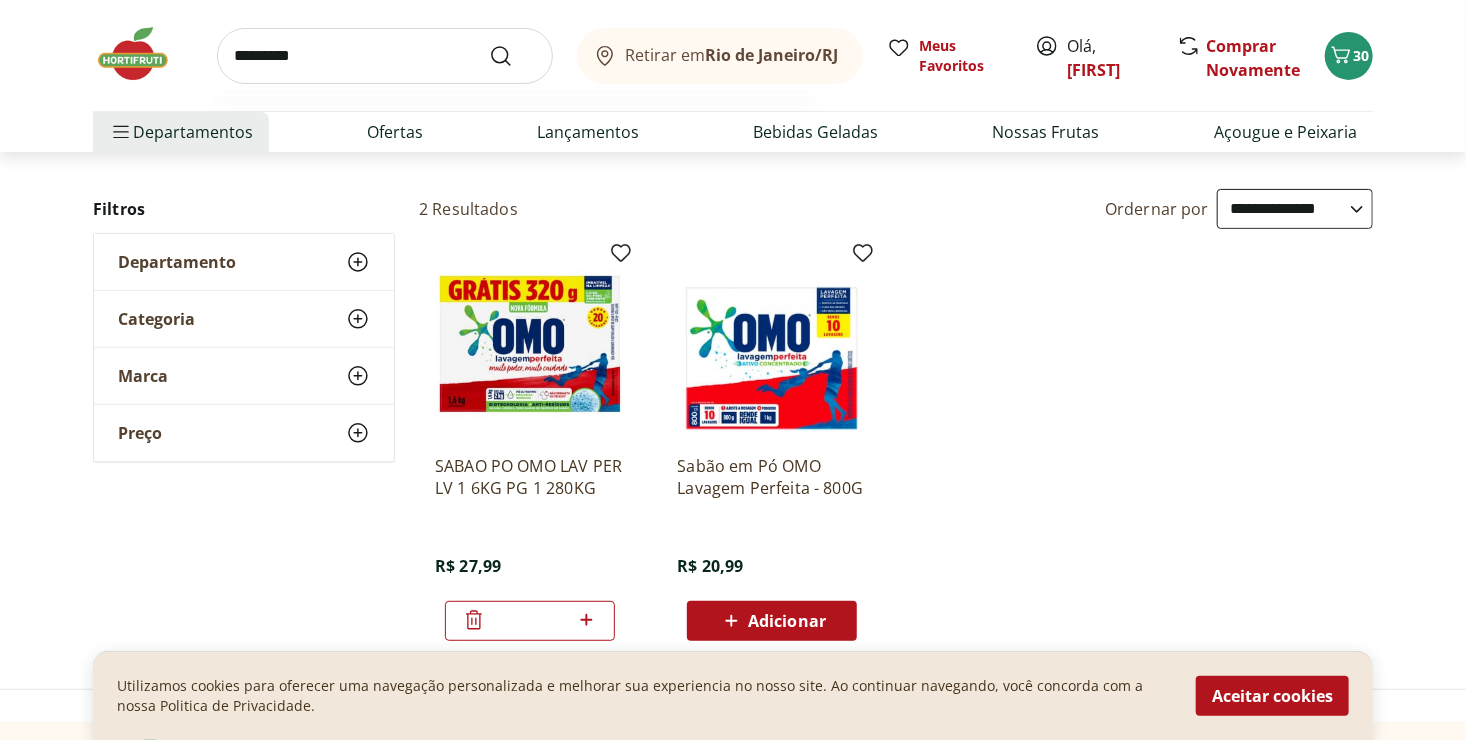 type on "*********" 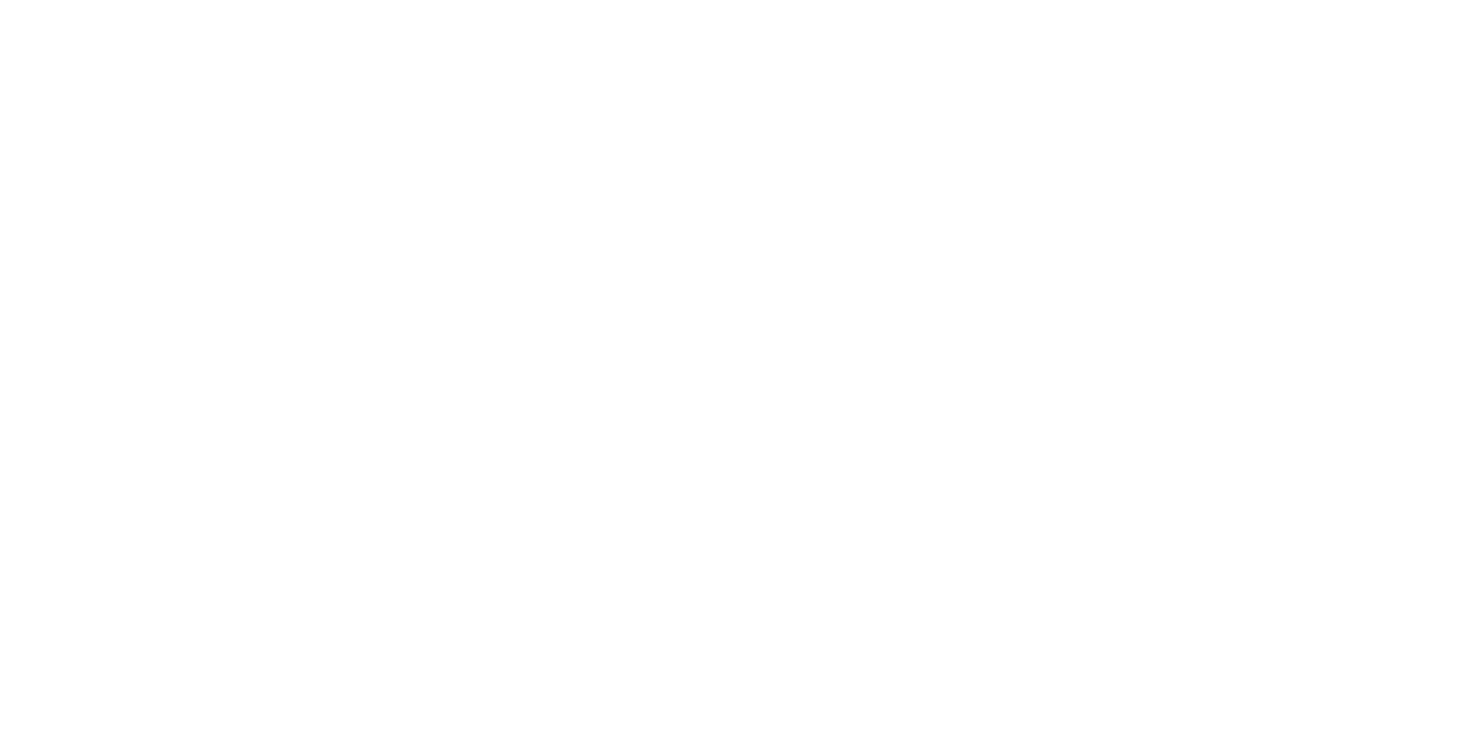 scroll, scrollTop: 0, scrollLeft: 0, axis: both 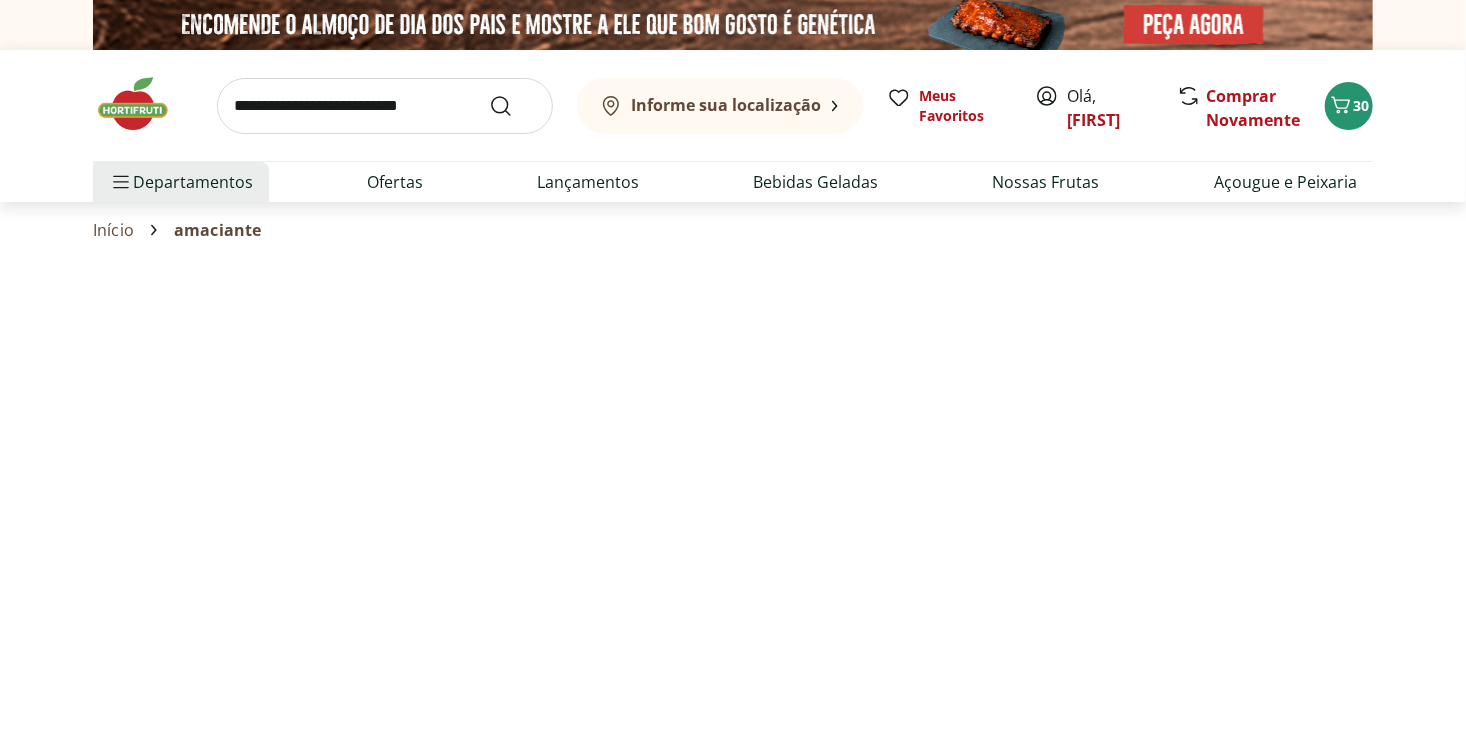 select on "**********" 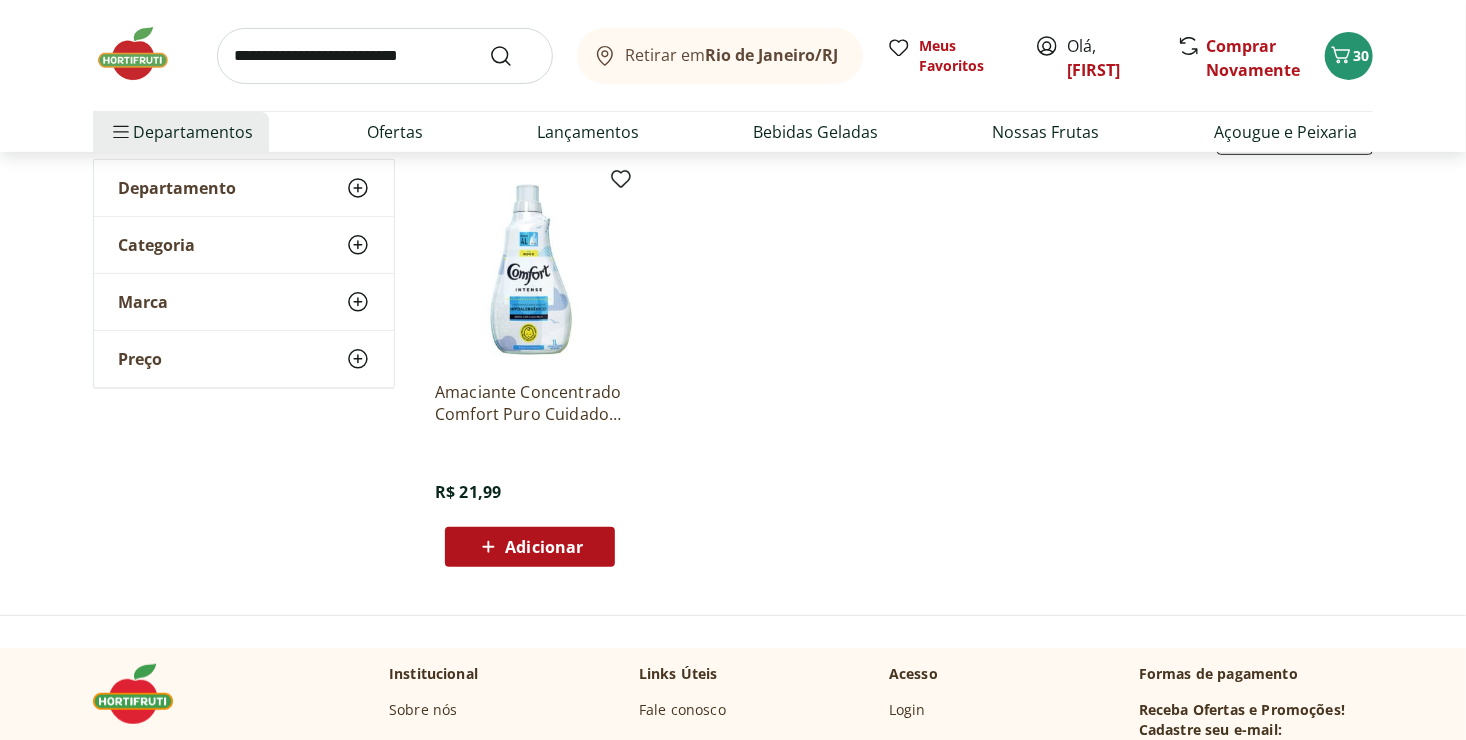 scroll, scrollTop: 253, scrollLeft: 0, axis: vertical 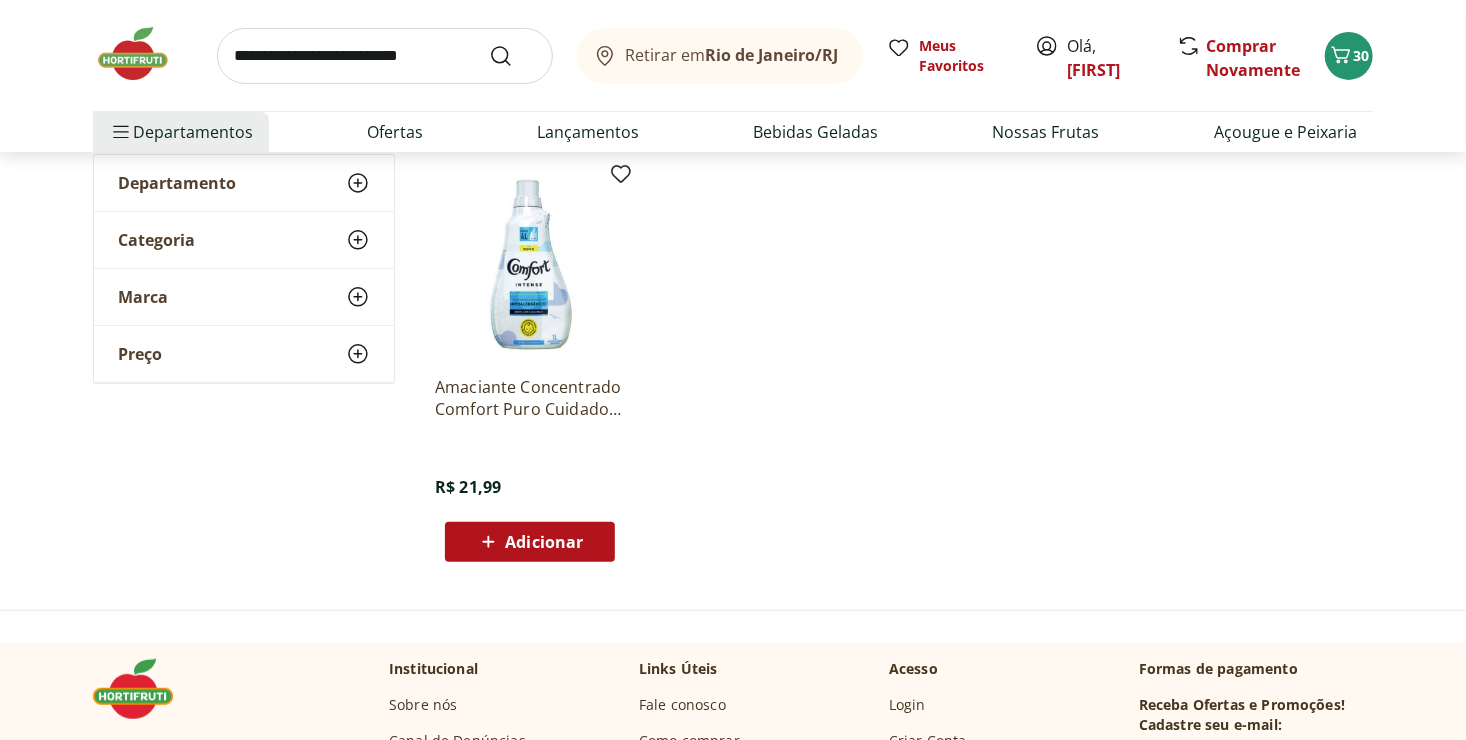 click on "Adicionar" at bounding box center [544, 542] 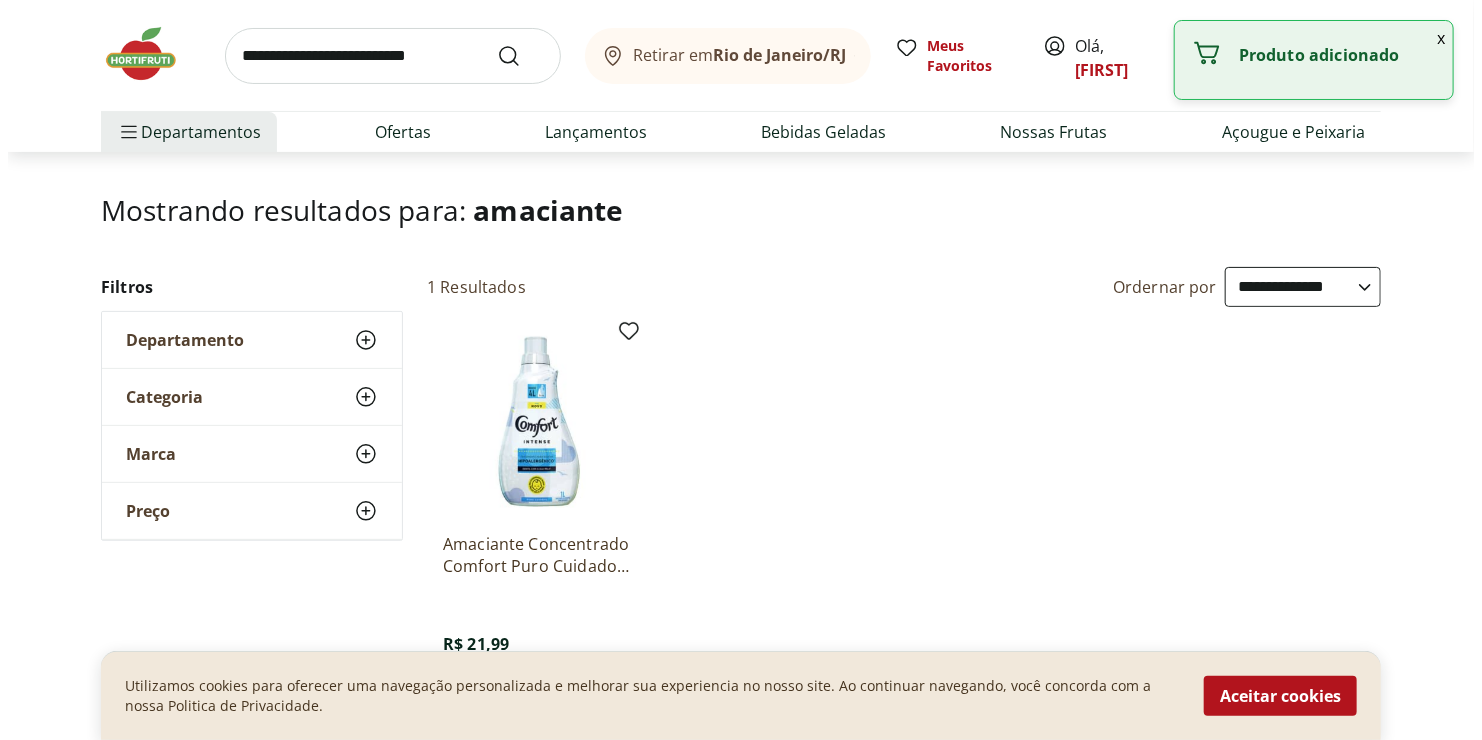 scroll, scrollTop: 0, scrollLeft: 0, axis: both 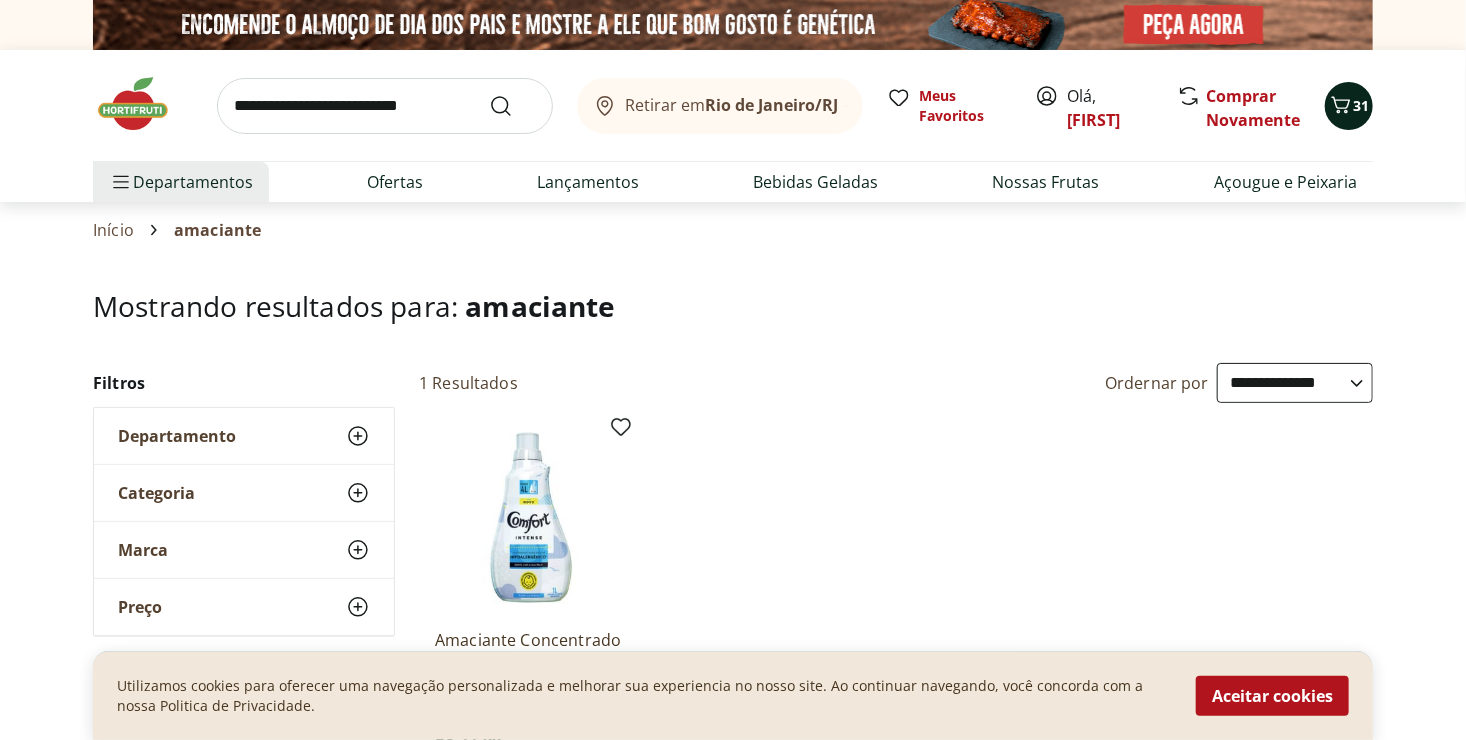 click on "31" at bounding box center (1361, 105) 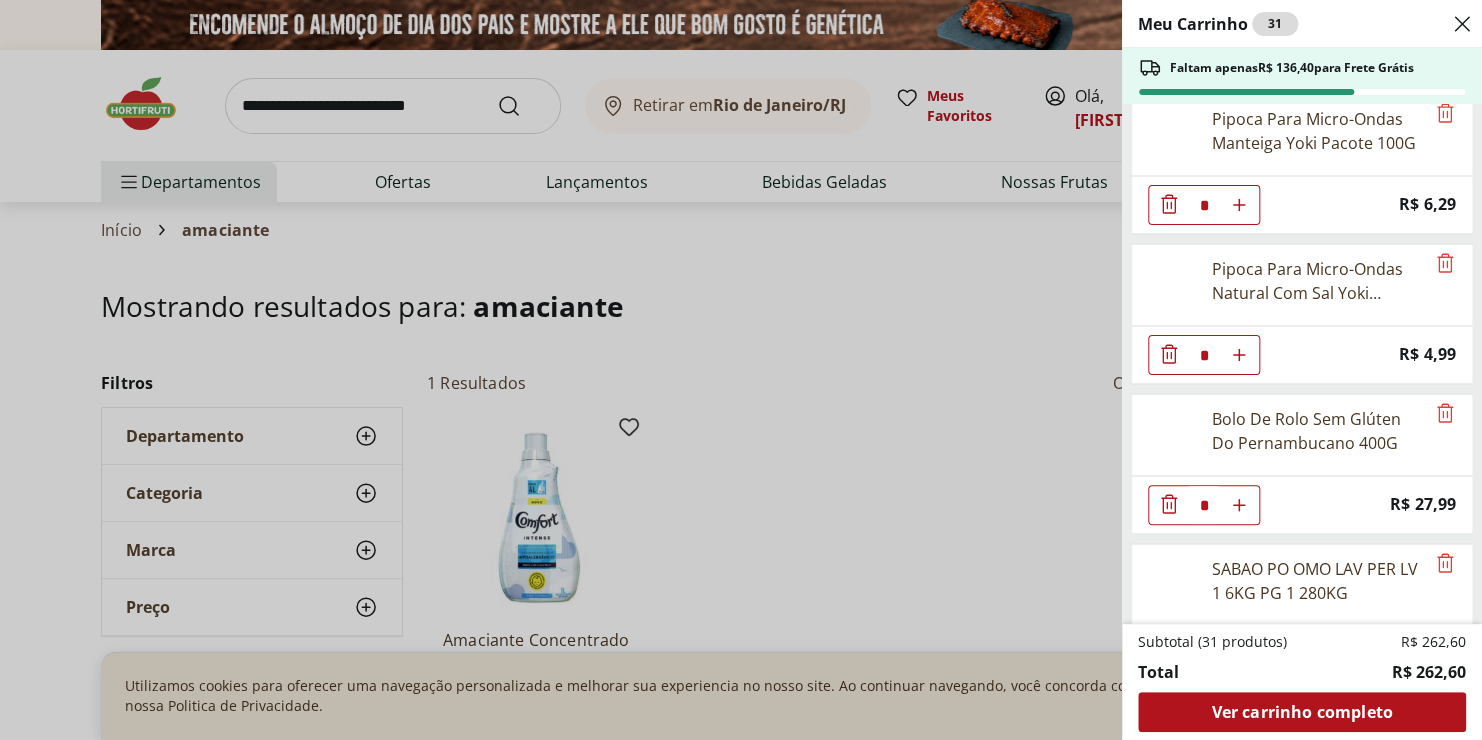 scroll, scrollTop: 2464, scrollLeft: 0, axis: vertical 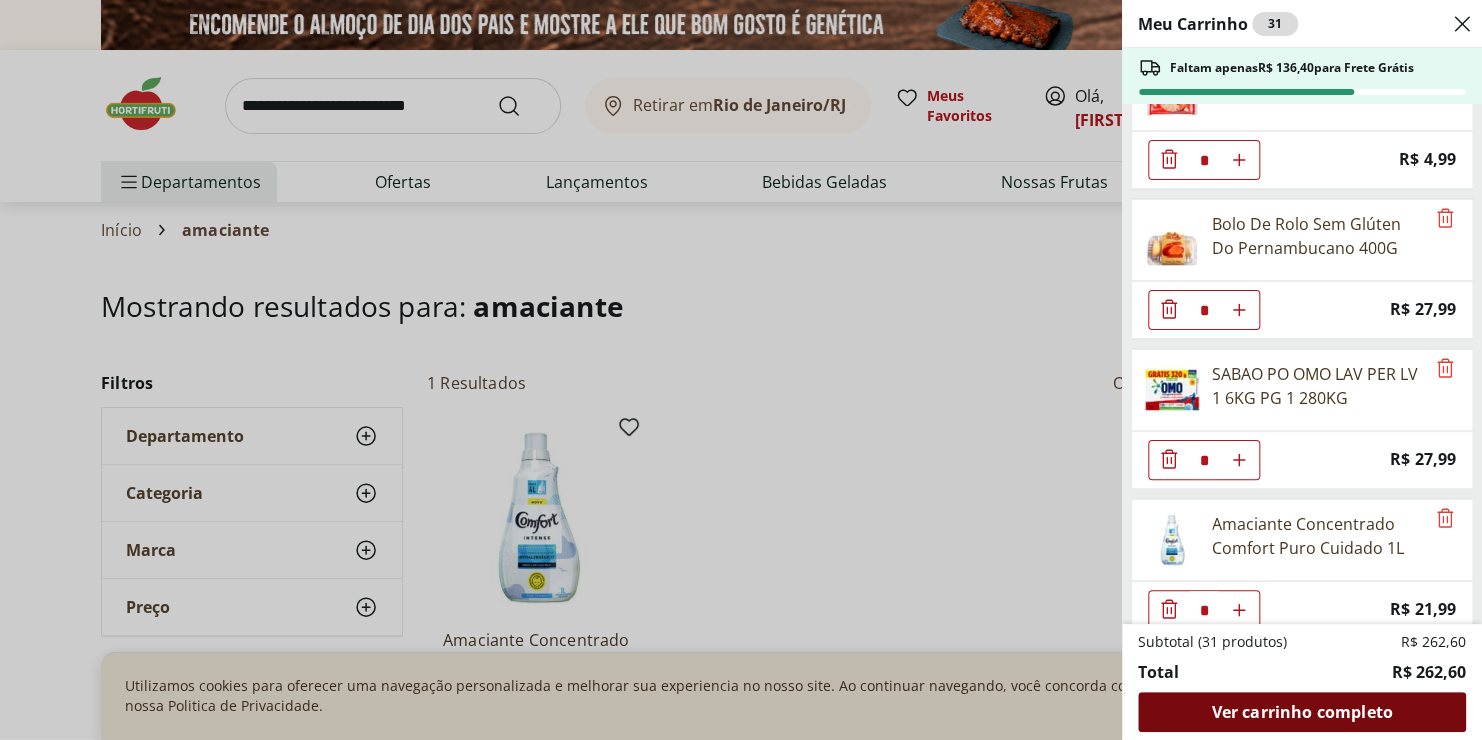 click on "Ver carrinho completo" at bounding box center [1301, 712] 